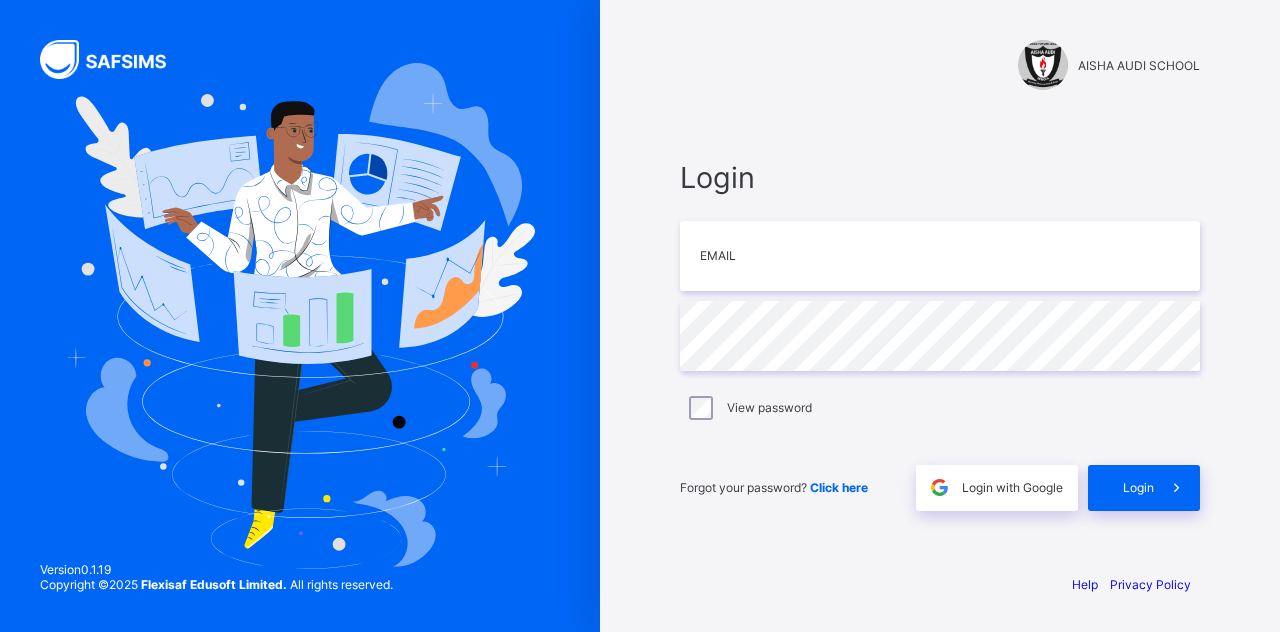 scroll, scrollTop: 0, scrollLeft: 0, axis: both 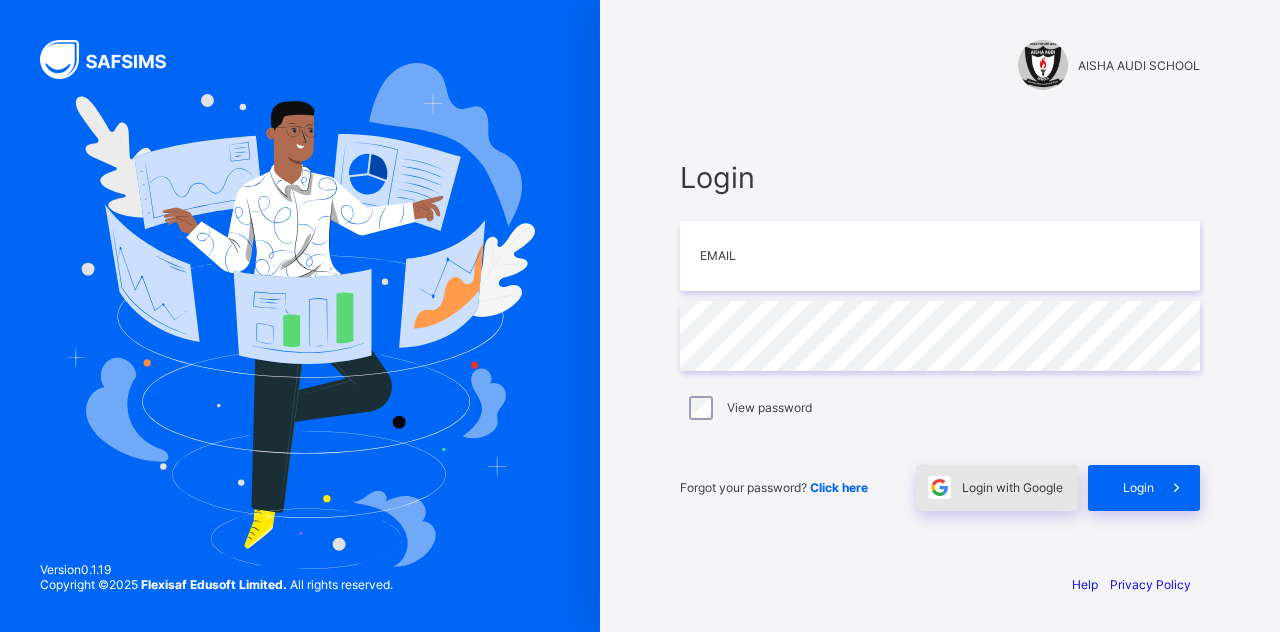 click on "Login with Google" at bounding box center [1012, 487] 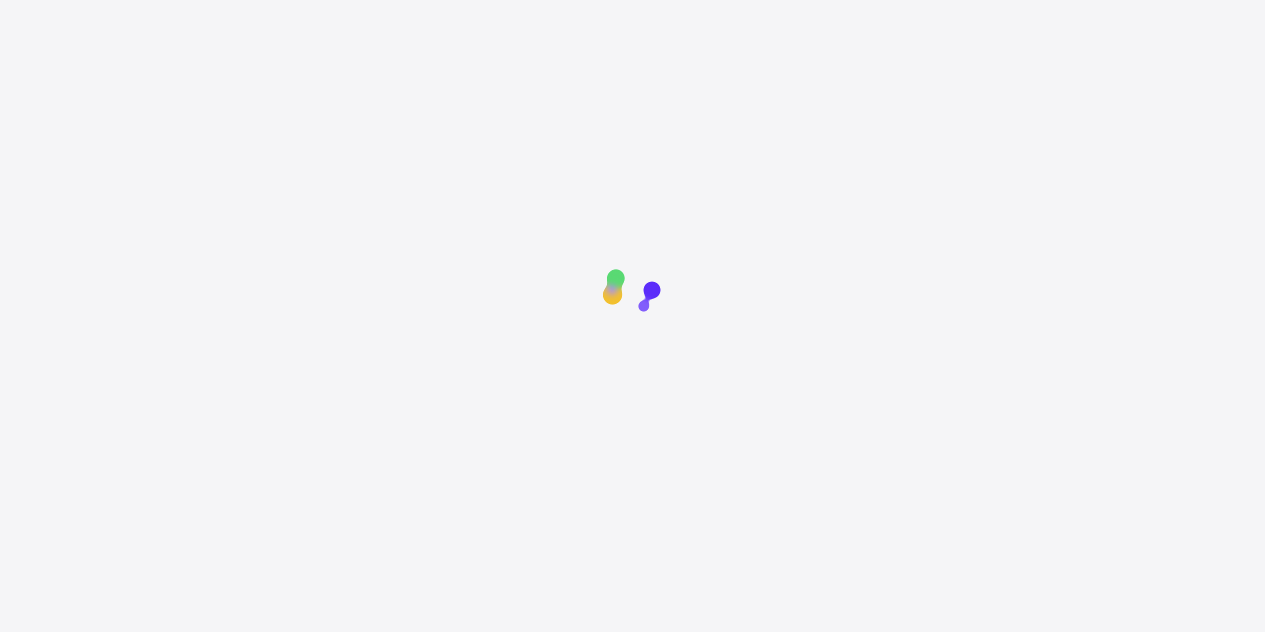 scroll, scrollTop: 0, scrollLeft: 0, axis: both 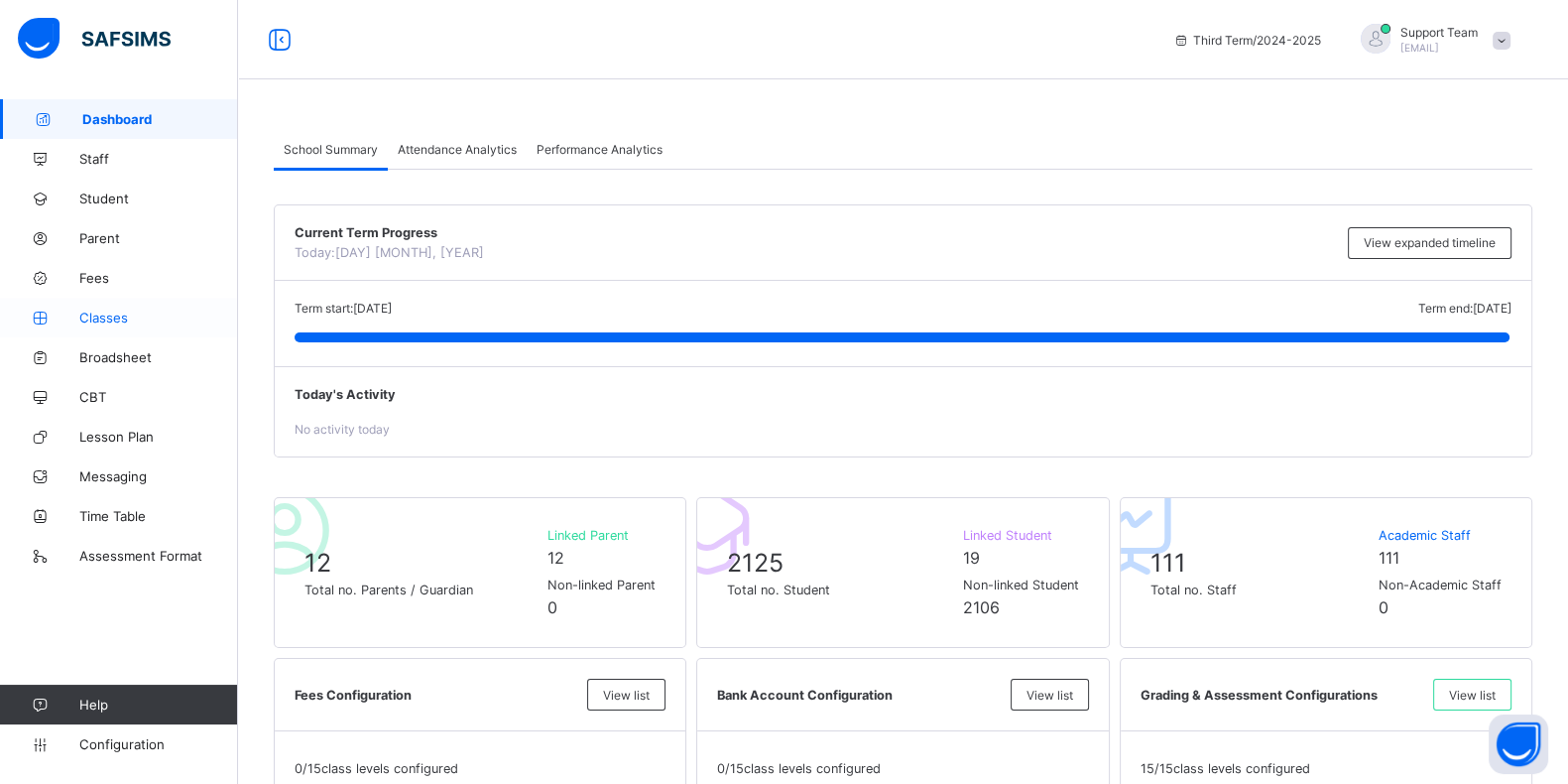 drag, startPoint x: 0, startPoint y: 0, endPoint x: 109, endPoint y: 323, distance: 340.89588 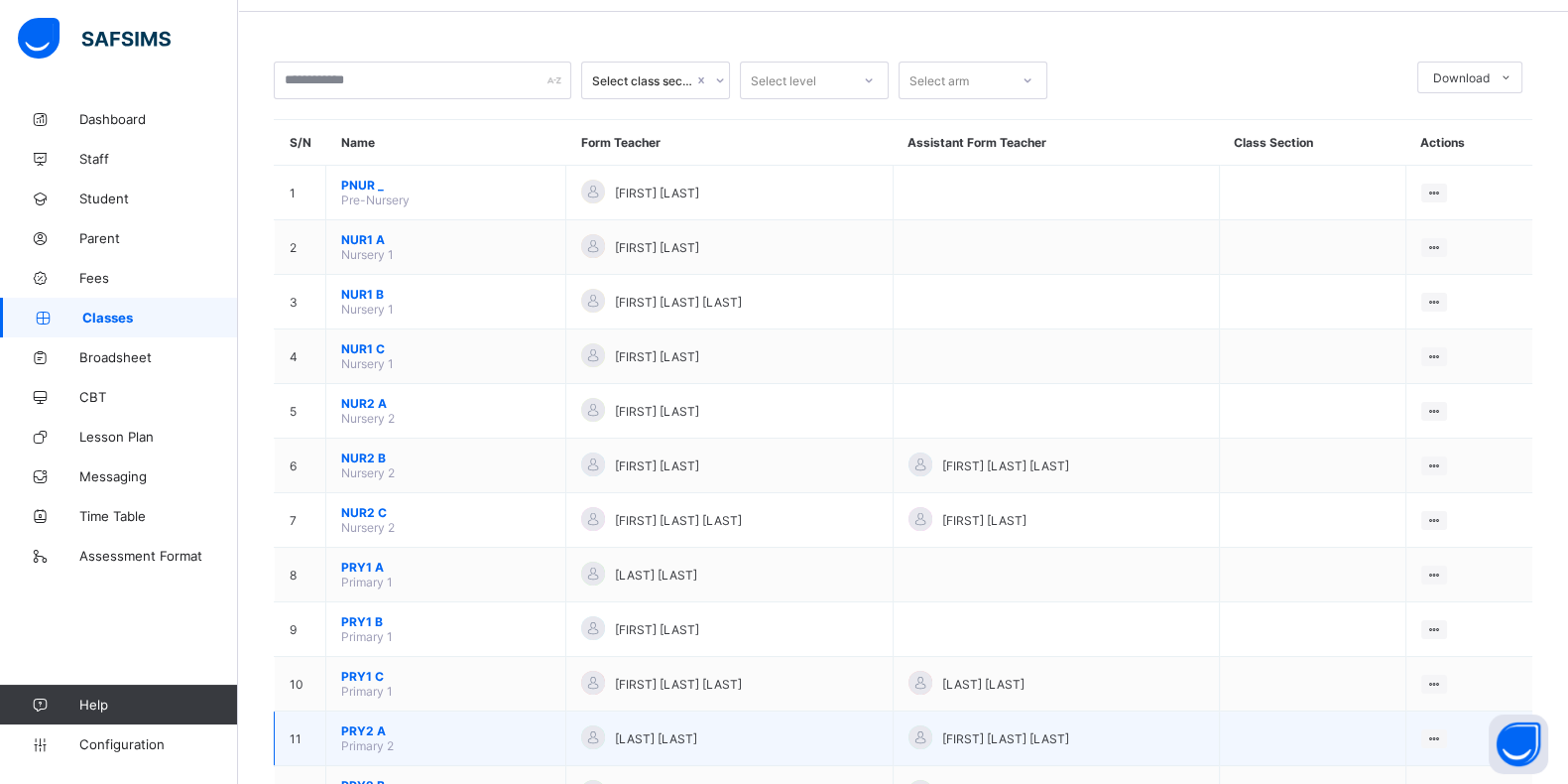 scroll, scrollTop: 372, scrollLeft: 0, axis: vertical 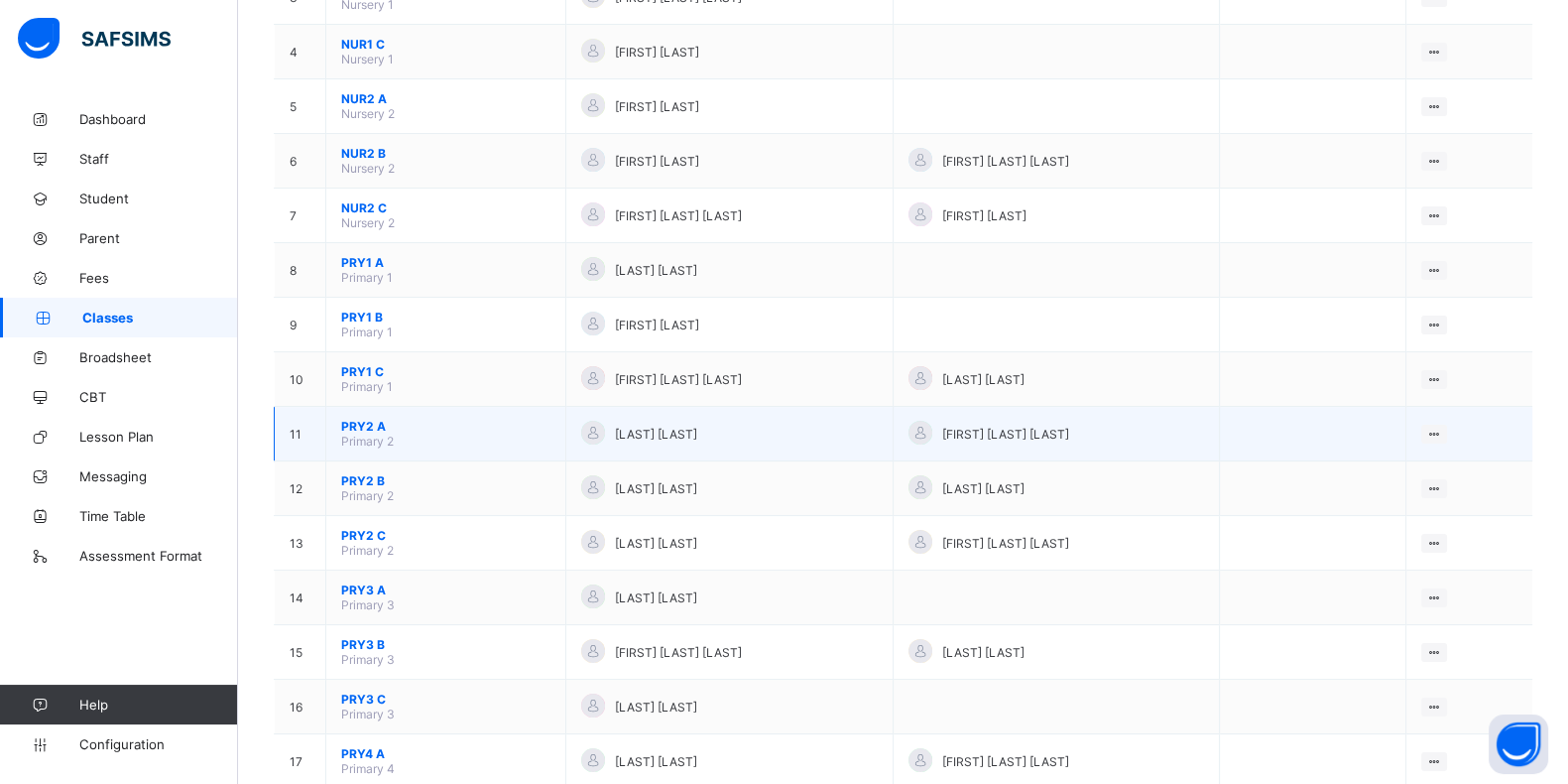 click on "PRY2   A" at bounding box center (445, 426) 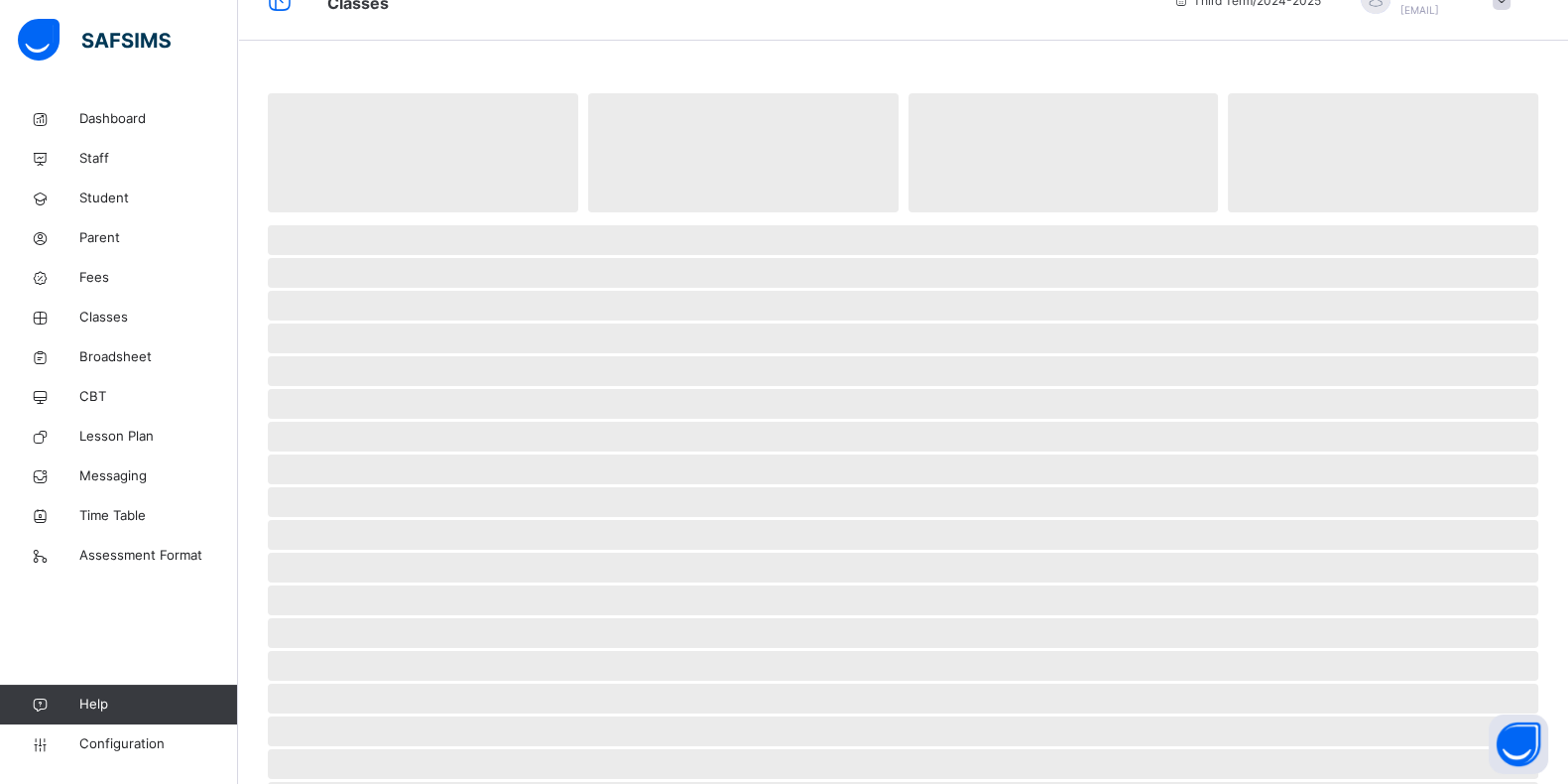 scroll, scrollTop: 0, scrollLeft: 0, axis: both 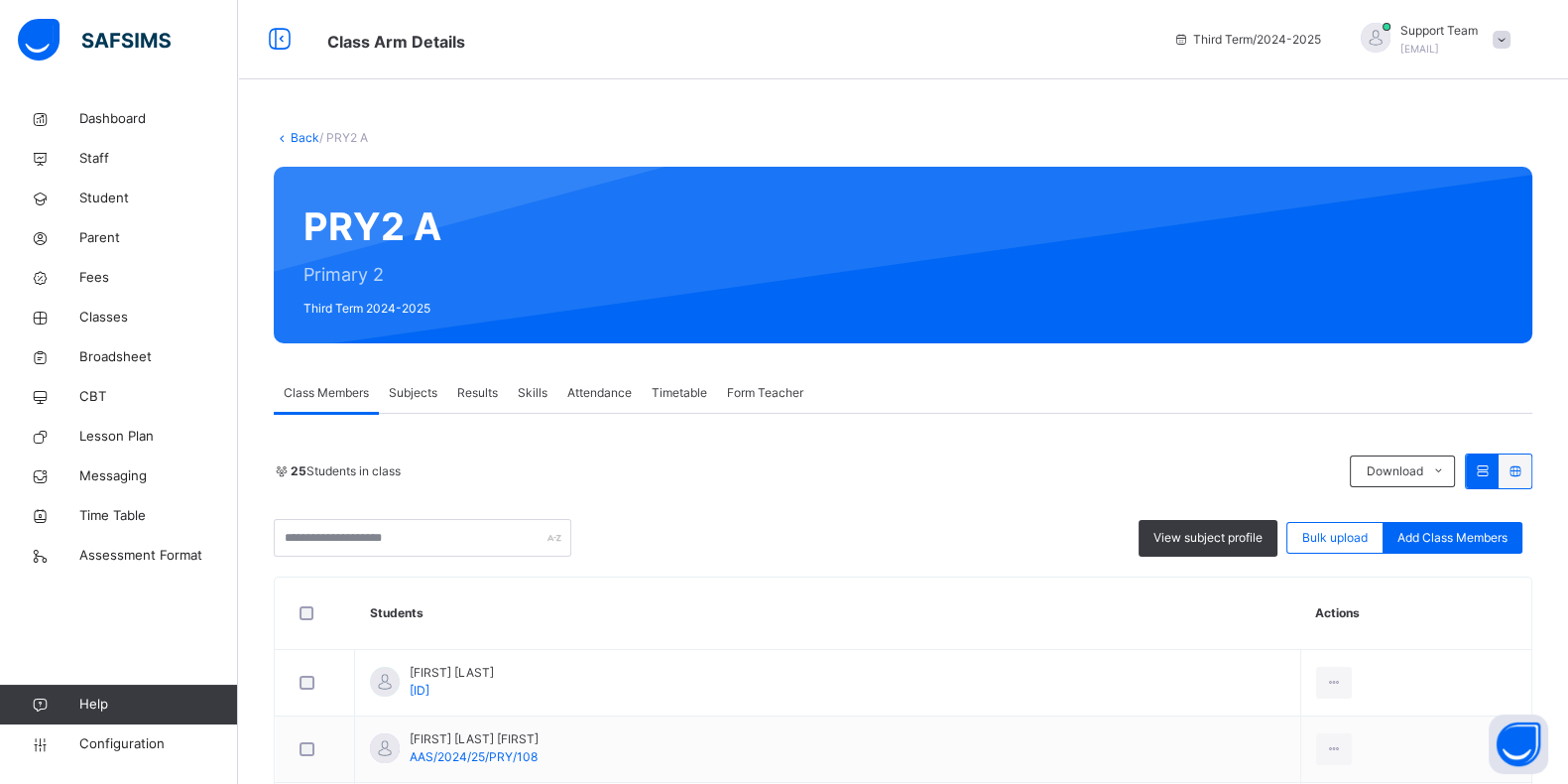 click on "Results" at bounding box center [477, 393] 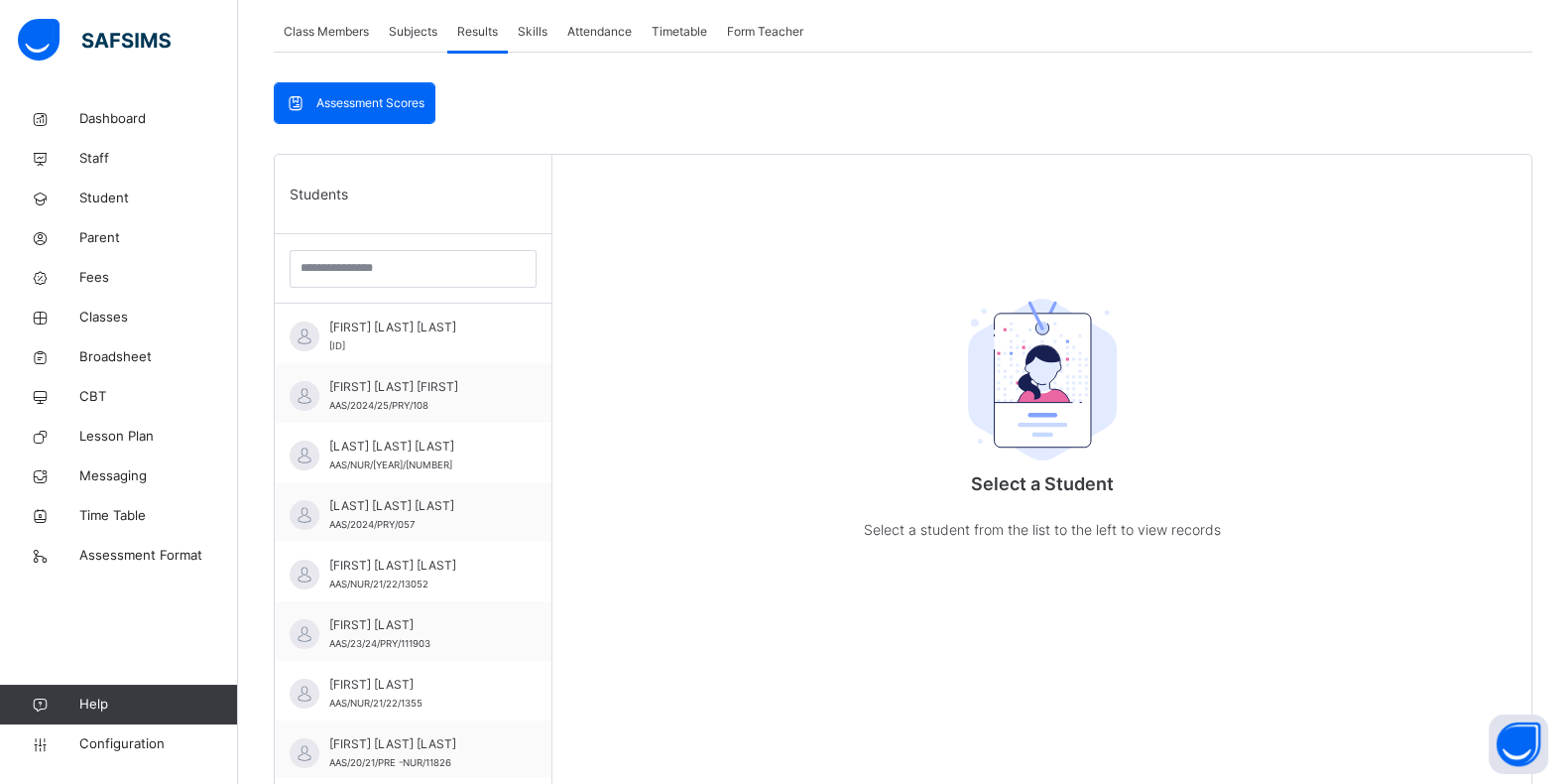 scroll, scrollTop: 495, scrollLeft: 0, axis: vertical 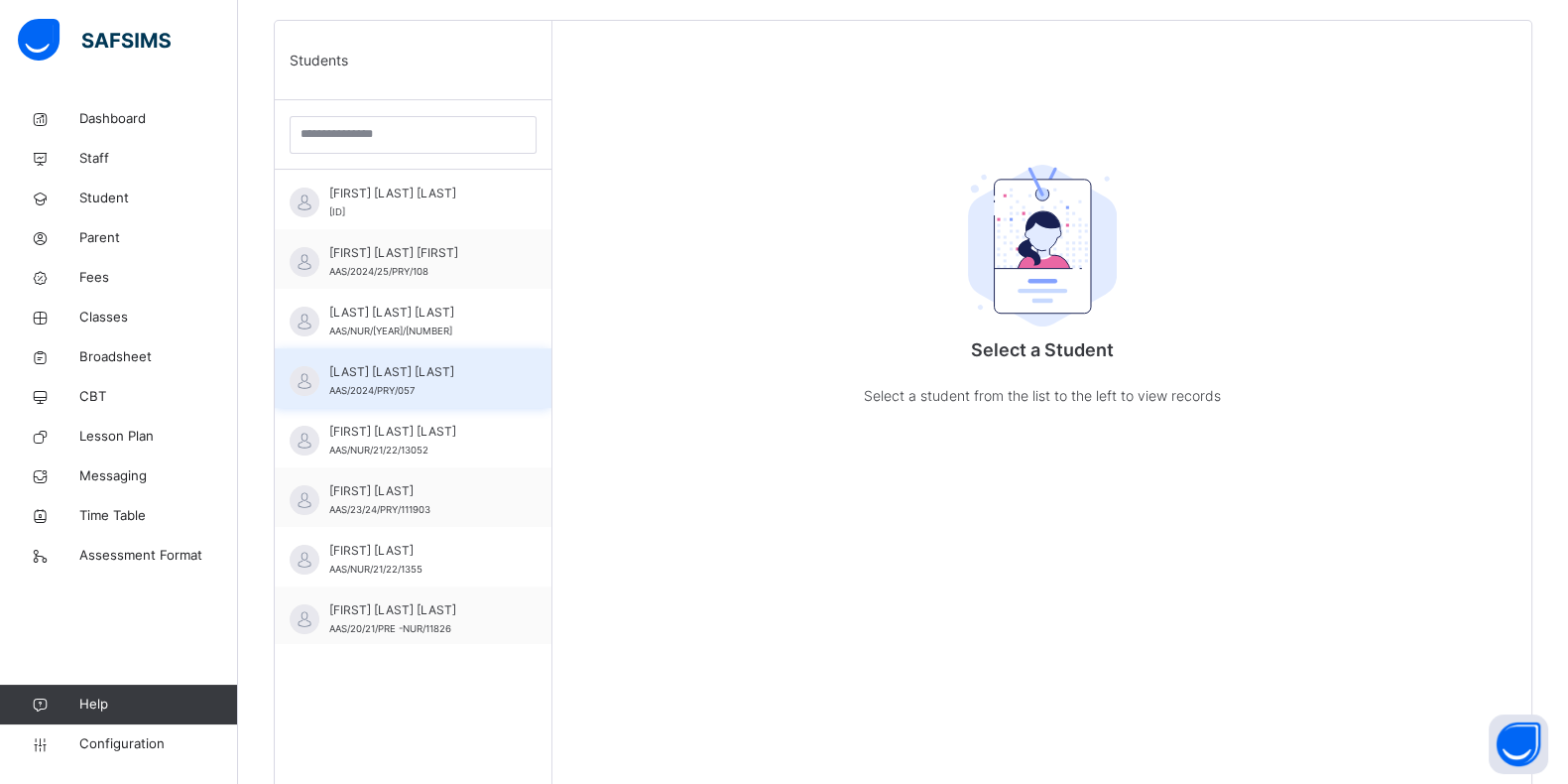 click on "AAS/2024/PRY/057" at bounding box center (372, 390) 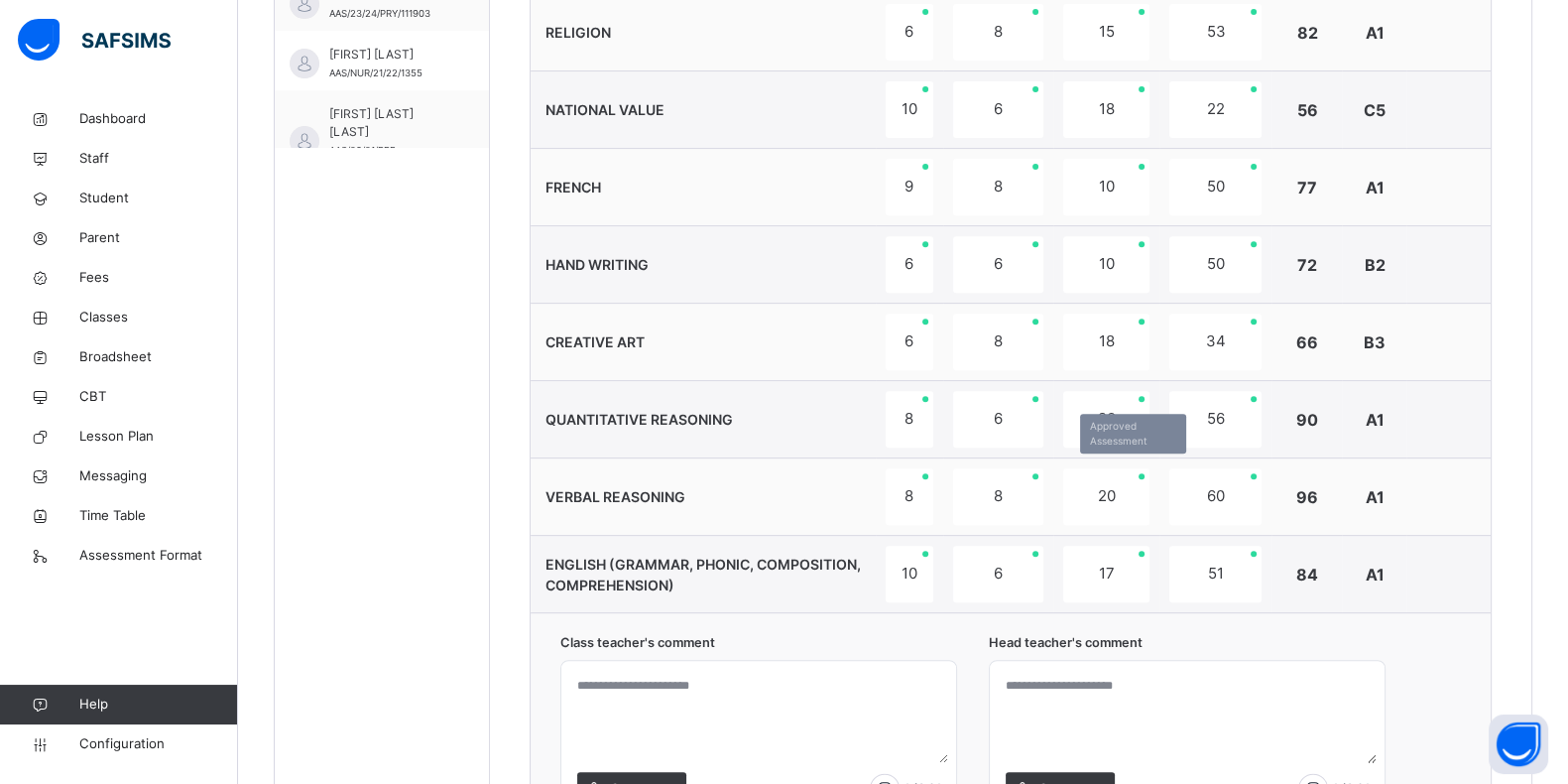 scroll, scrollTop: 1238, scrollLeft: 0, axis: vertical 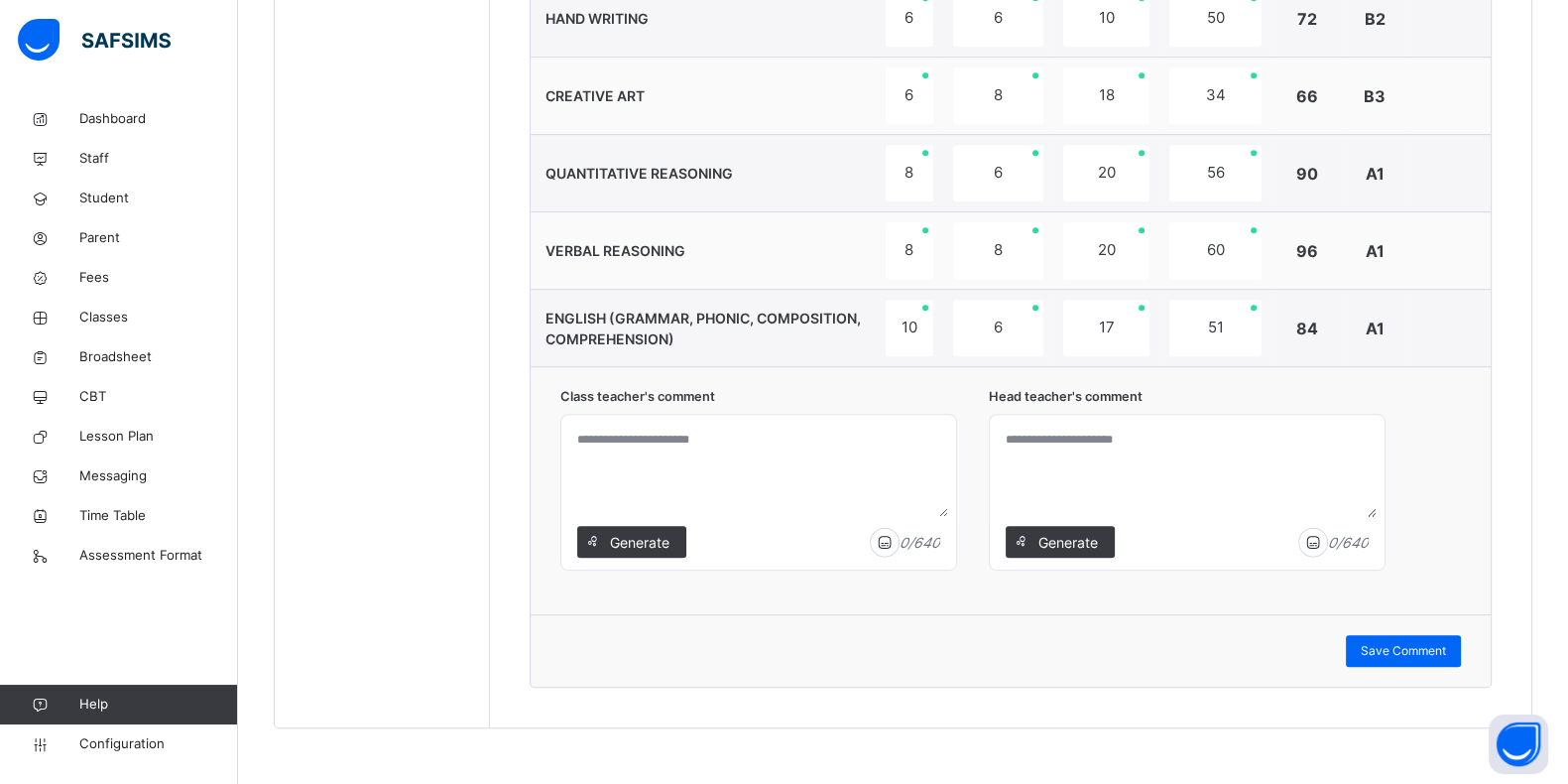 click at bounding box center [759, 469] 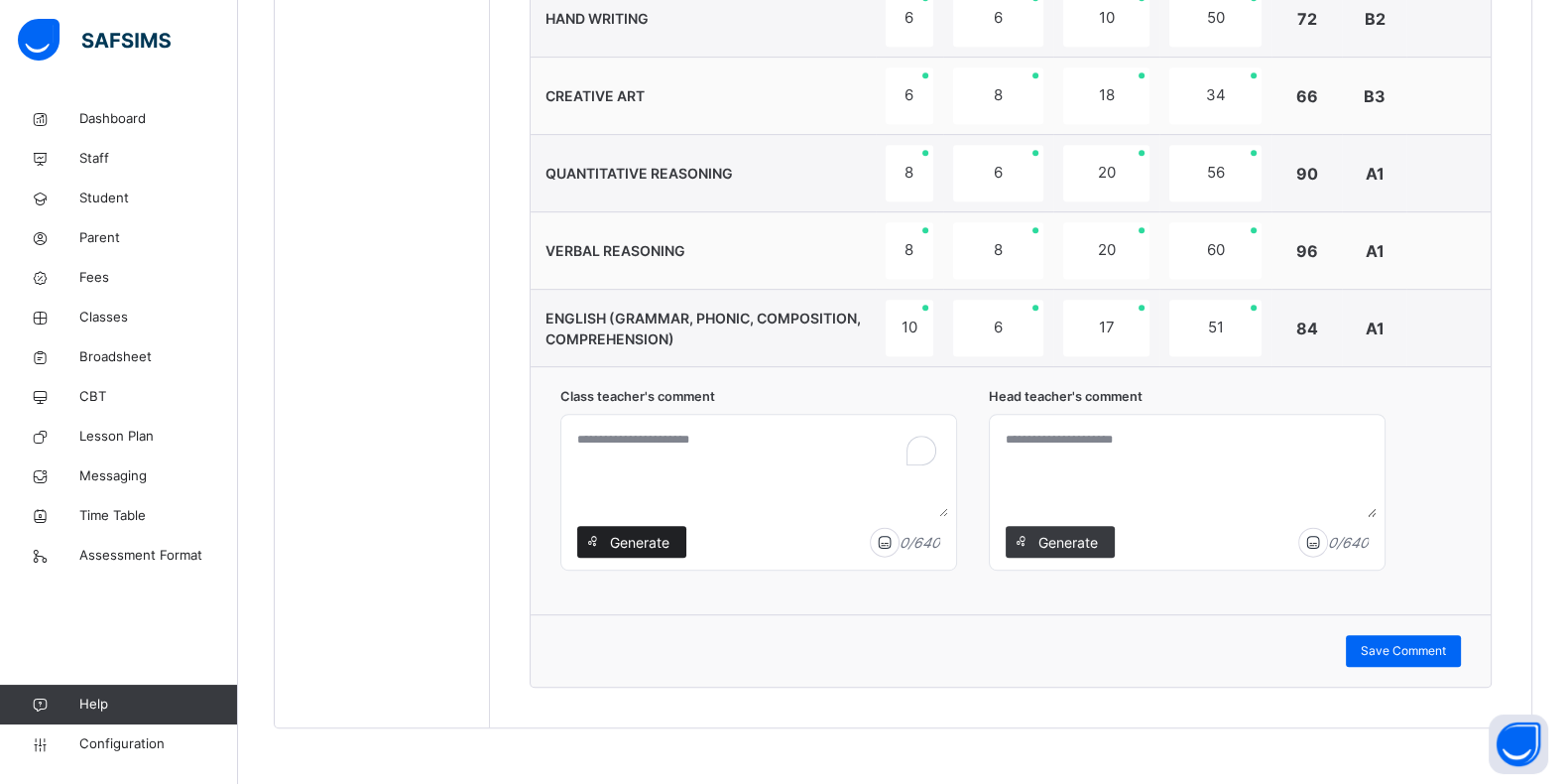 click on "Generate" at bounding box center [640, 542] 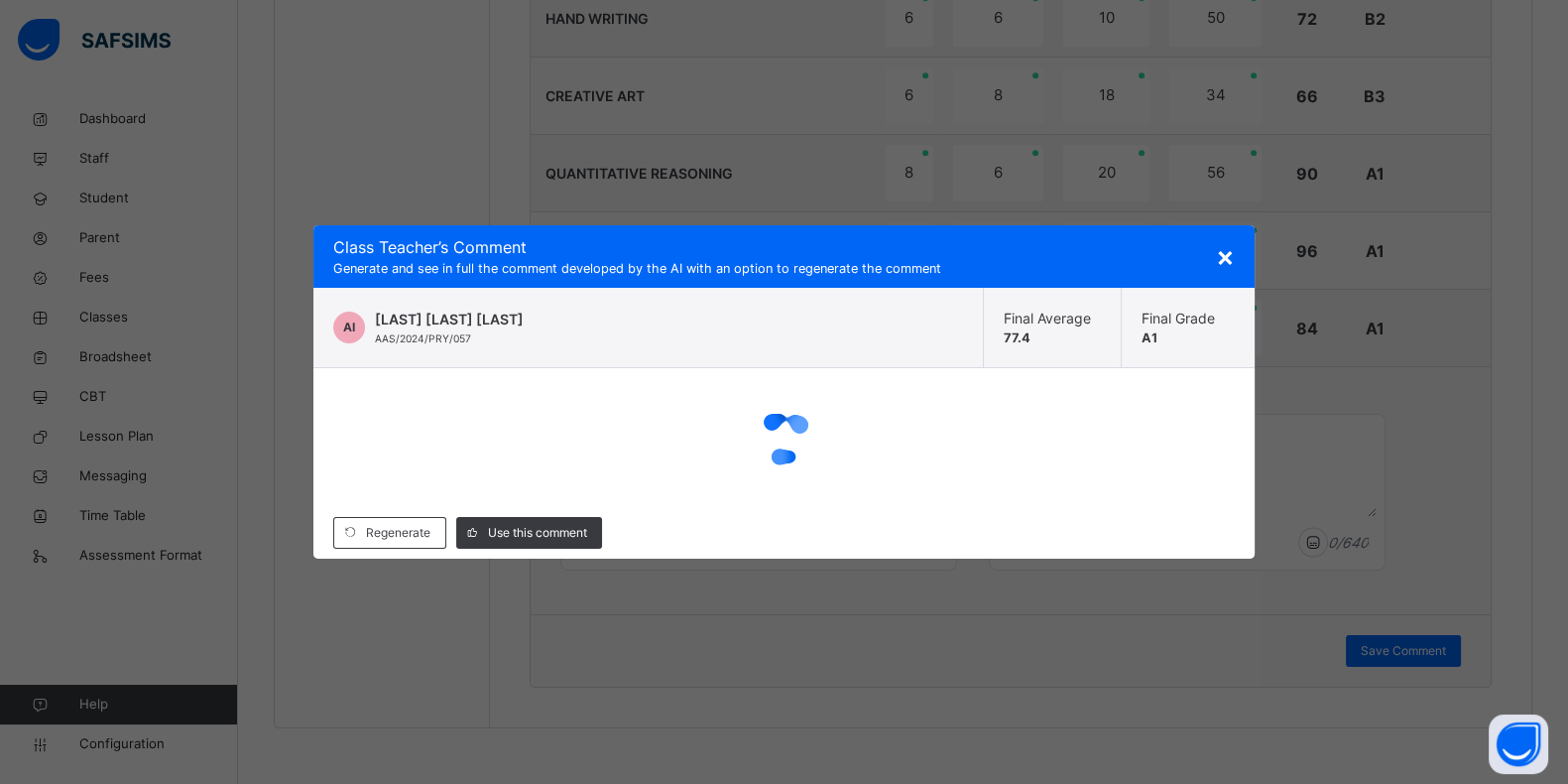 scroll, scrollTop: 121, scrollLeft: 0, axis: vertical 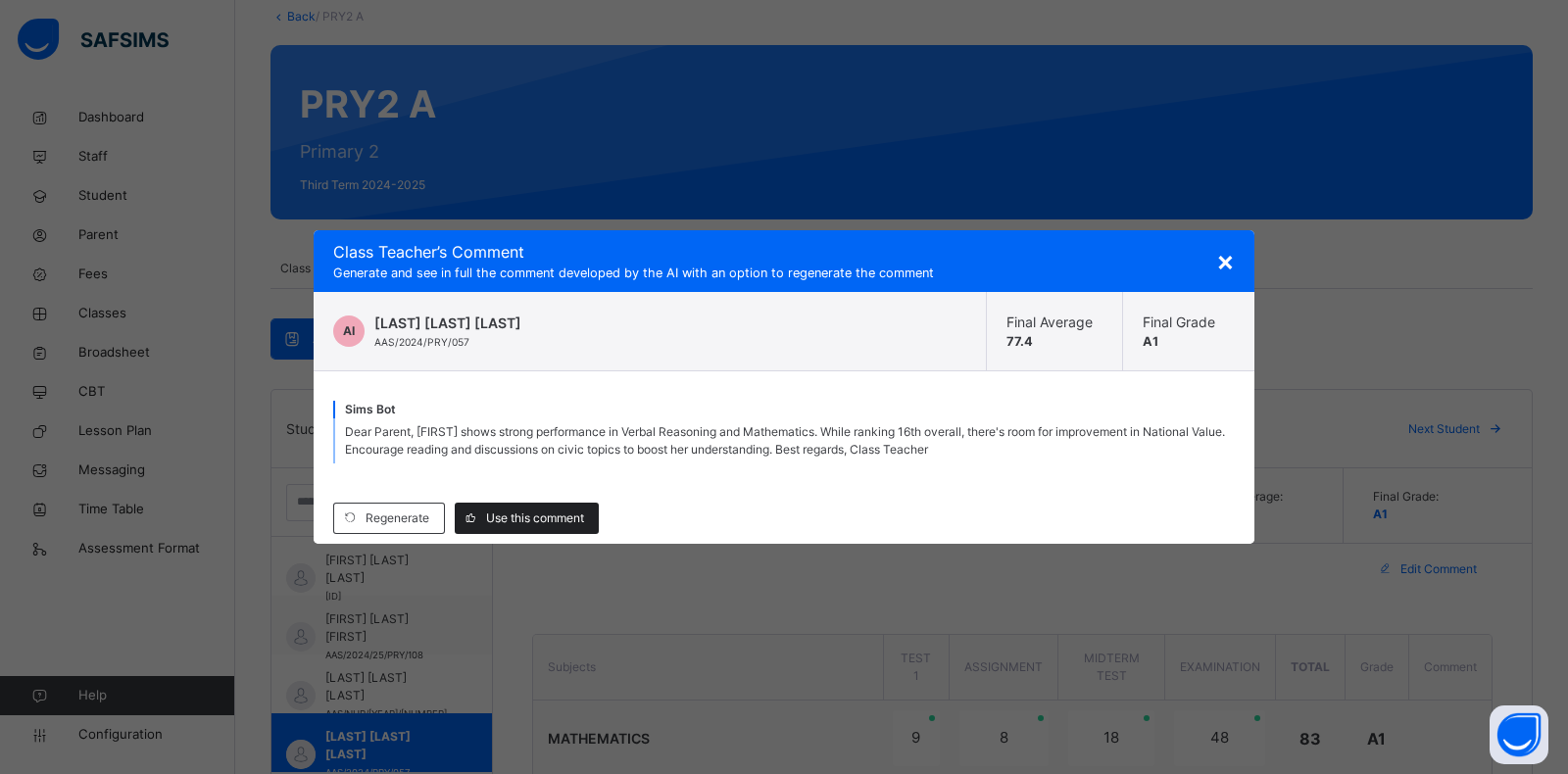 click on "Use this comment" at bounding box center (535, 518) 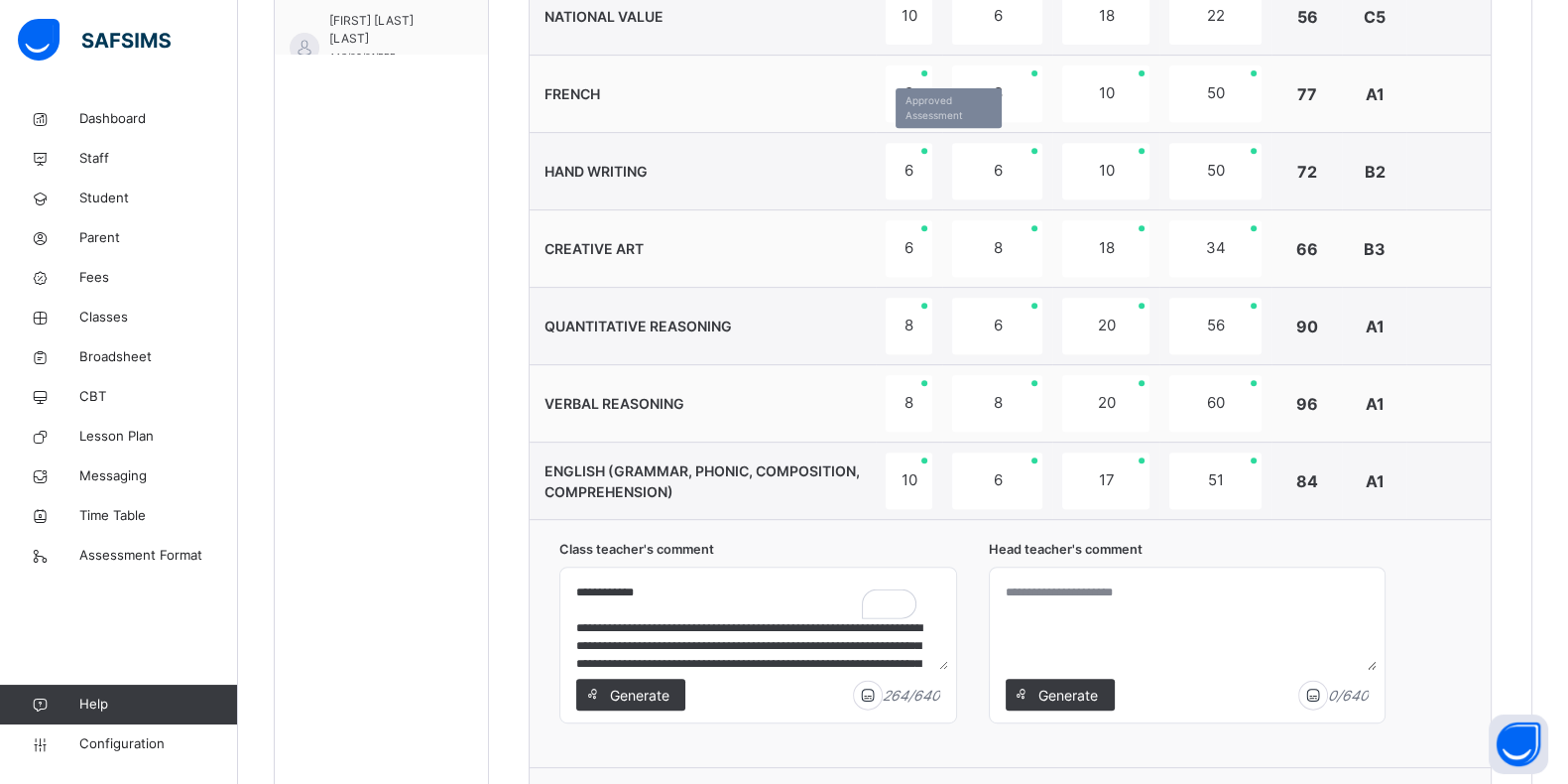 scroll, scrollTop: 1238, scrollLeft: 0, axis: vertical 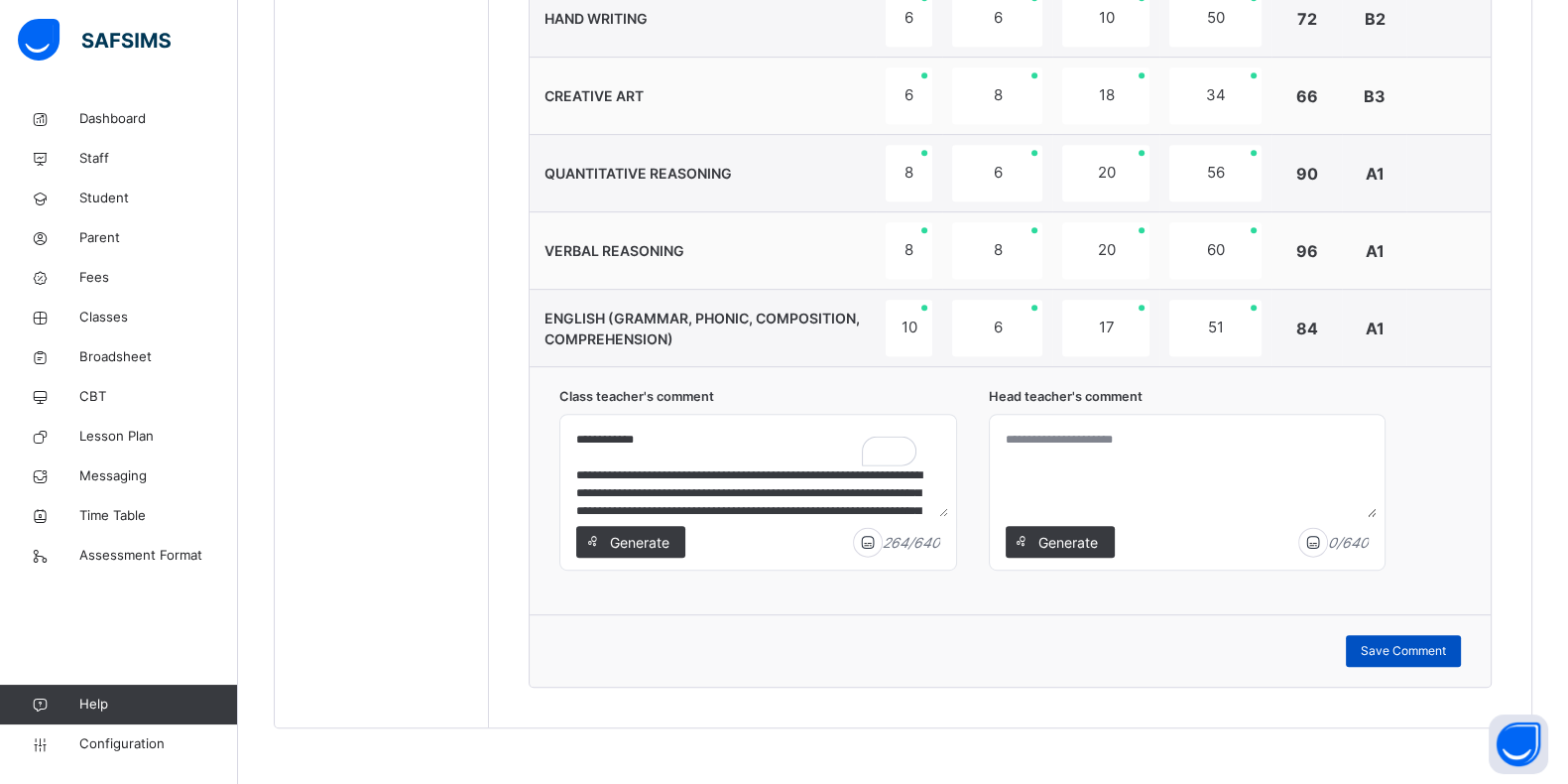 click on "Save Comment" at bounding box center (1403, 651) 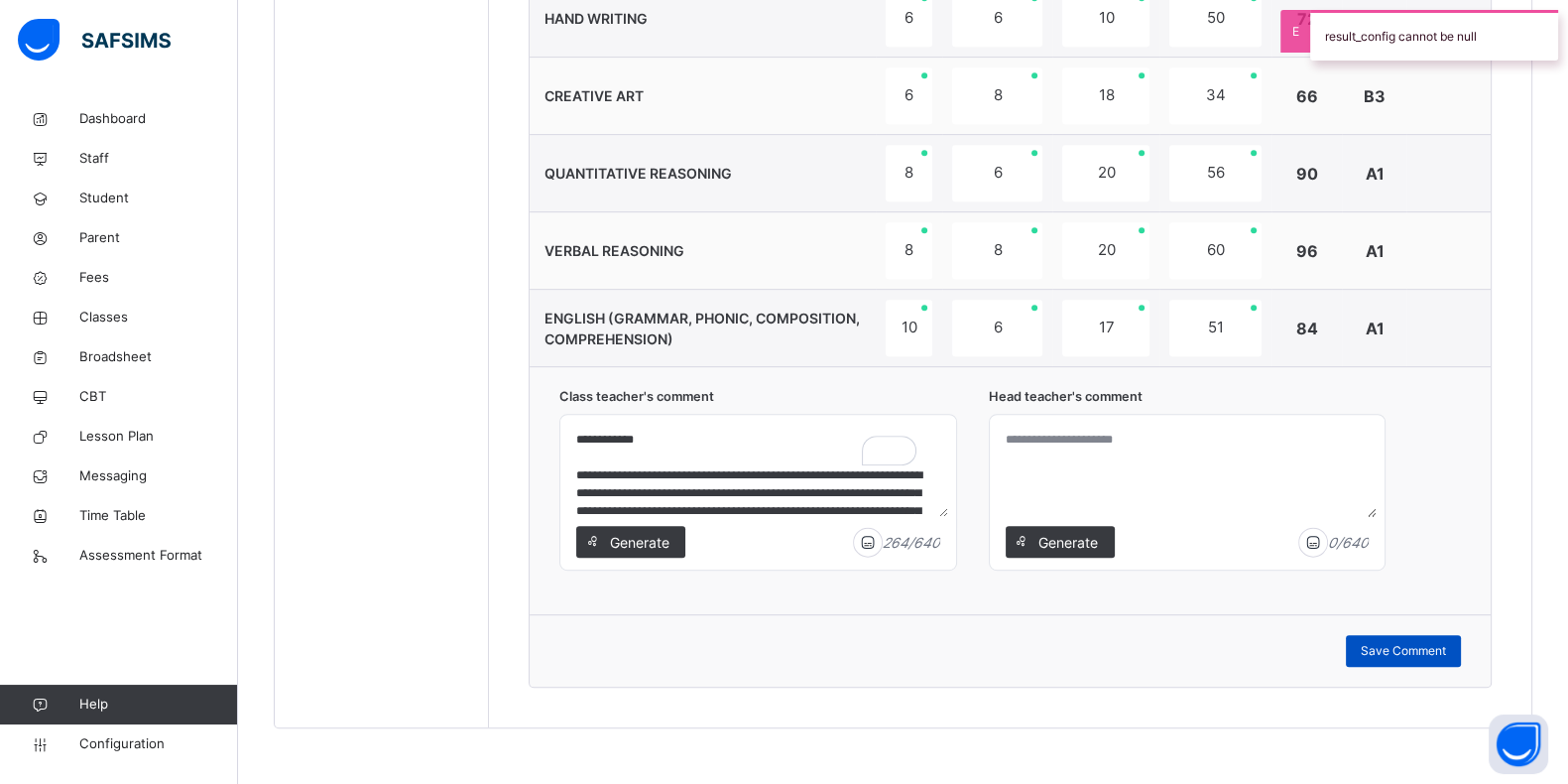 click on "Save Comment" at bounding box center [1403, 651] 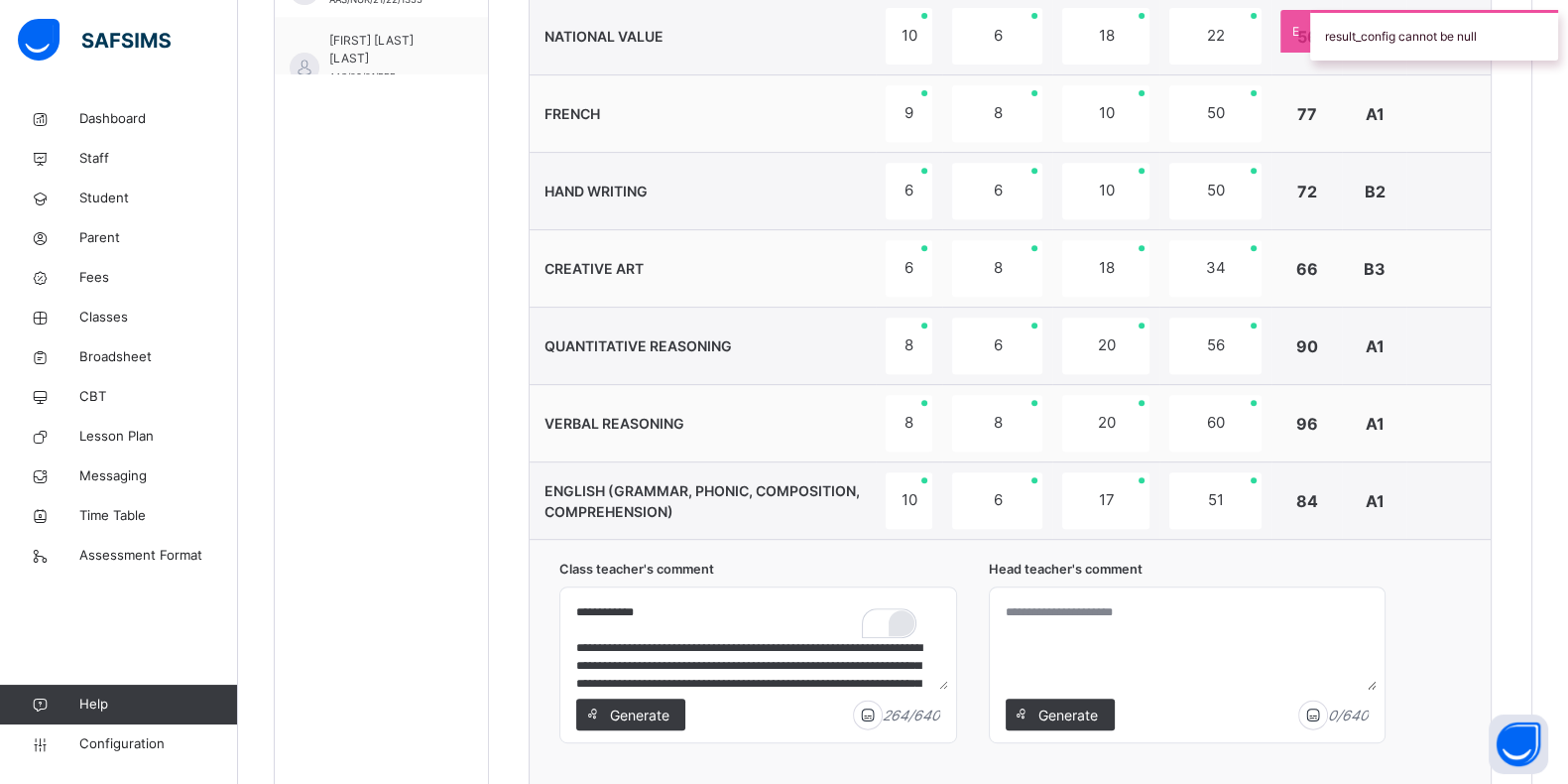 scroll, scrollTop: 1238, scrollLeft: 0, axis: vertical 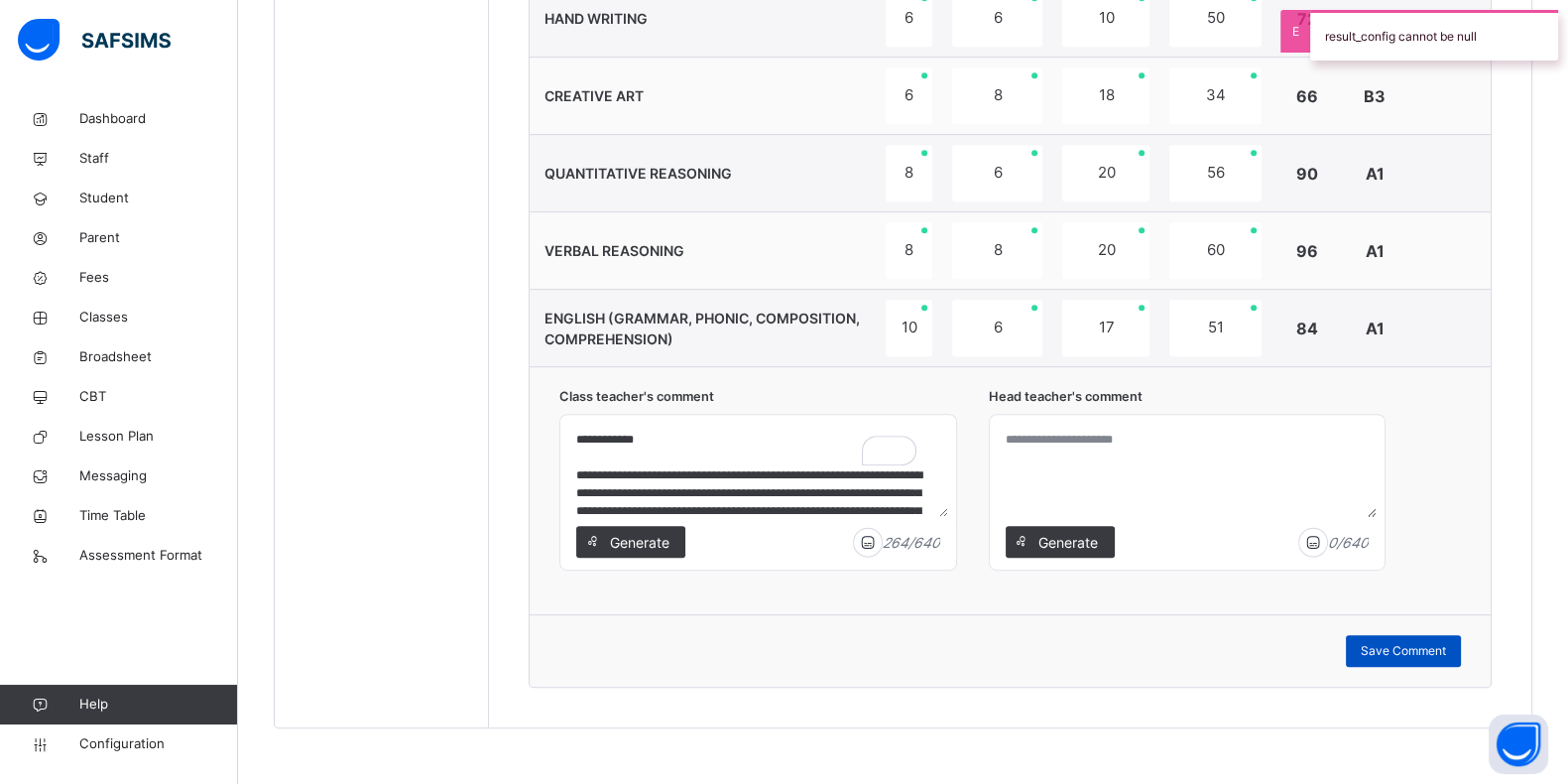 click on "Save Comment" at bounding box center [1403, 651] 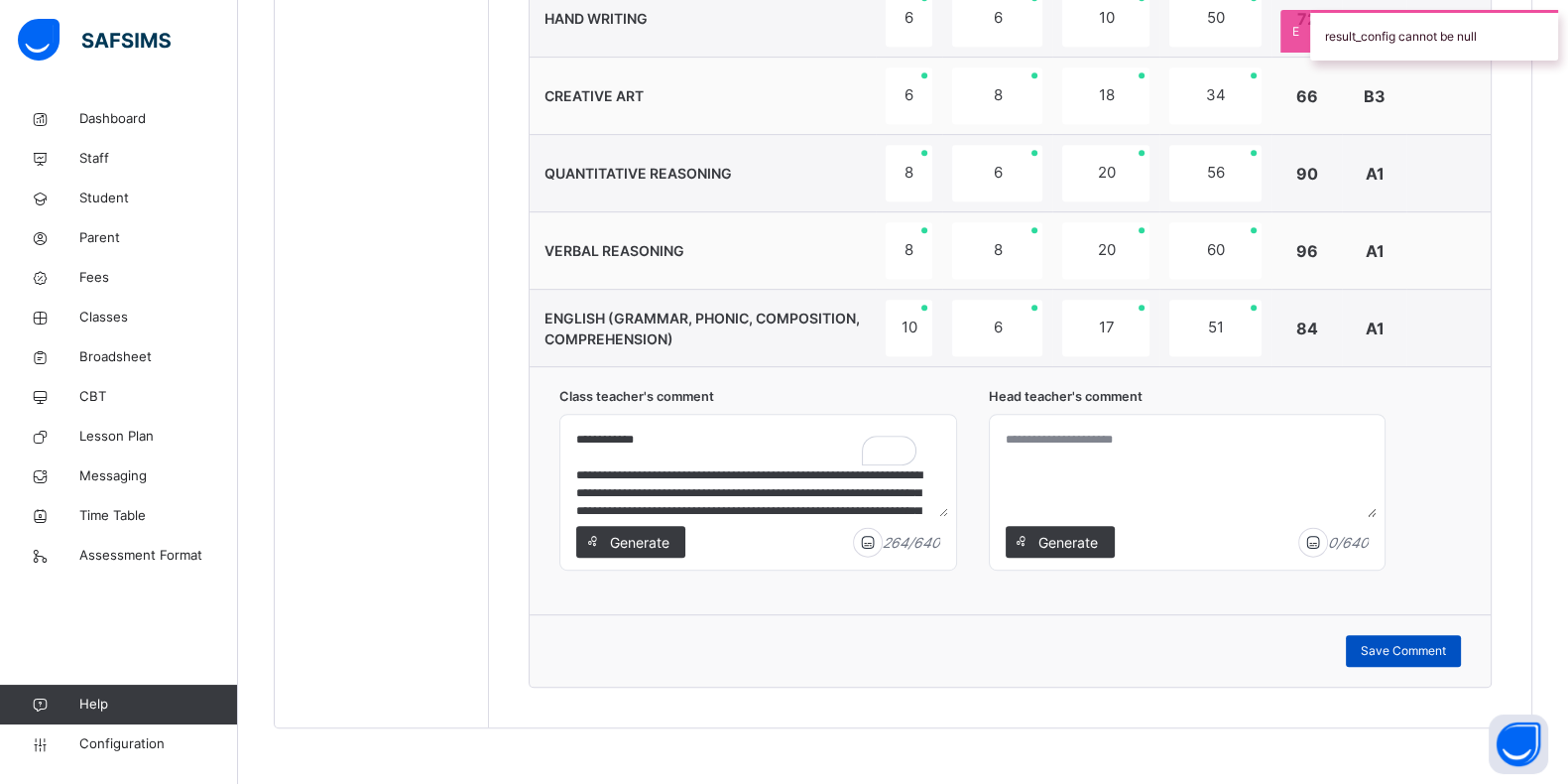 click on "Save Comment" at bounding box center (1403, 651) 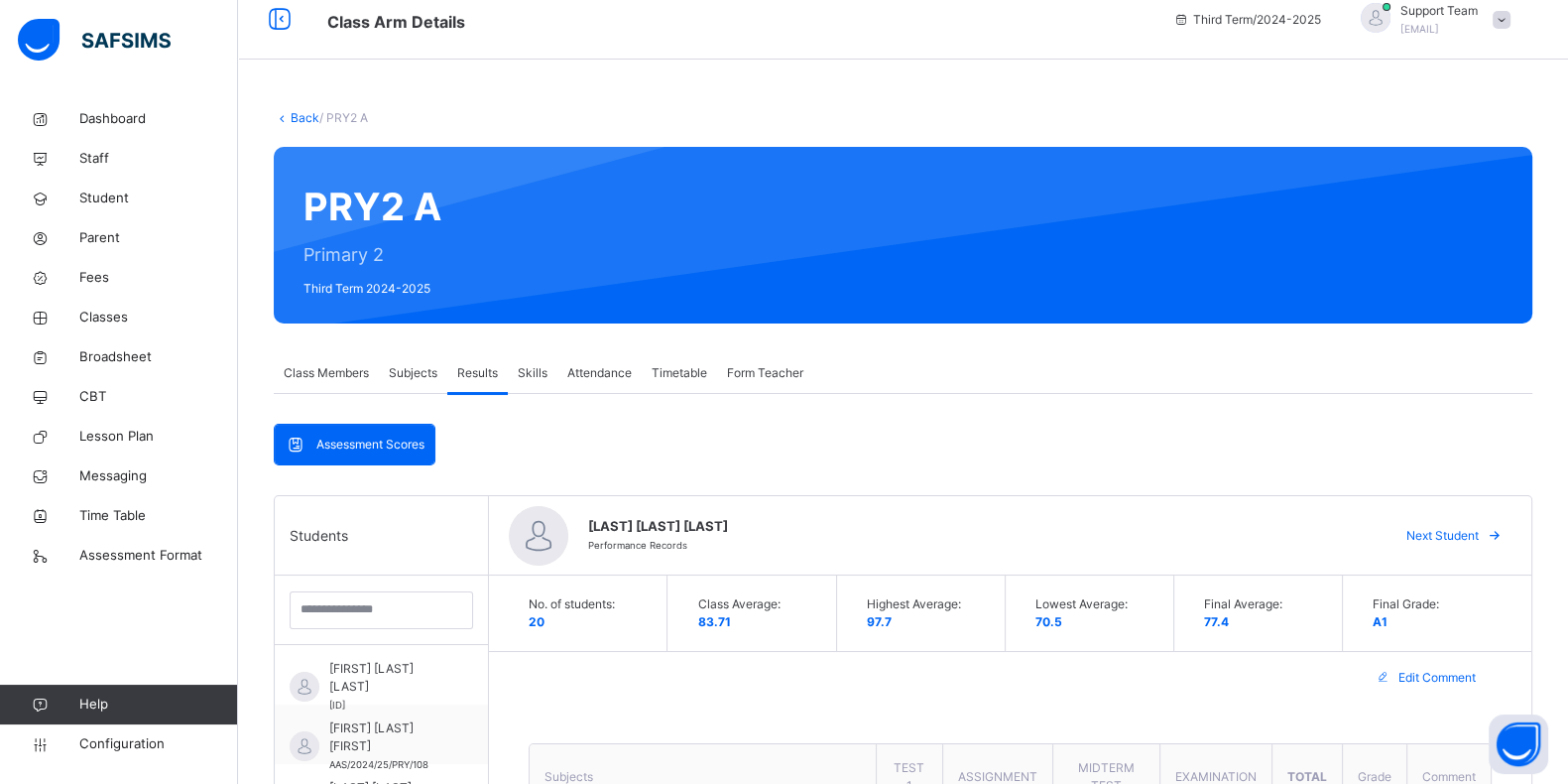 scroll, scrollTop: 123, scrollLeft: 0, axis: vertical 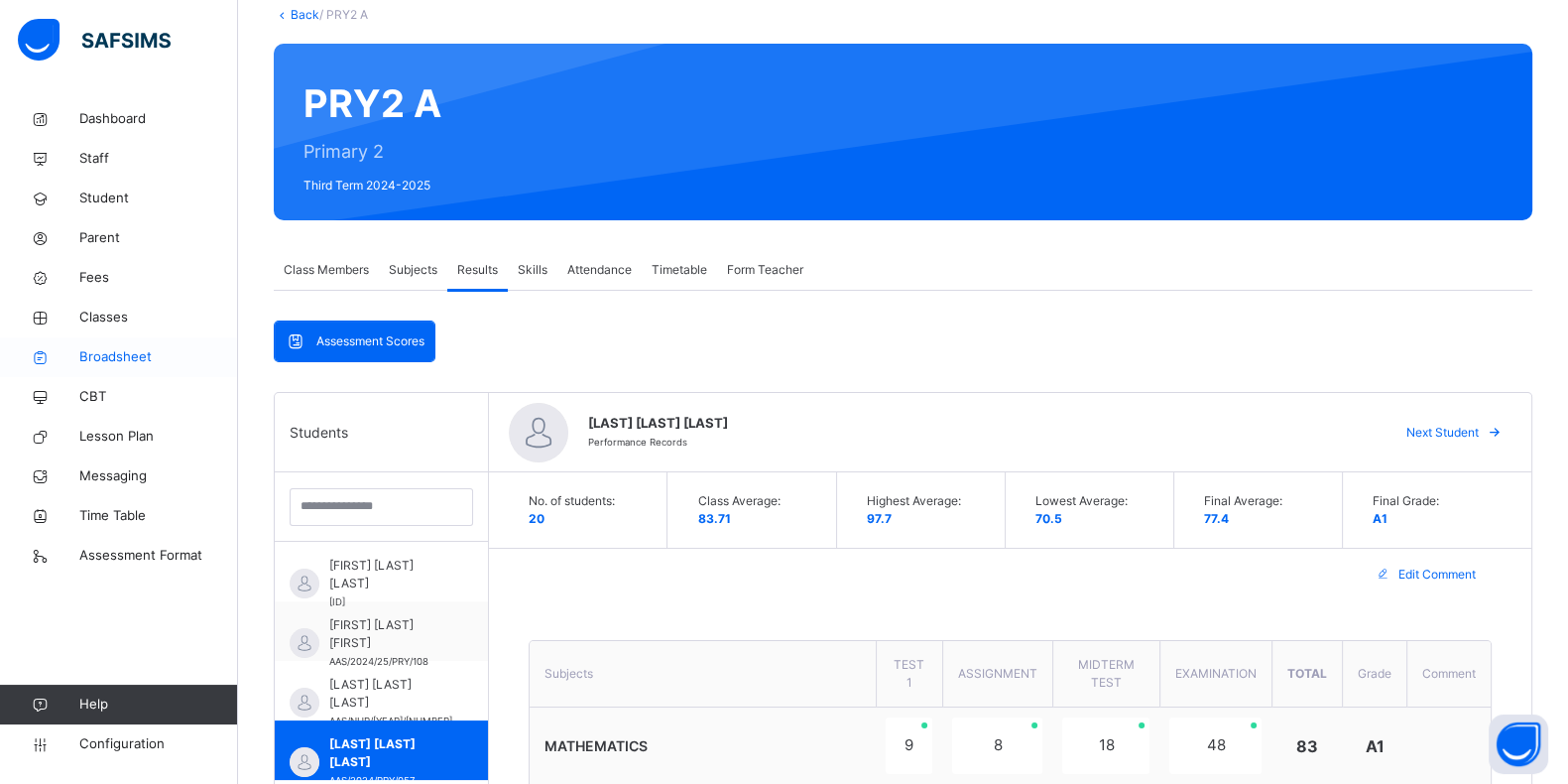 click on "Broadsheet" at bounding box center (159, 357) 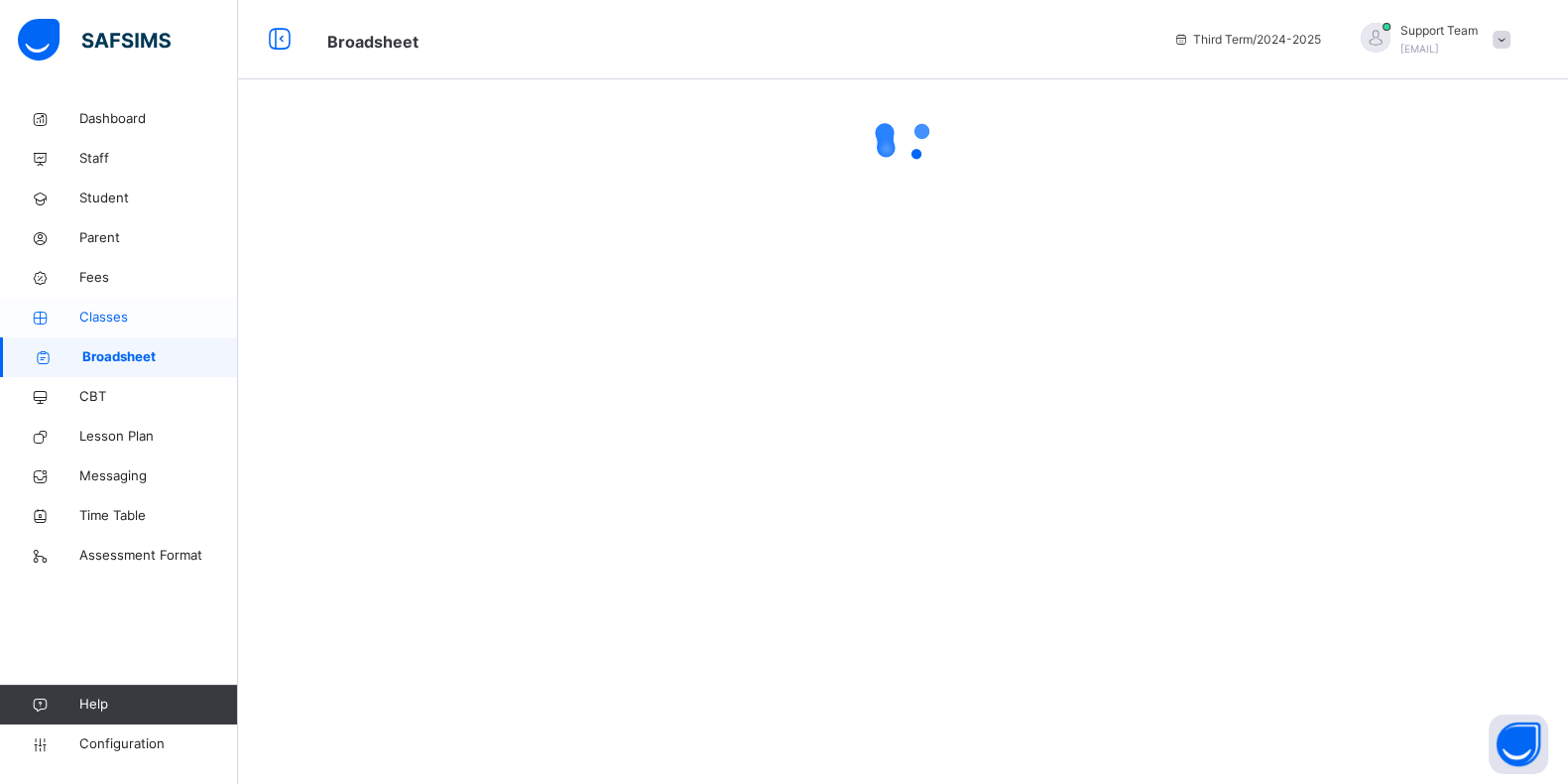scroll, scrollTop: 0, scrollLeft: 0, axis: both 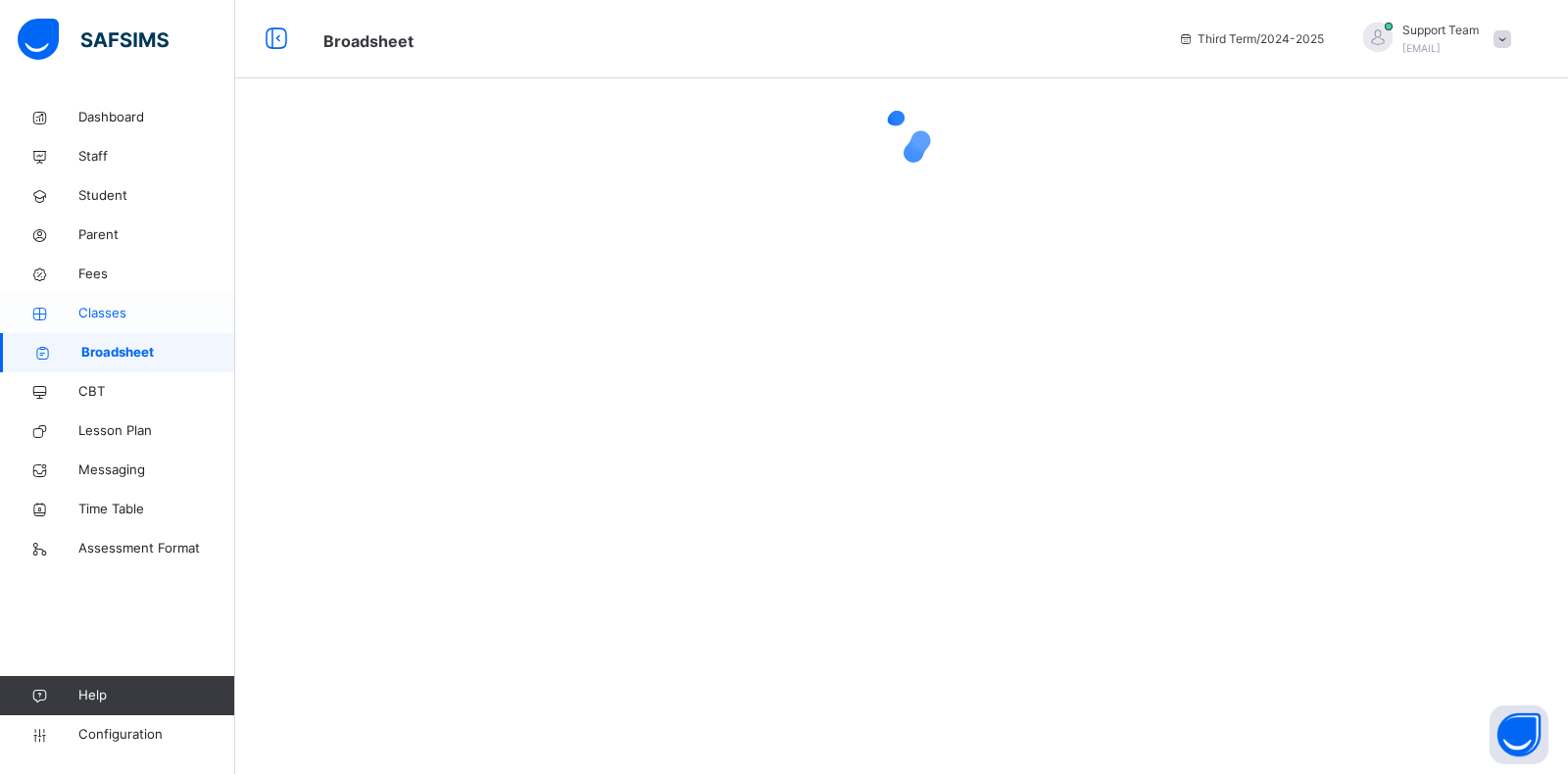 click on "Classes" at bounding box center (118, 314) 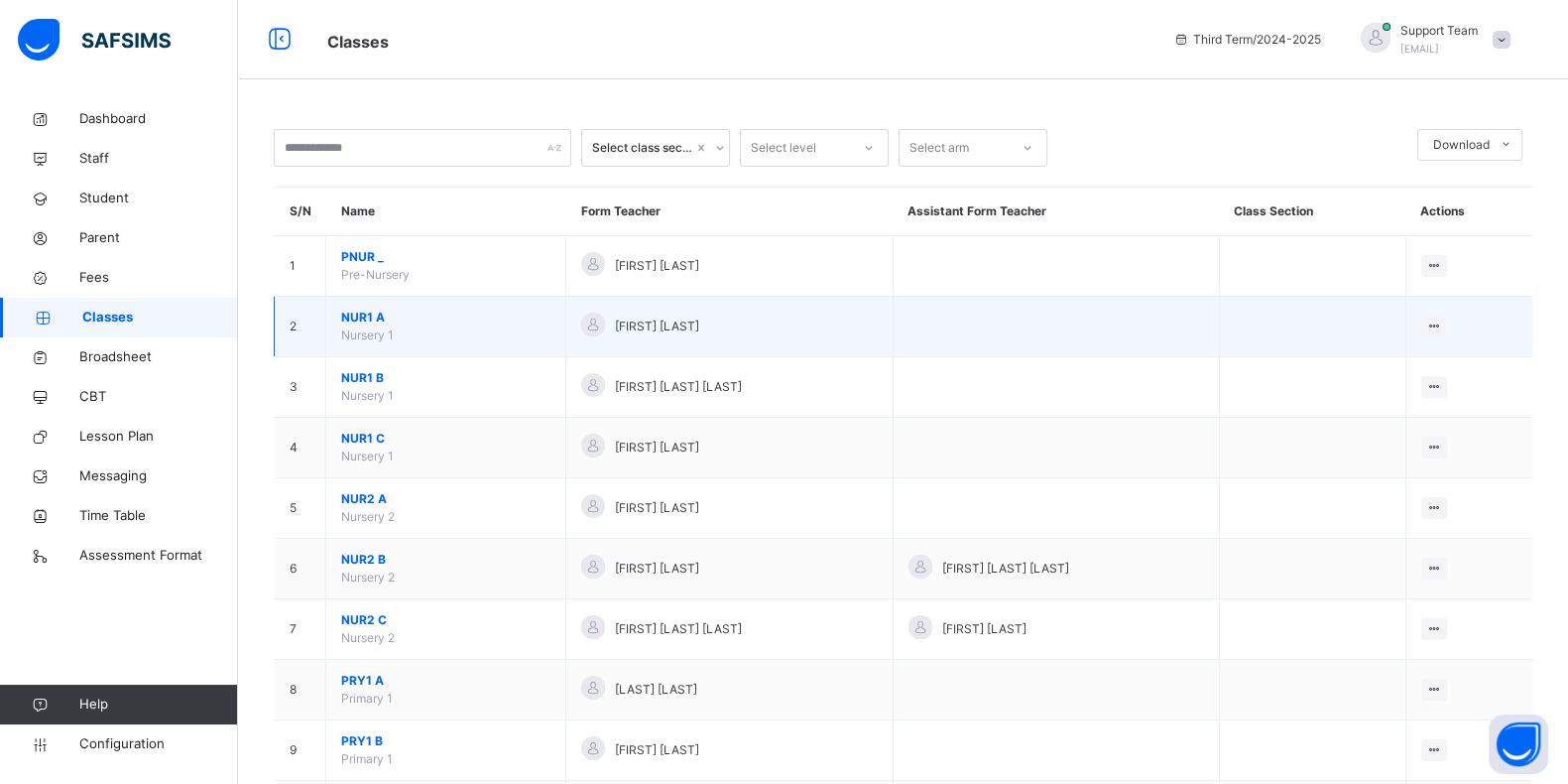 click on "NUR1   A" at bounding box center [445, 318] 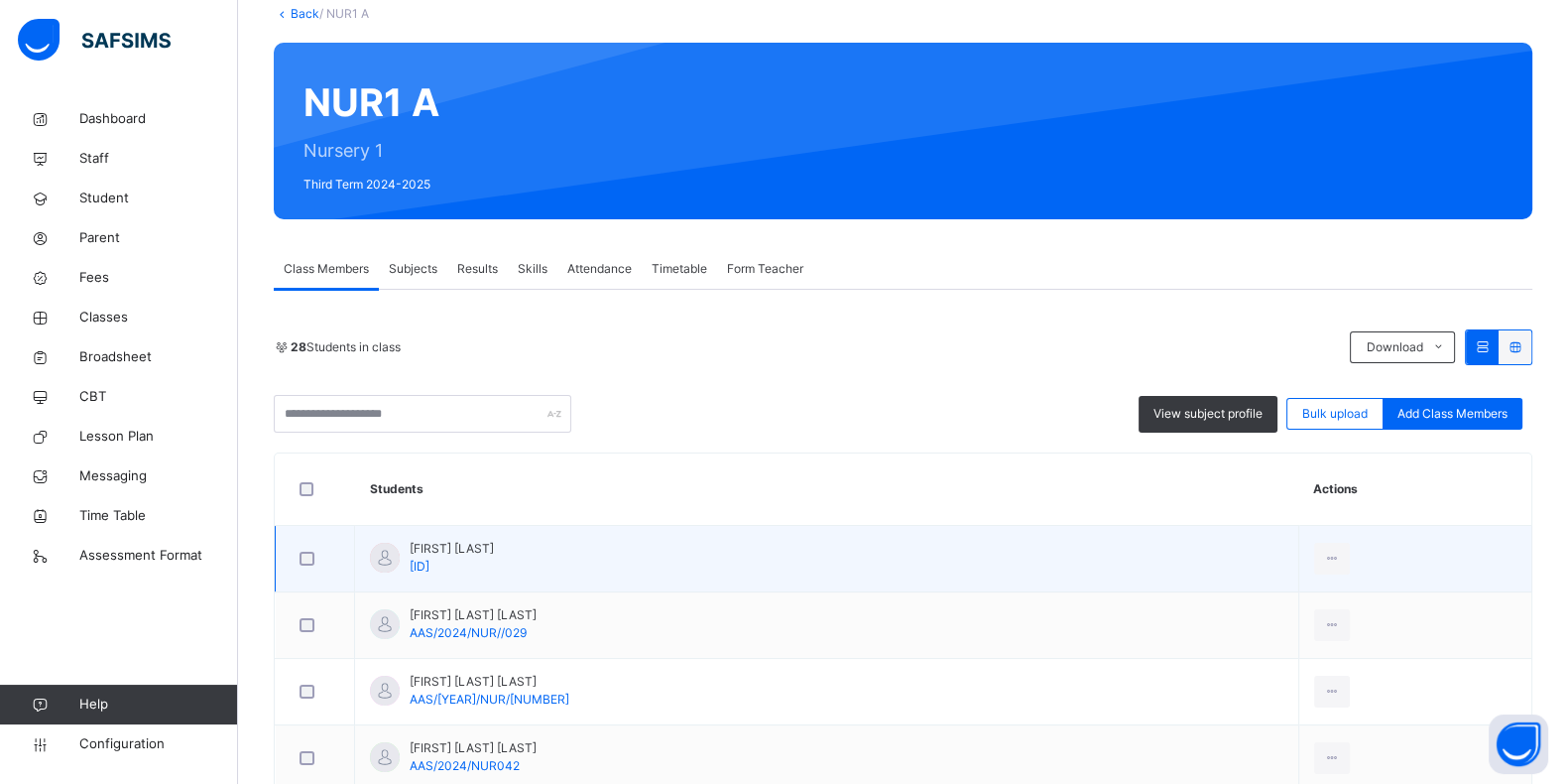 scroll, scrollTop: 247, scrollLeft: 0, axis: vertical 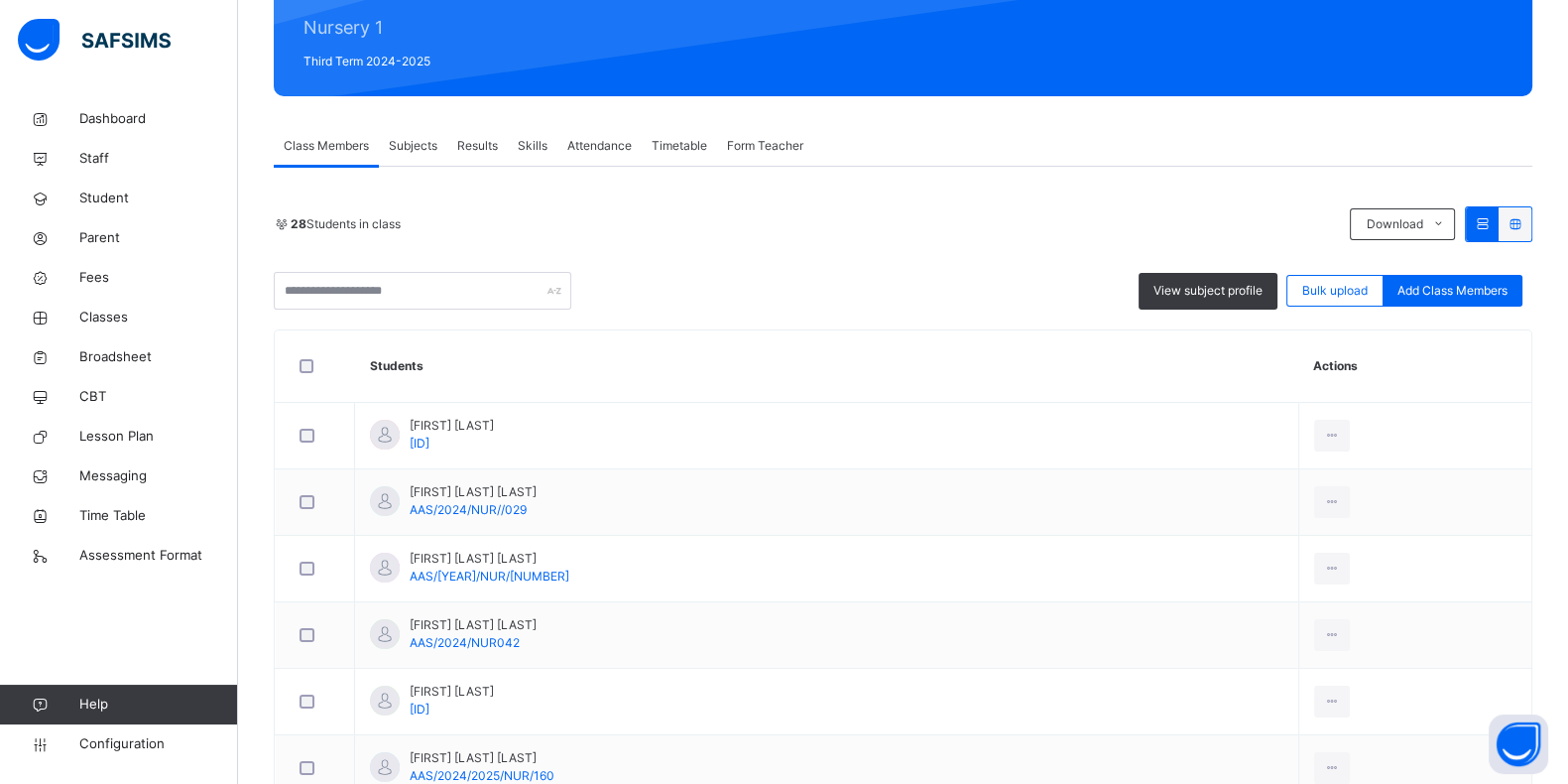 click on "Subjects" at bounding box center (413, 146) 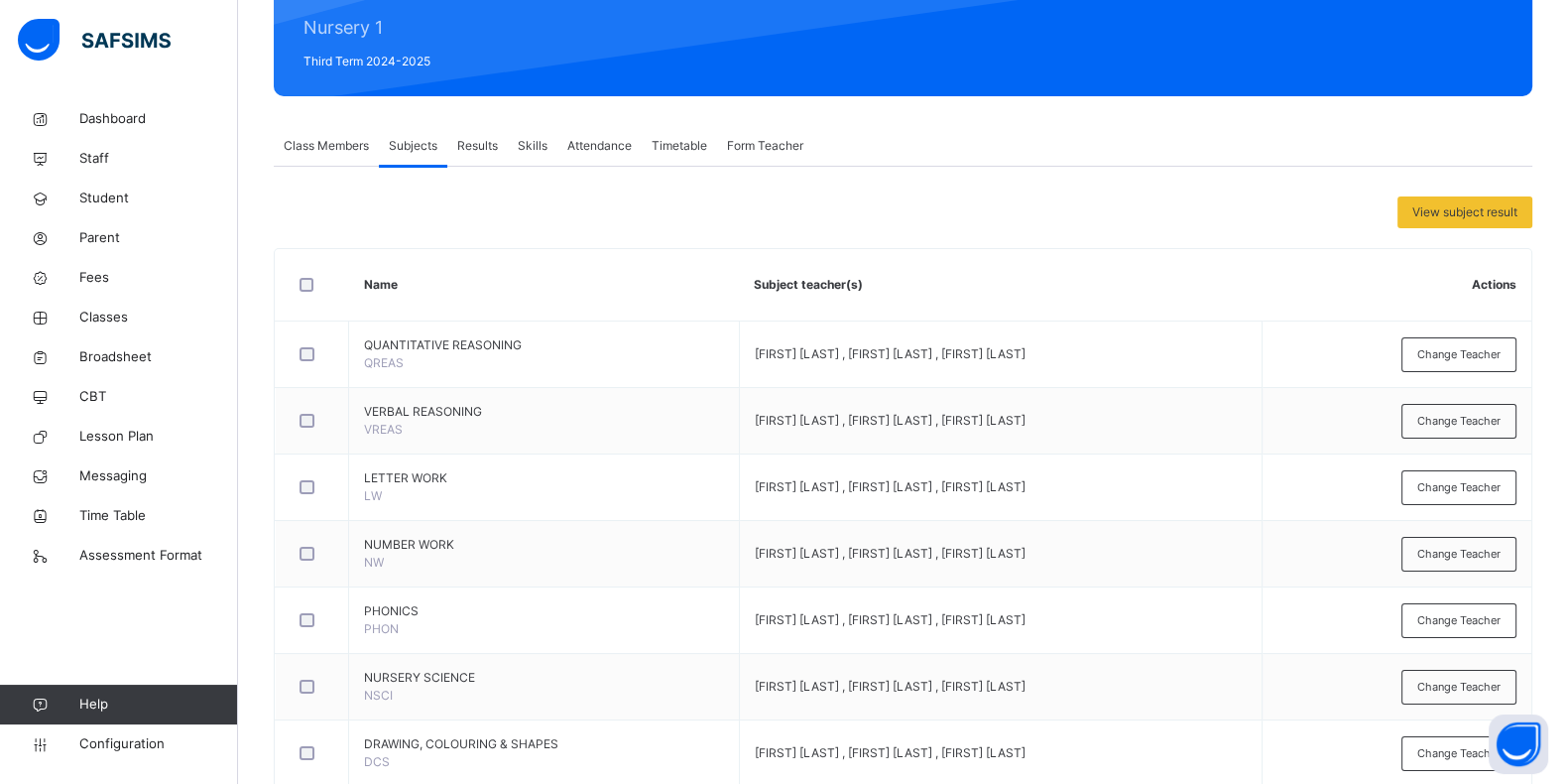click on "Results" at bounding box center [477, 146] 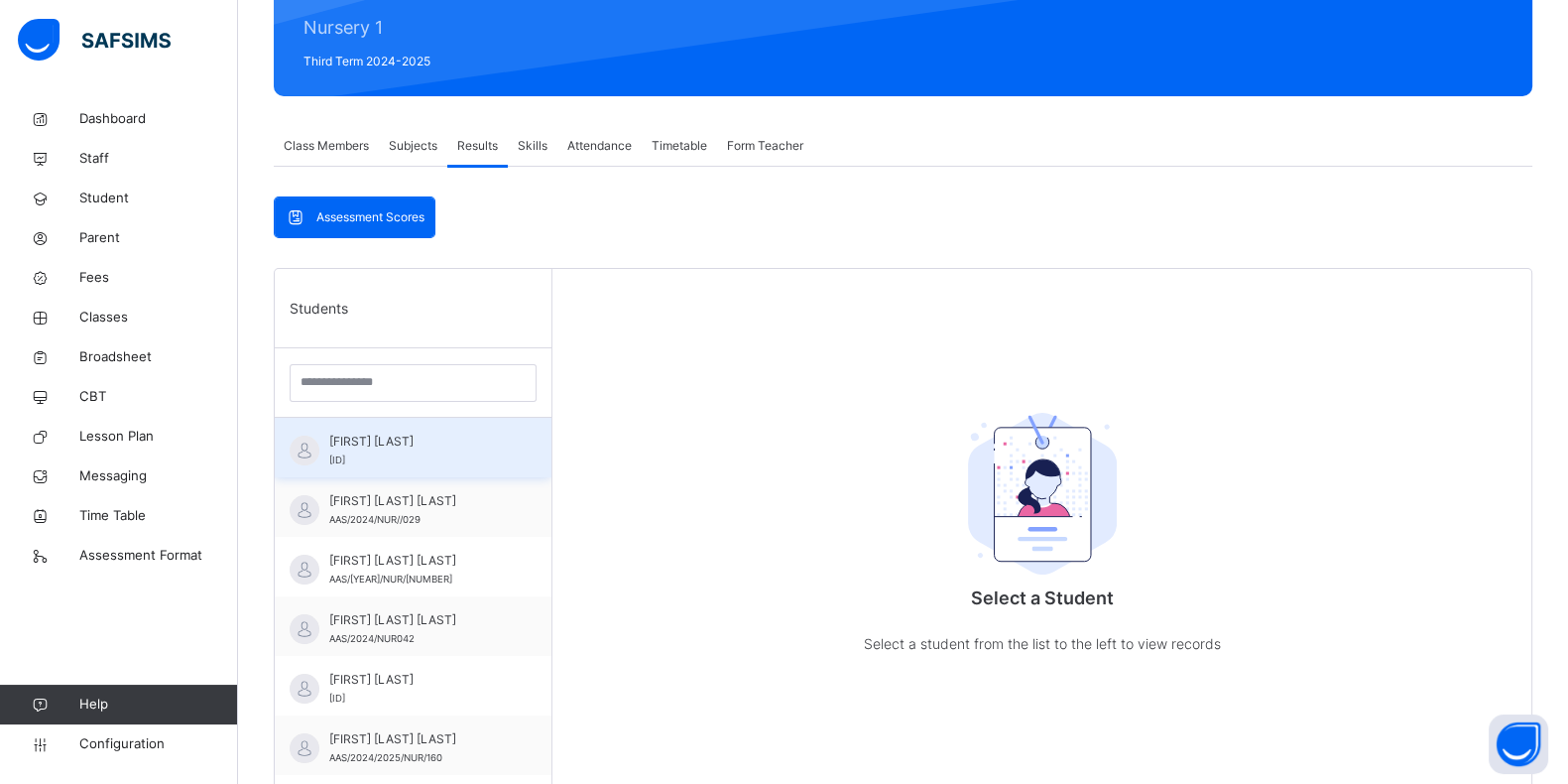 click on "[FIRST]  [LAST]" at bounding box center (418, 442) 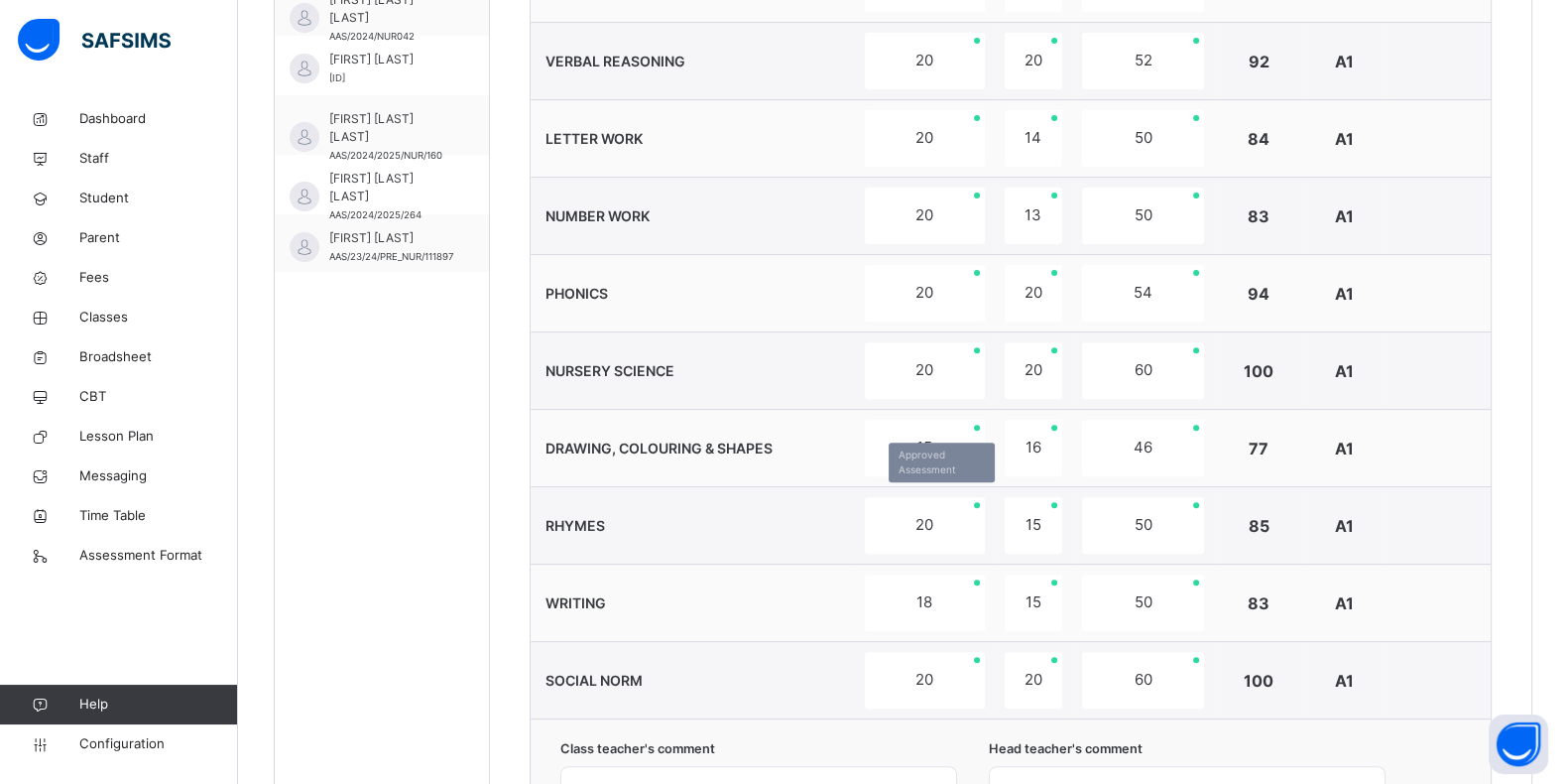 scroll, scrollTop: 1220, scrollLeft: 0, axis: vertical 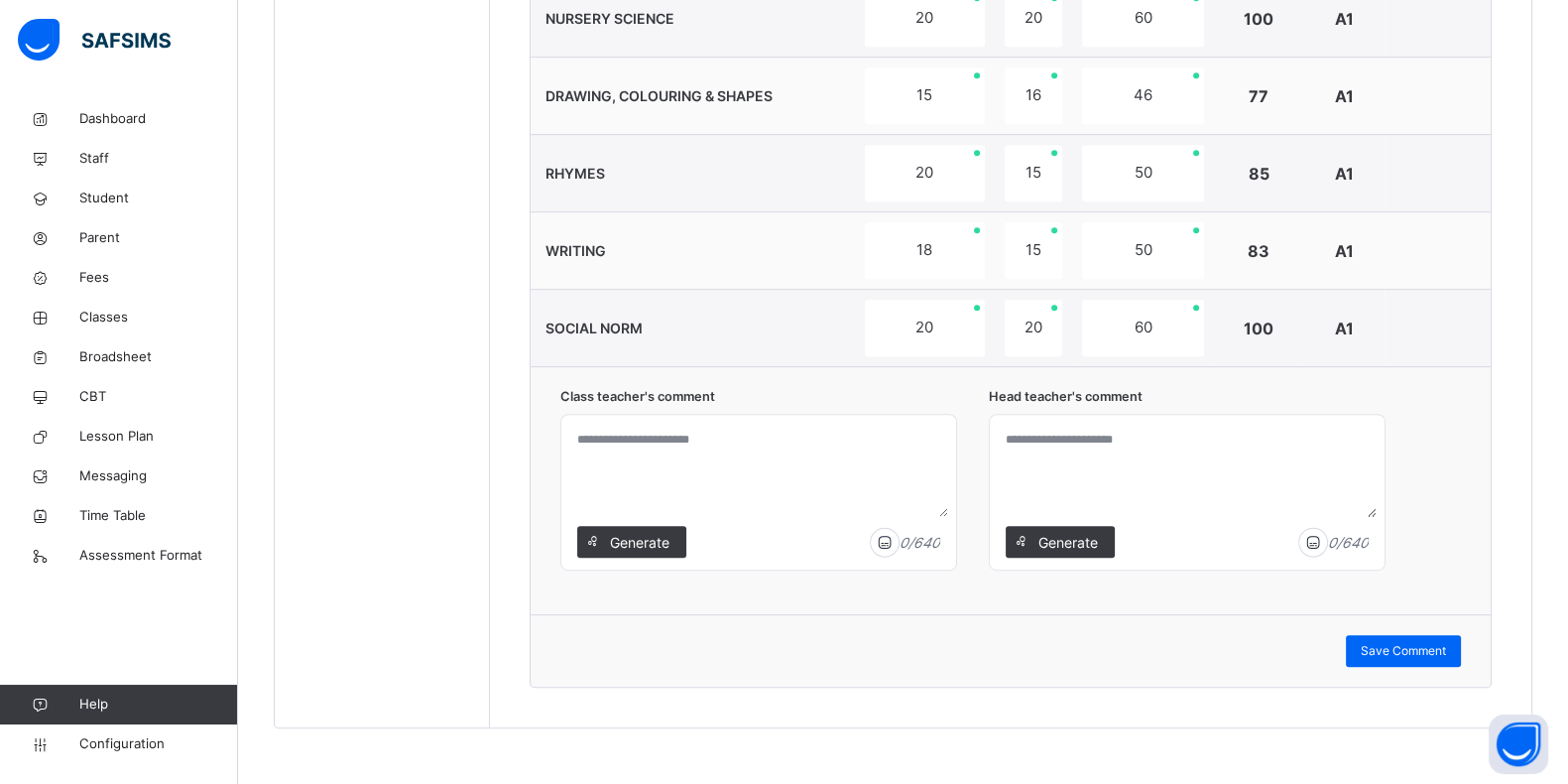 click at bounding box center (759, 469) 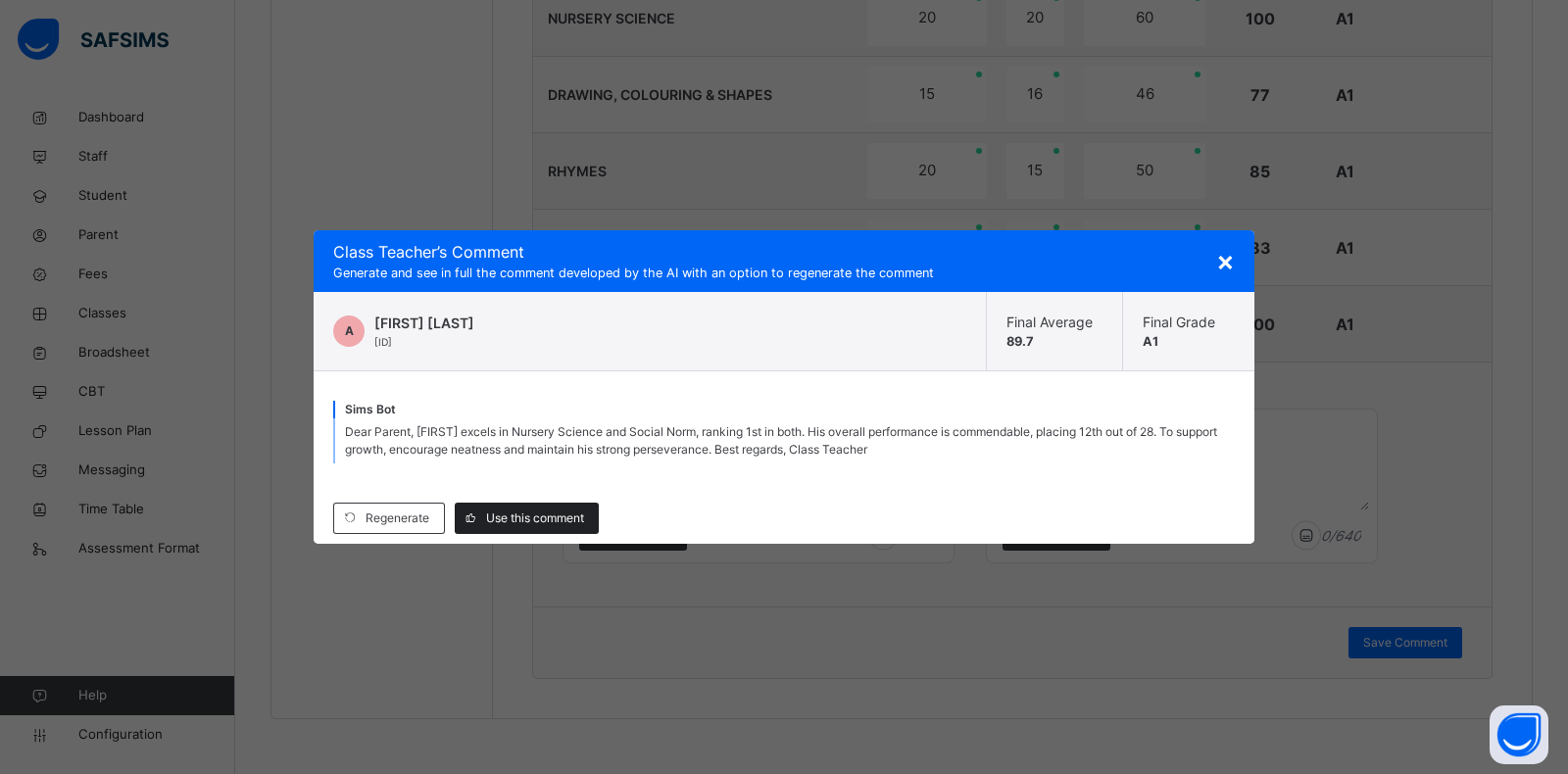 click on "Use this comment" at bounding box center [535, 518] 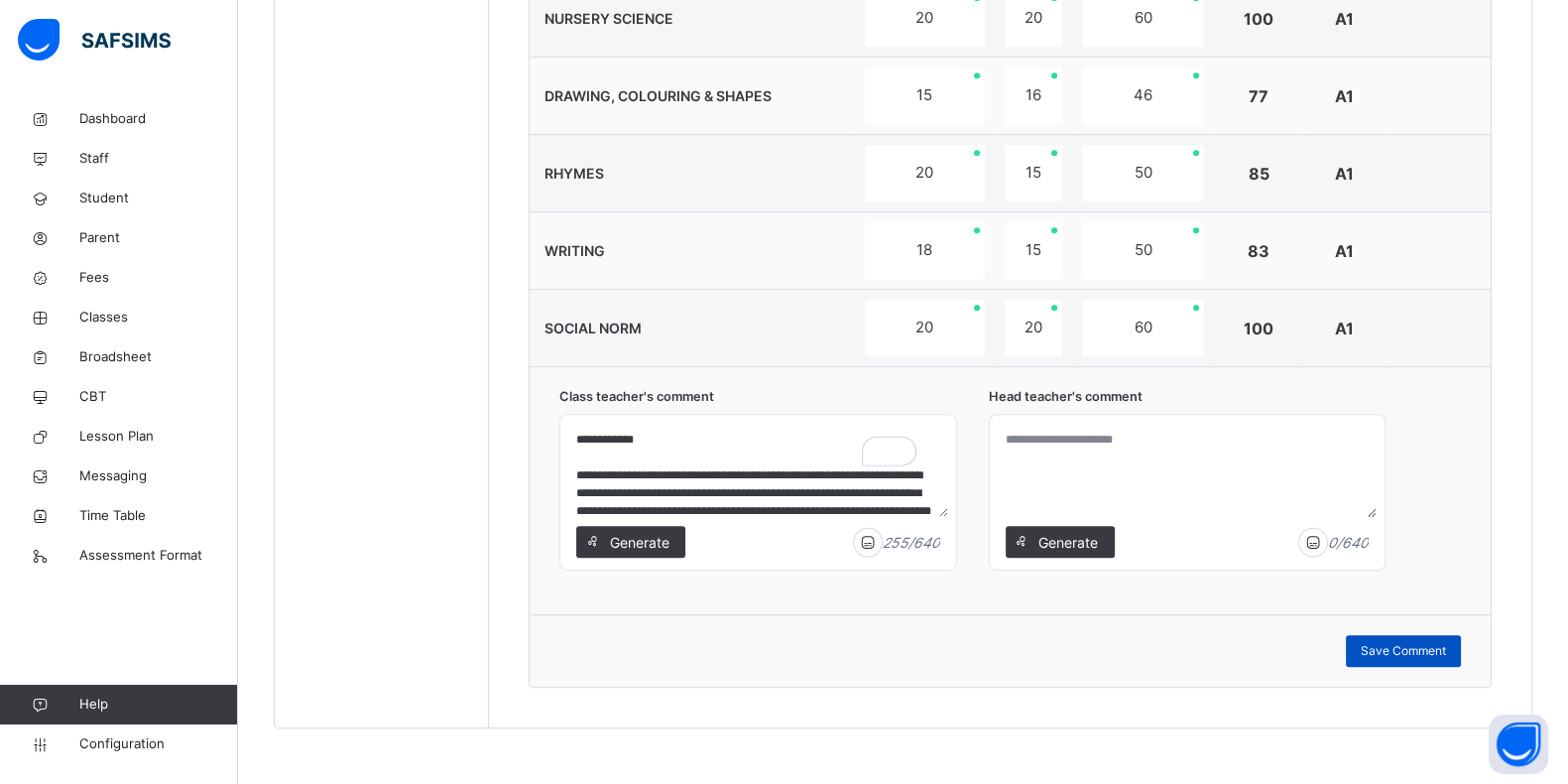 click on "Save Comment" at bounding box center [1403, 651] 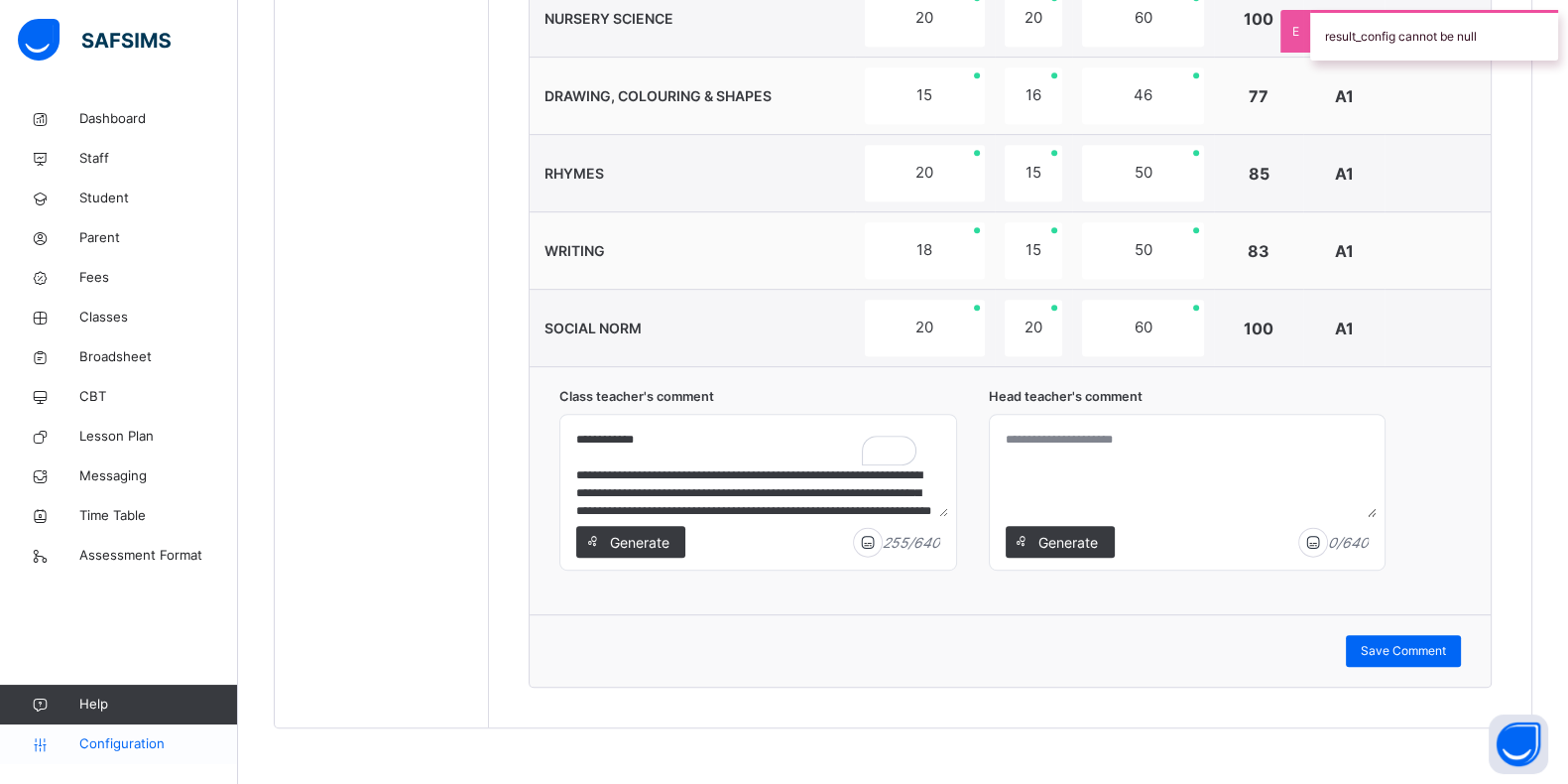 click on "Configuration" at bounding box center [158, 744] 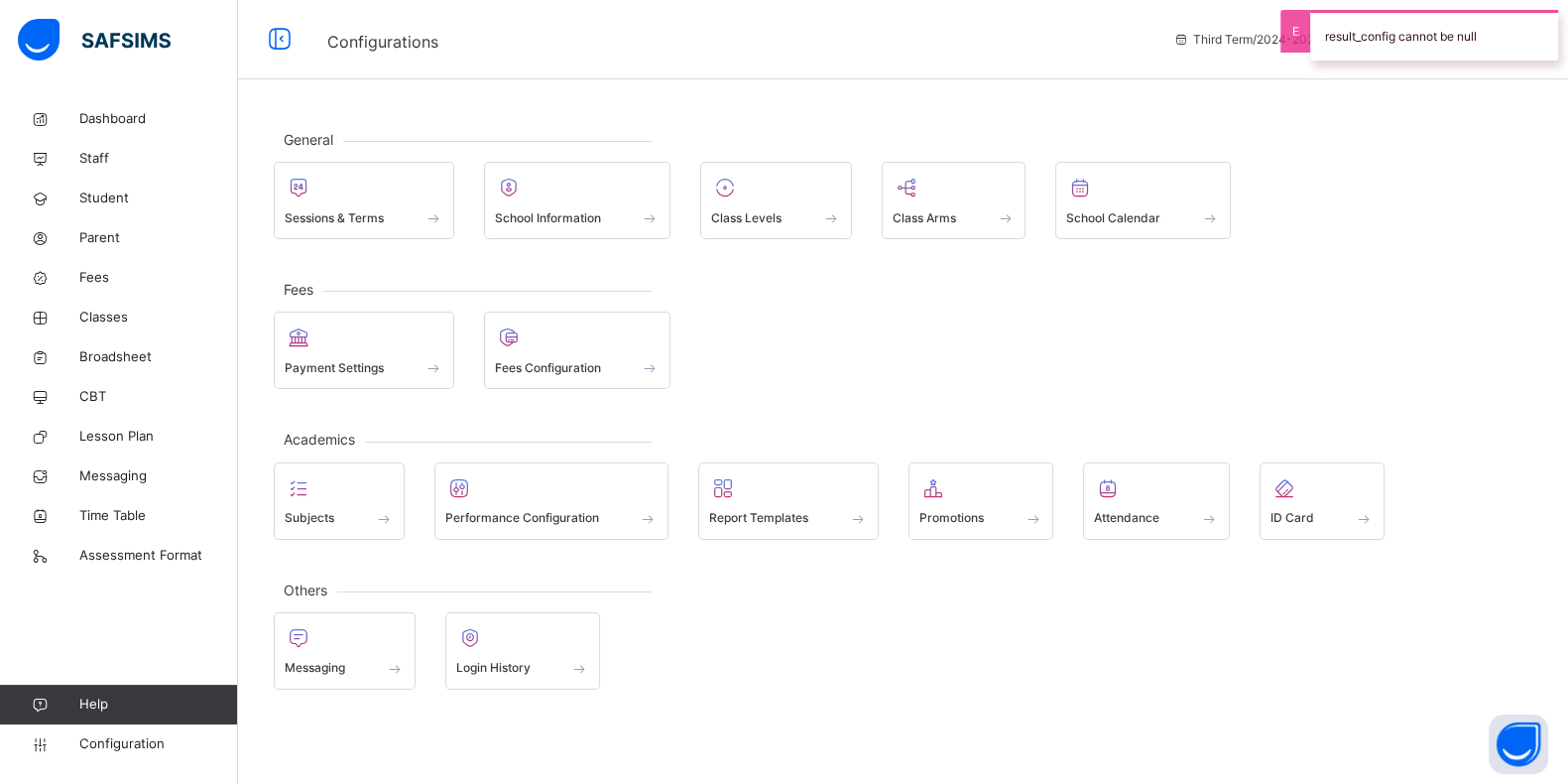 scroll, scrollTop: 0, scrollLeft: 0, axis: both 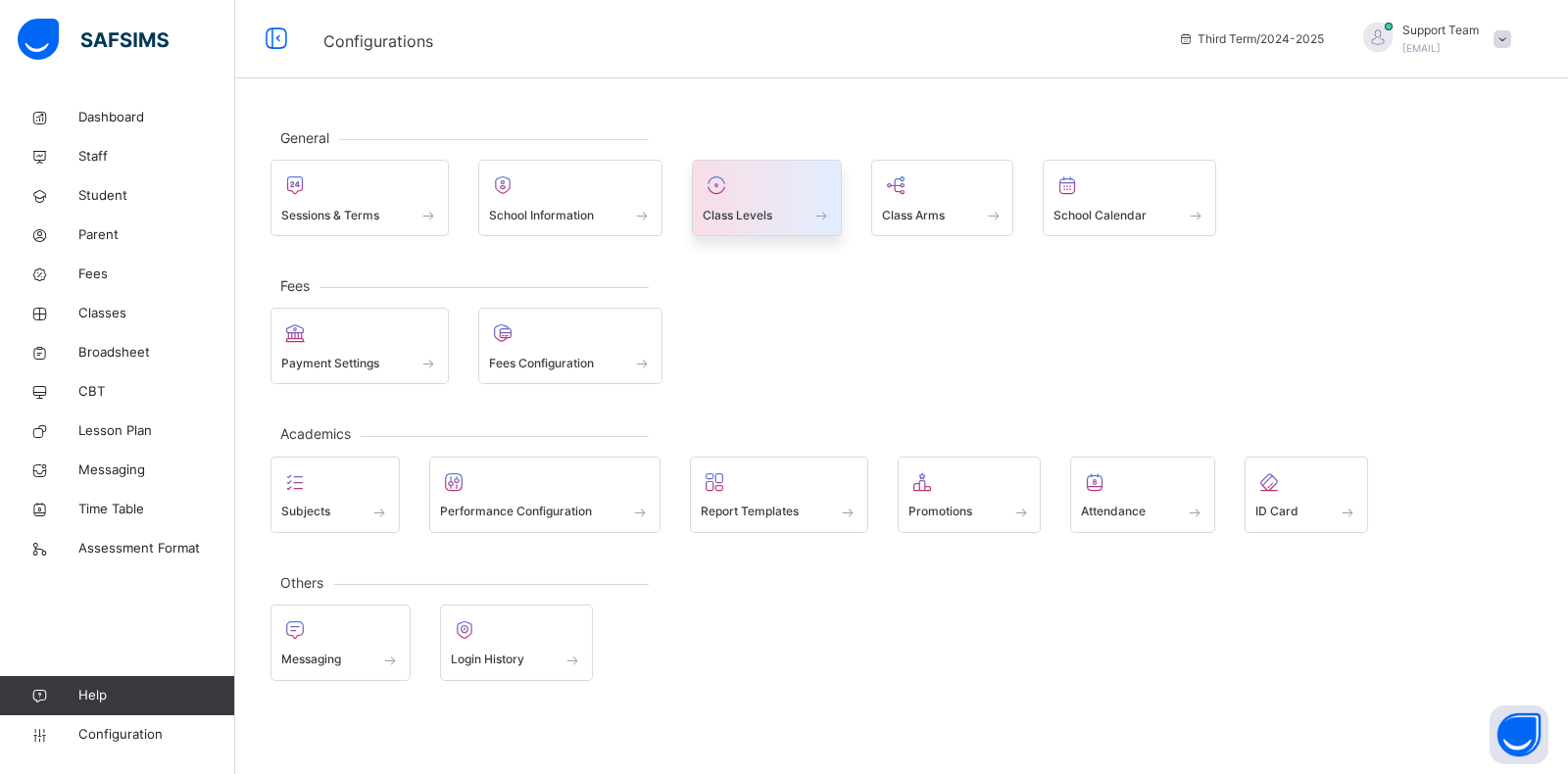 click at bounding box center (766, 185) 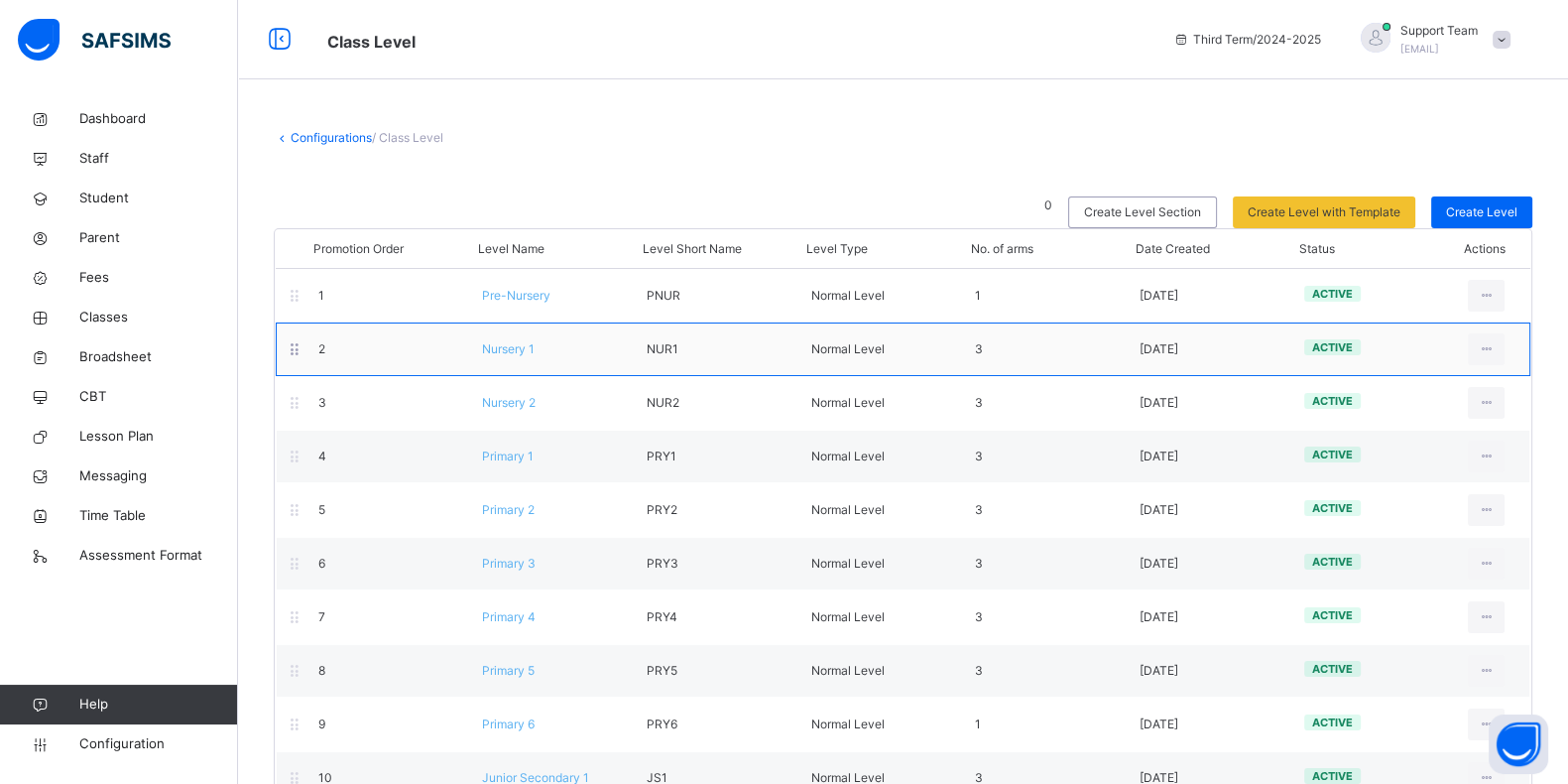 click on "Nursery 1" at bounding box center (508, 348) 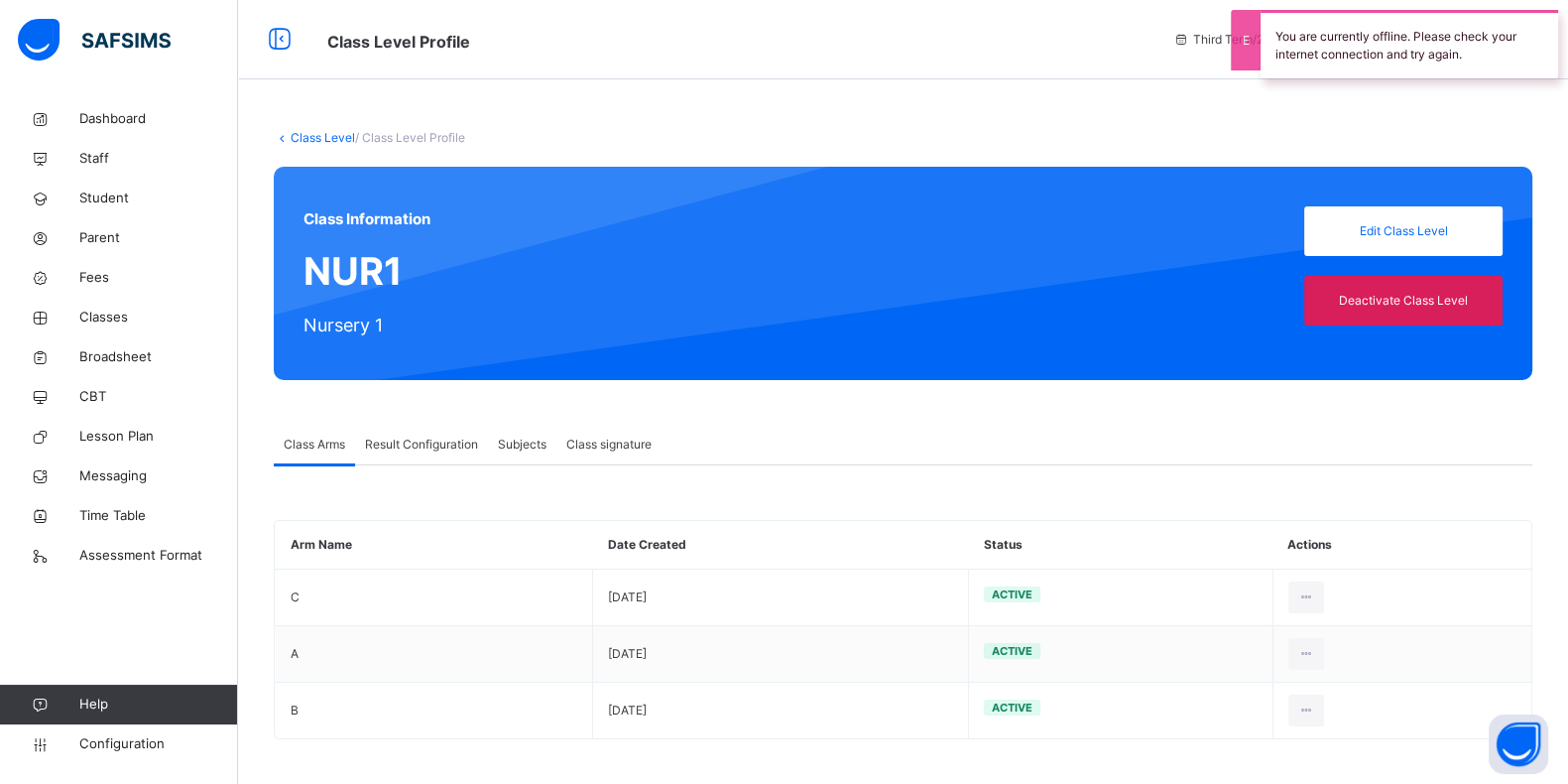 click on "Class Level  / Class Level Profile   Class Information   NUR1   Nursery 1   Edit Class Level     Deactivate Class Level Class Arms Result Configuration Subjects Class signature Class Arms More Options   Arm Name Date Created Status Actions C 2024-09-25 Active View Details A 2024-09-25 Active View Details B 2024-09-25 Active View Details Generic Report Generic End of Term Report Report Name Generic Report Template Result Template Name Term still ongoing Status Third Term Add configuration Report Name Result Template Grading Format Type Status Action End of Term Report Default template WAEC Grading Format NORMAL not in use Result Generation Configuration report name Scale up to 100 percent Third Term 2024-2025 ASSIGNMENT TEST EXAMINATION Cumulative This configuration is applicable to cumulative reports only.  Has subject scores Has subject traits result template Cancel   Preview   × Delete Configuration This action would delete  undefined  from the system. Are you sure you want to carry on? Cancel × undefined" at bounding box center (903, 444) 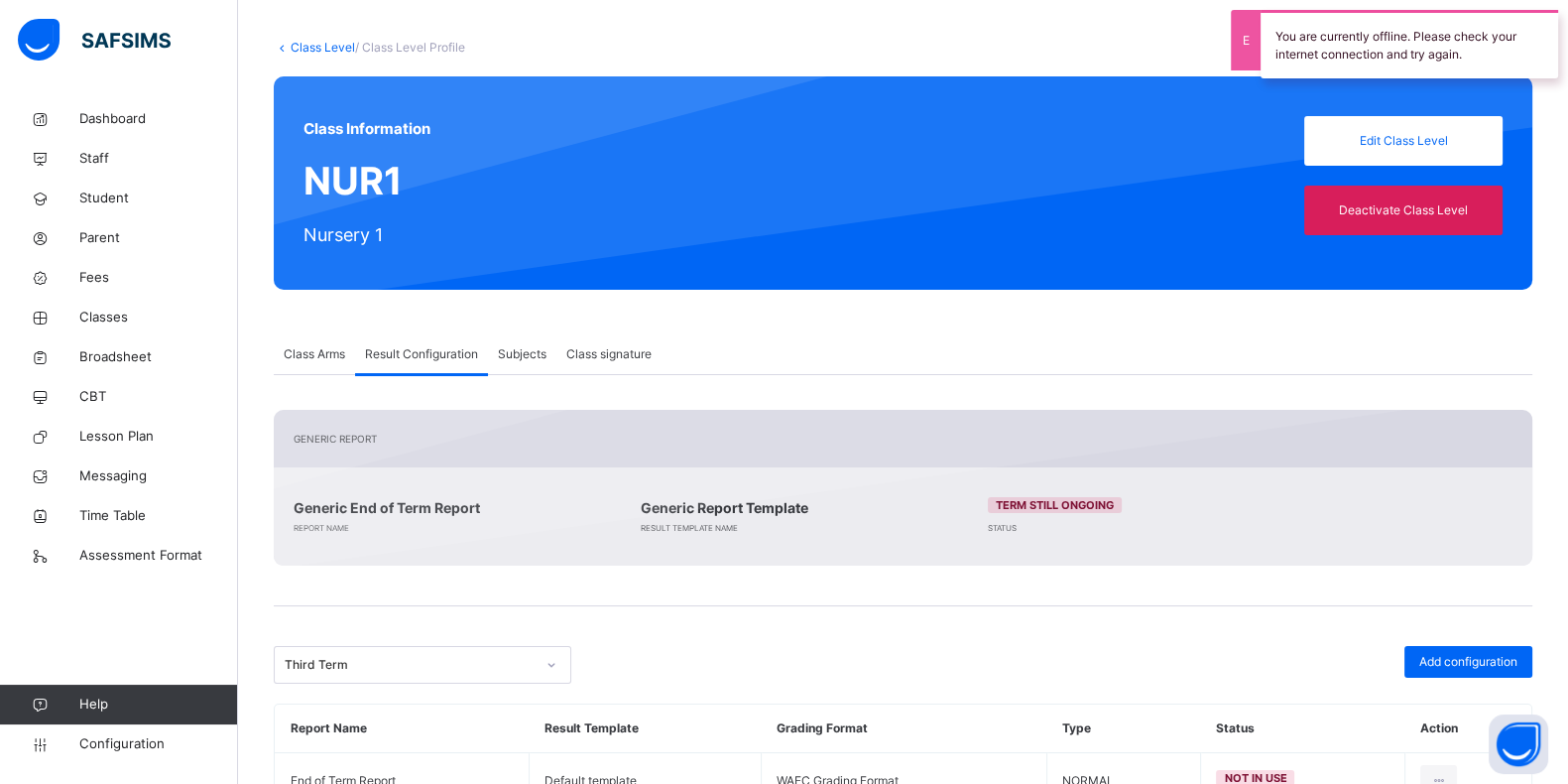 scroll, scrollTop: 165, scrollLeft: 0, axis: vertical 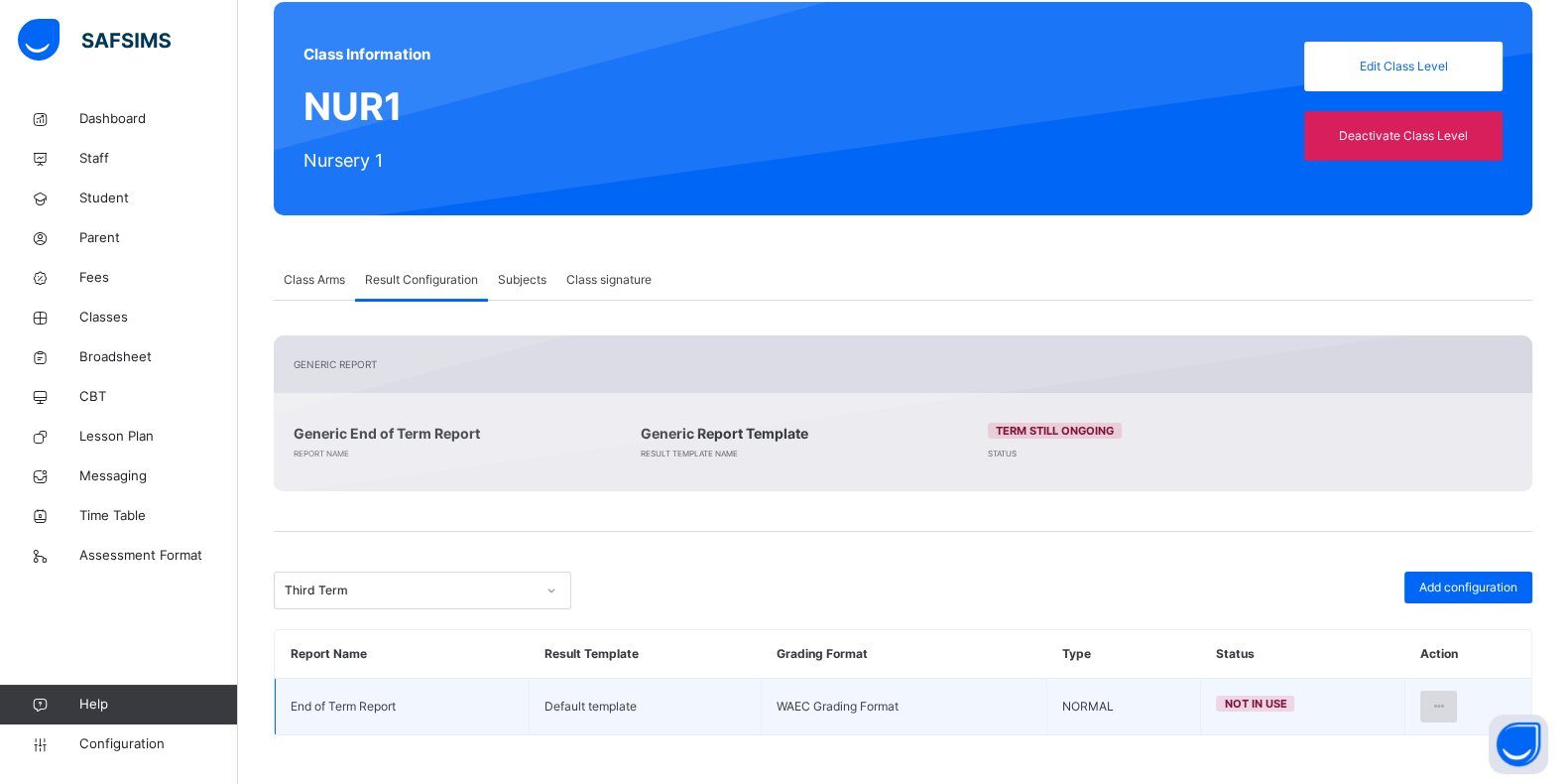 click at bounding box center (1438, 707) 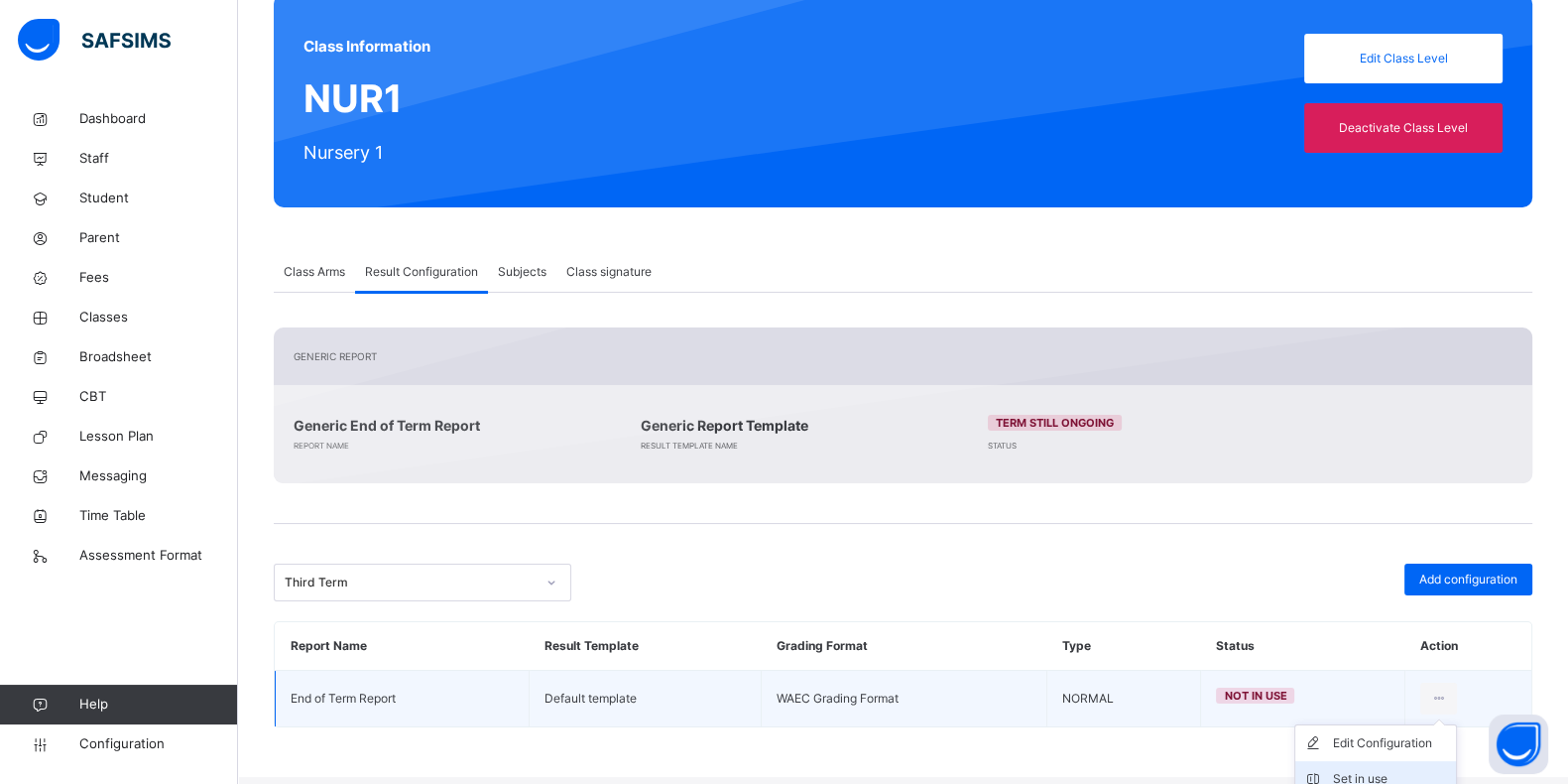 scroll, scrollTop: 221, scrollLeft: 0, axis: vertical 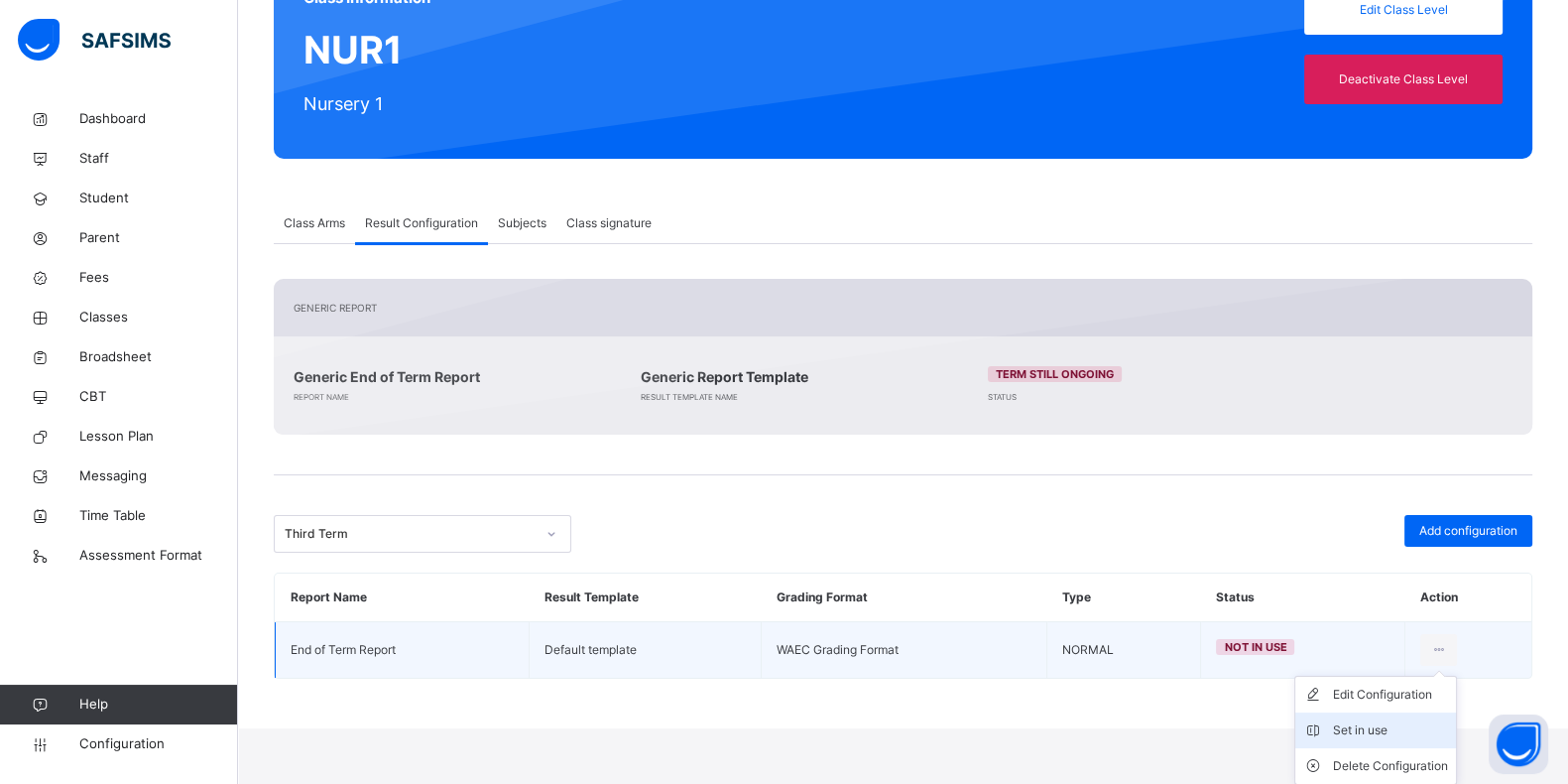 click on "Set in use" at bounding box center [1390, 730] 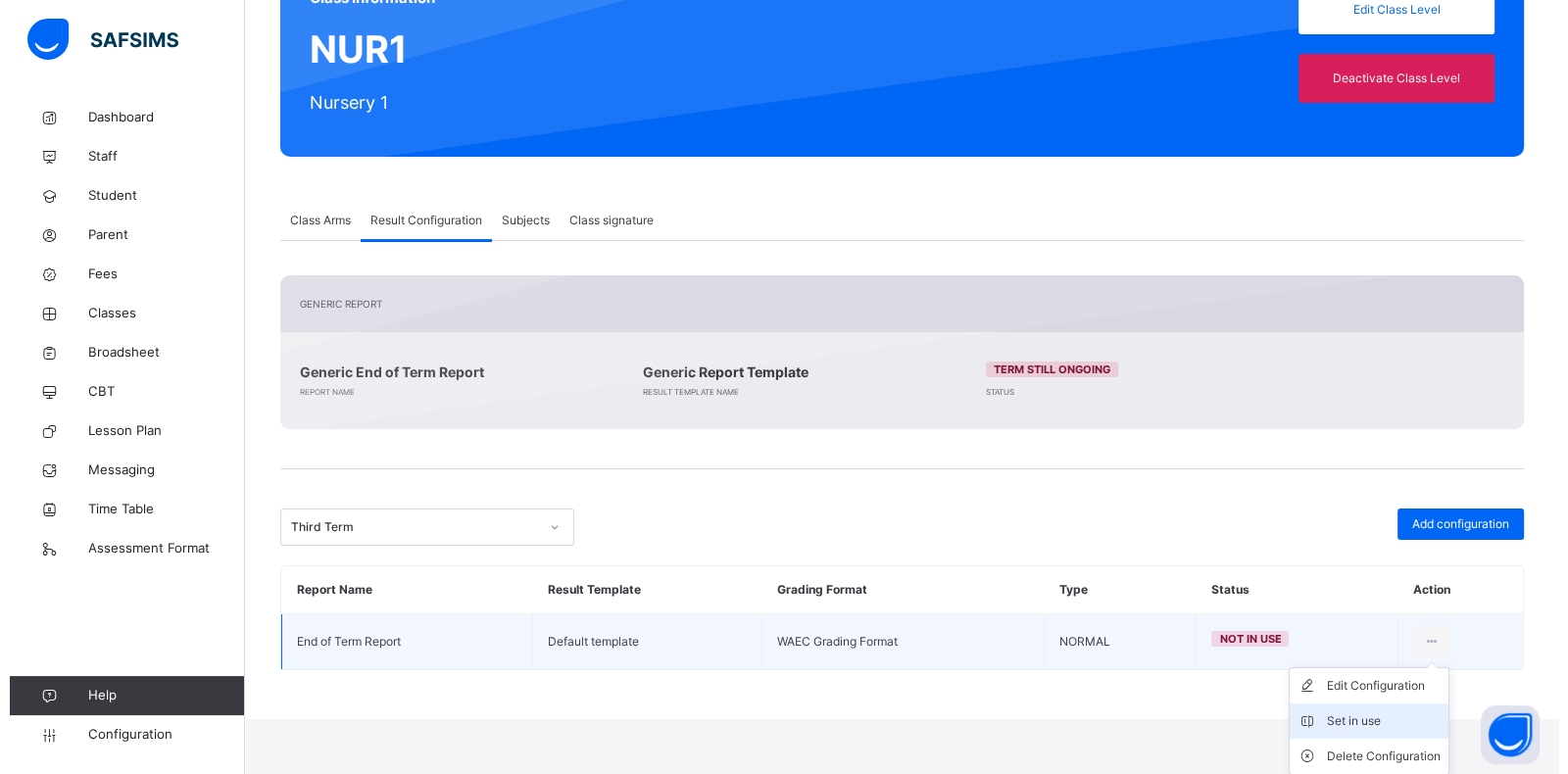 scroll, scrollTop: 163, scrollLeft: 0, axis: vertical 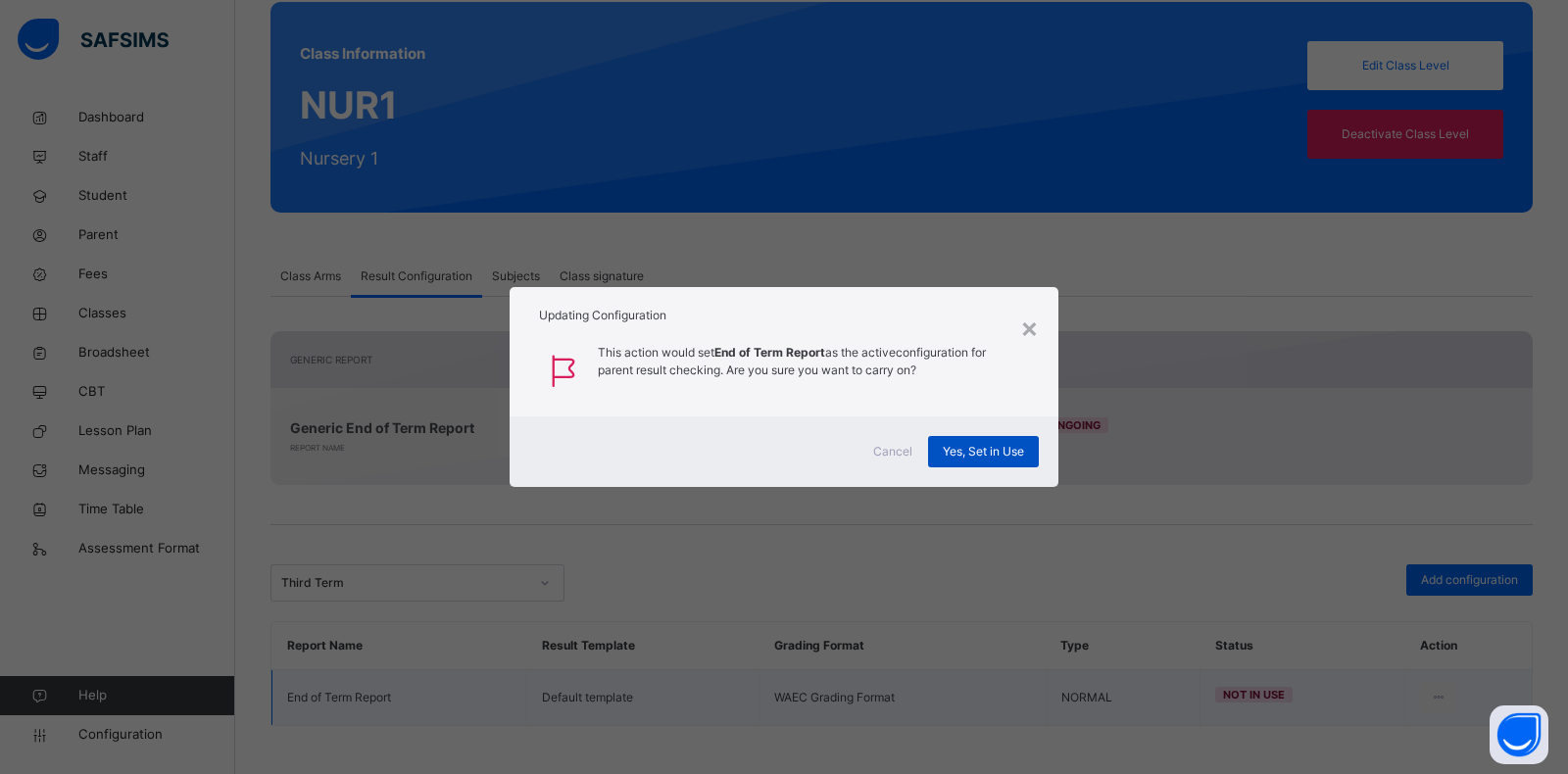 click on "Yes, Set in Use" at bounding box center [983, 452] 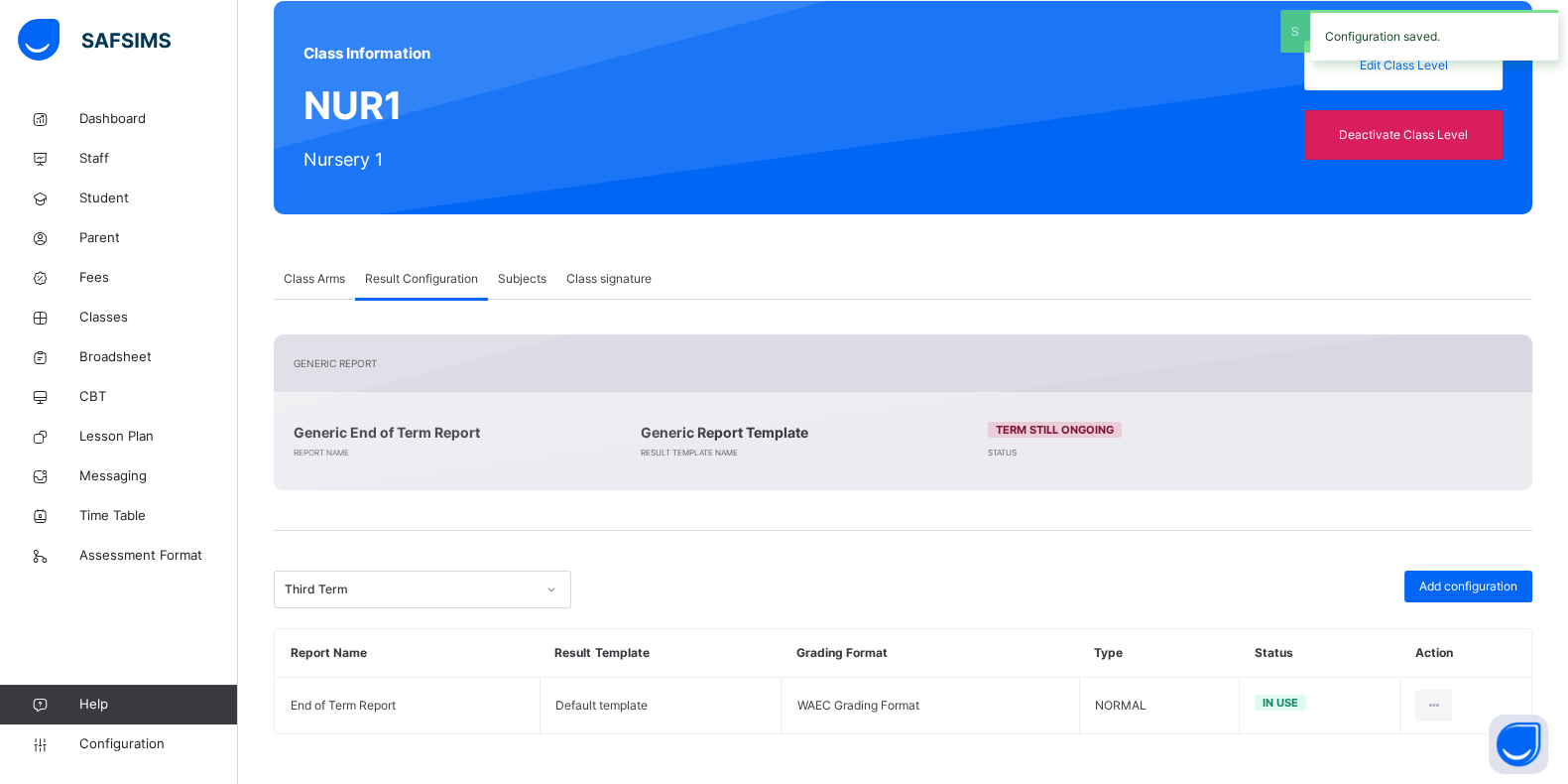 scroll, scrollTop: 165, scrollLeft: 0, axis: vertical 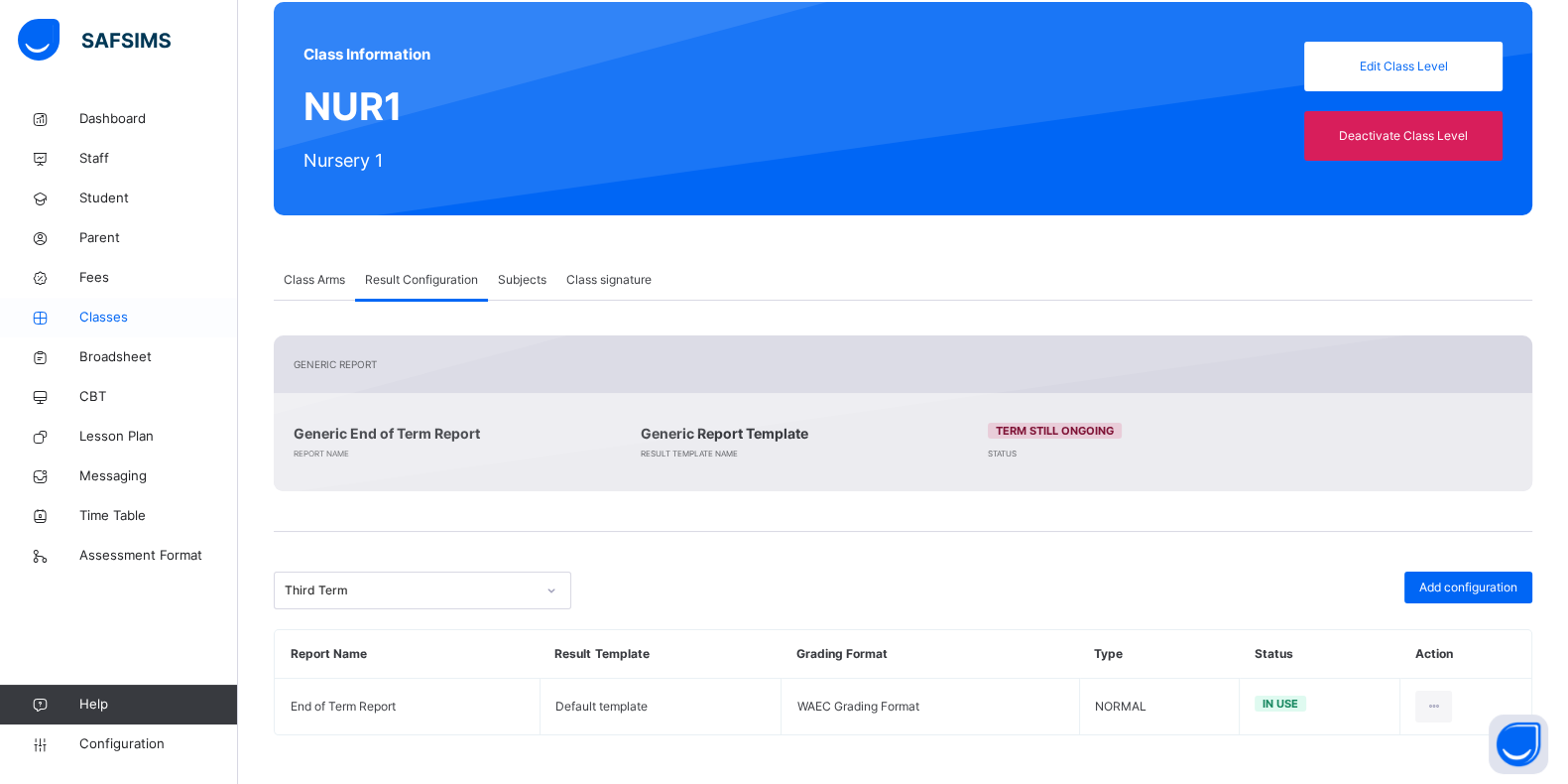 click on "Classes" at bounding box center (159, 318) 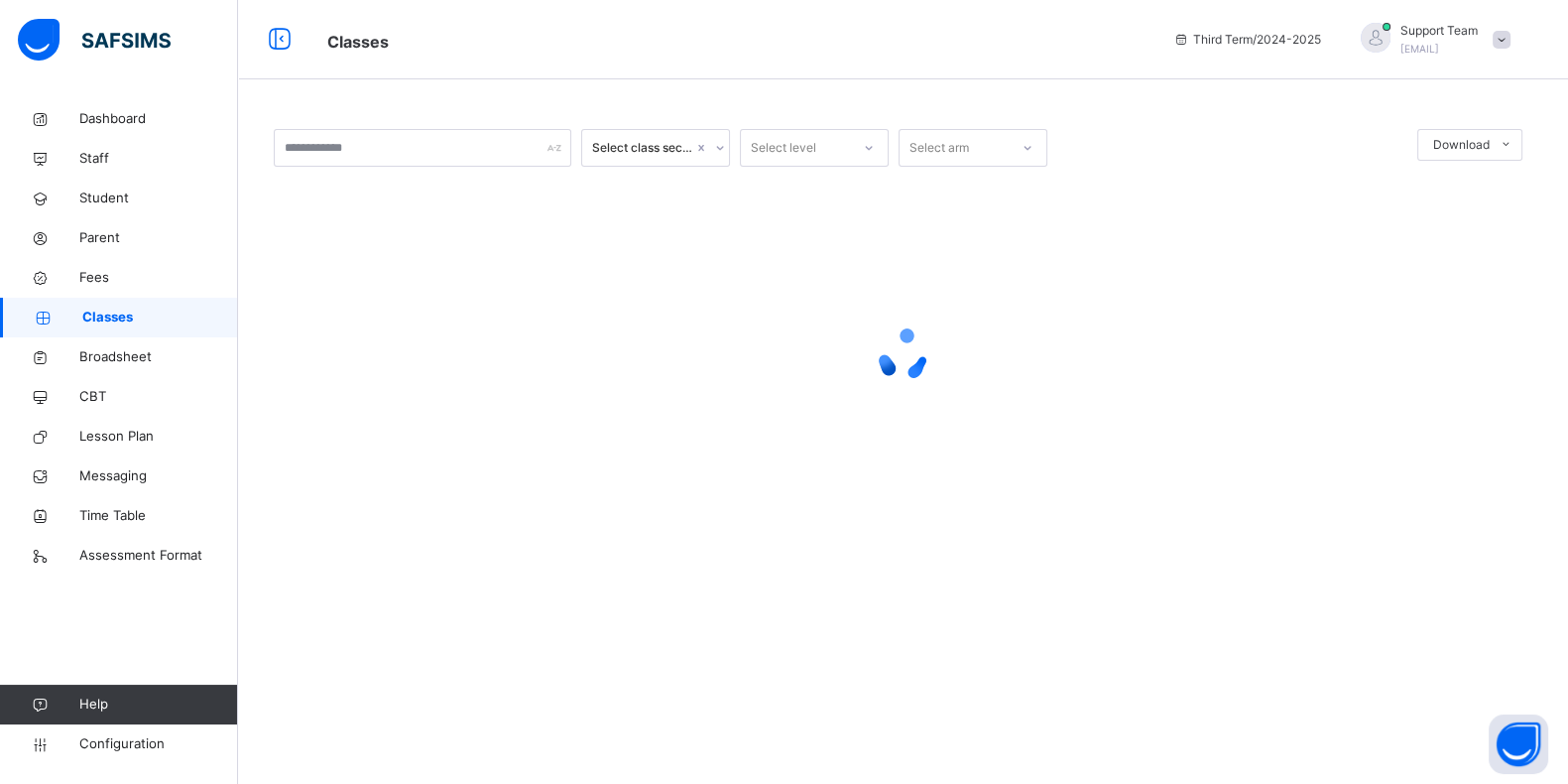 scroll, scrollTop: 0, scrollLeft: 0, axis: both 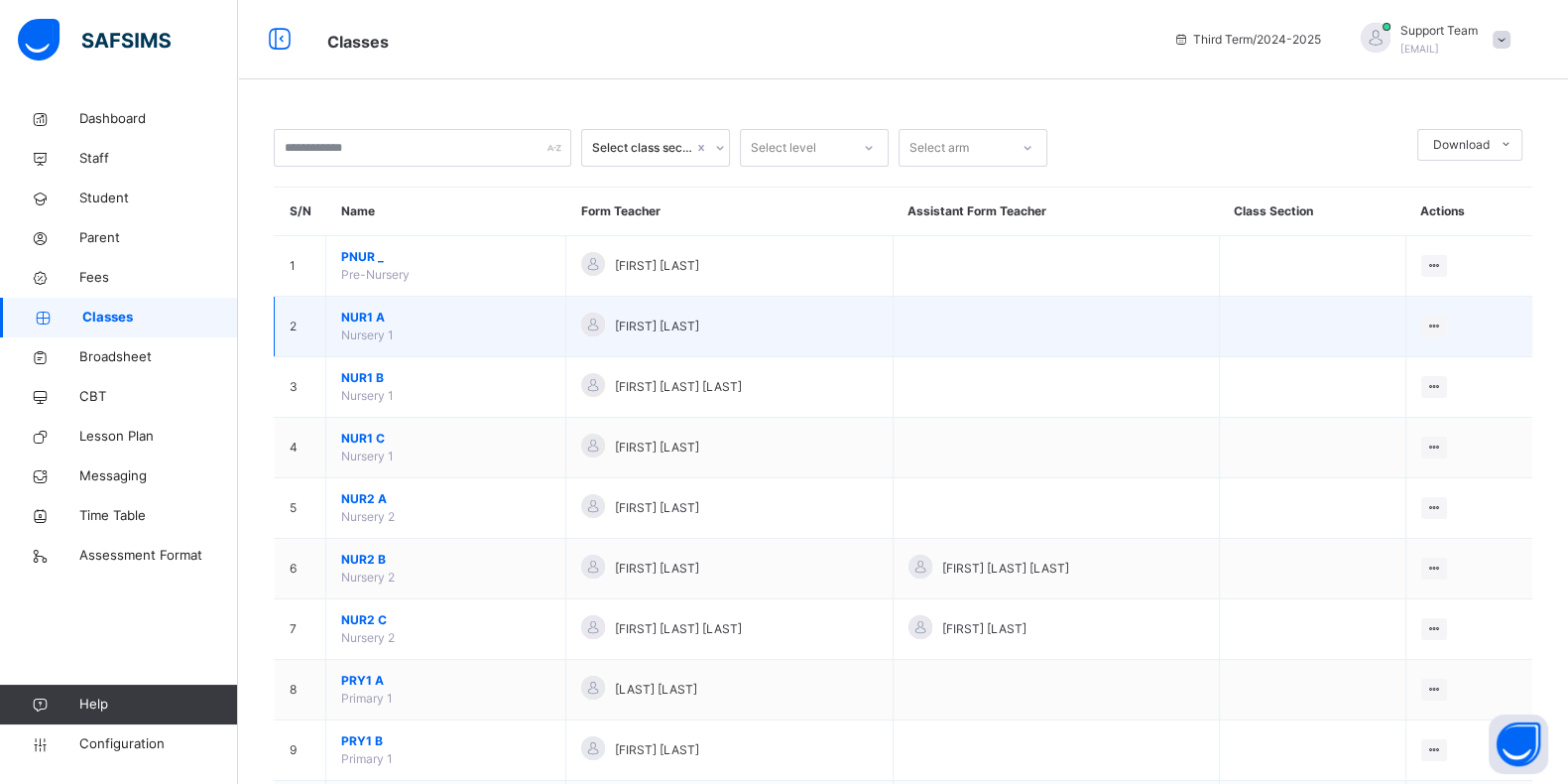 click on "NUR1   A" at bounding box center [445, 318] 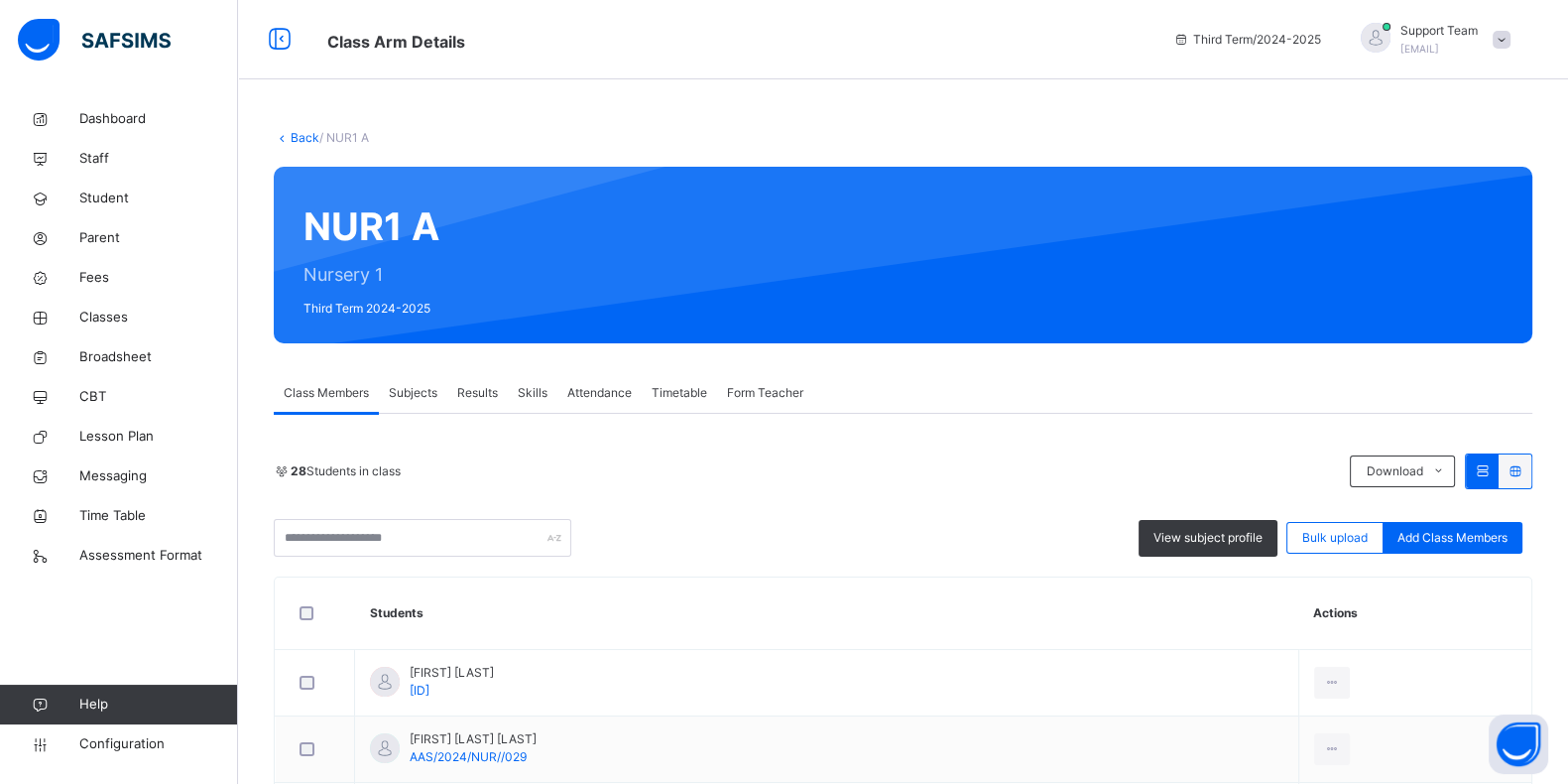 click on "Results" at bounding box center (477, 393) 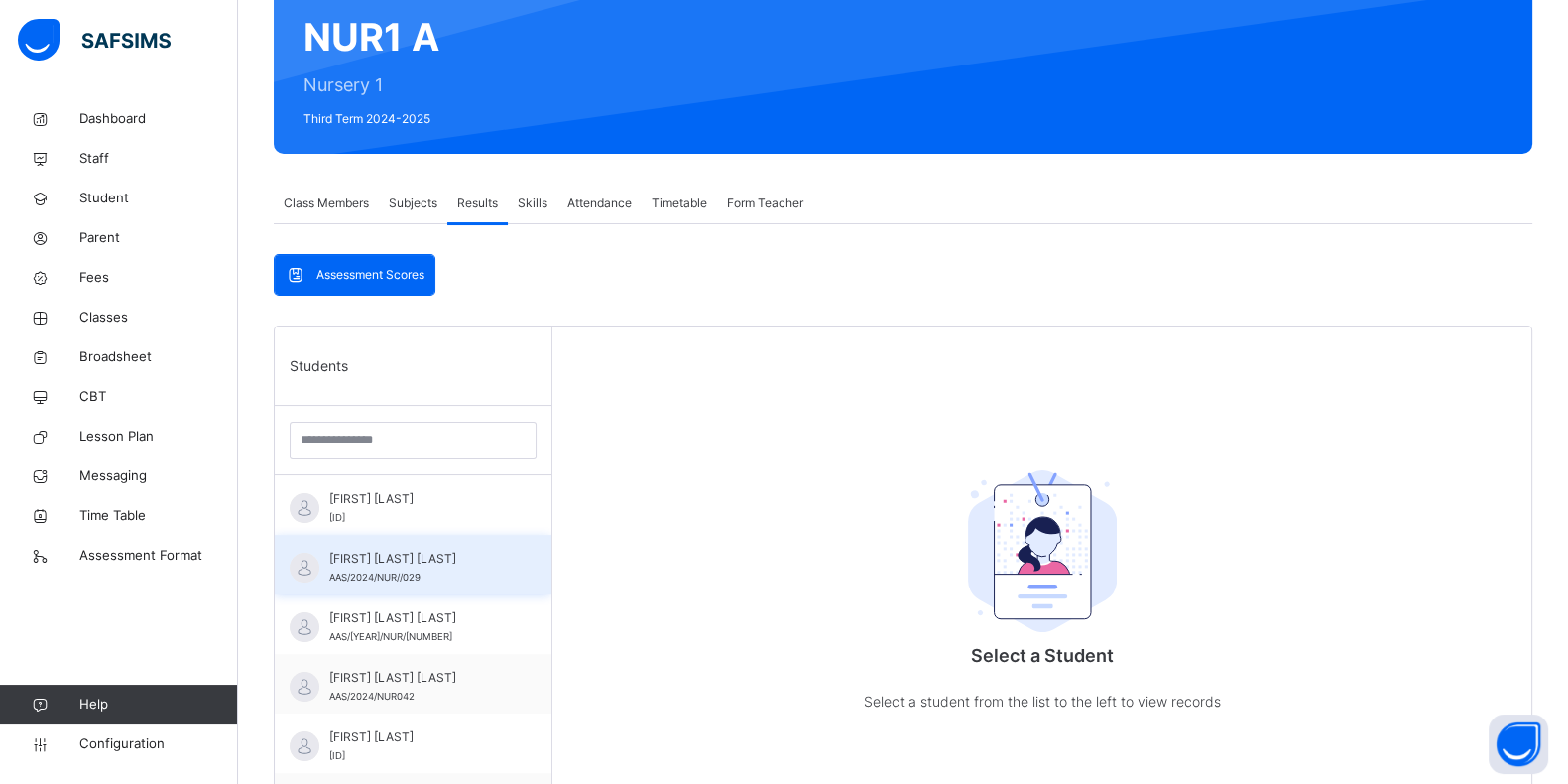 scroll, scrollTop: 247, scrollLeft: 0, axis: vertical 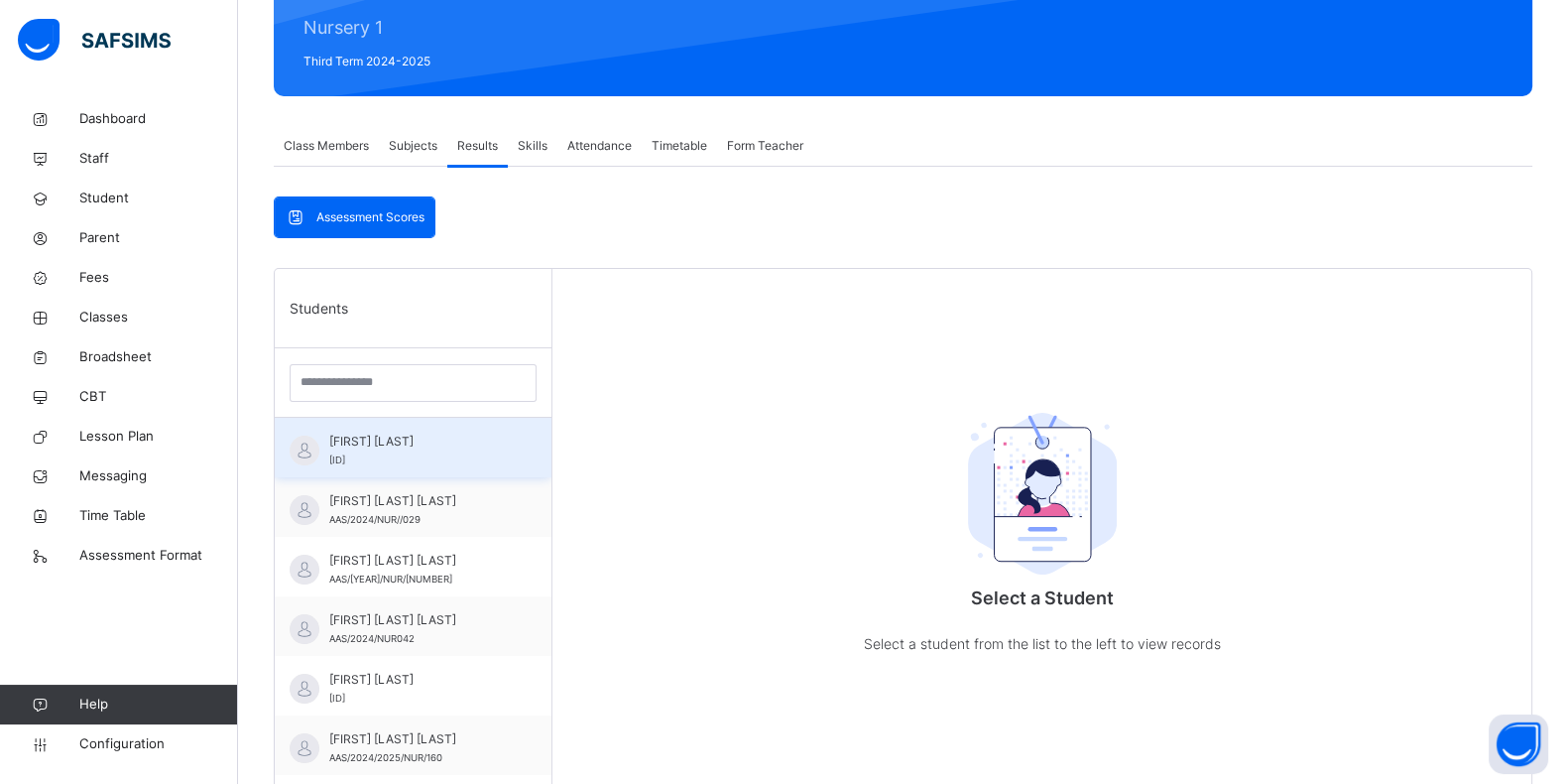 click on "[ID]" at bounding box center [337, 459] 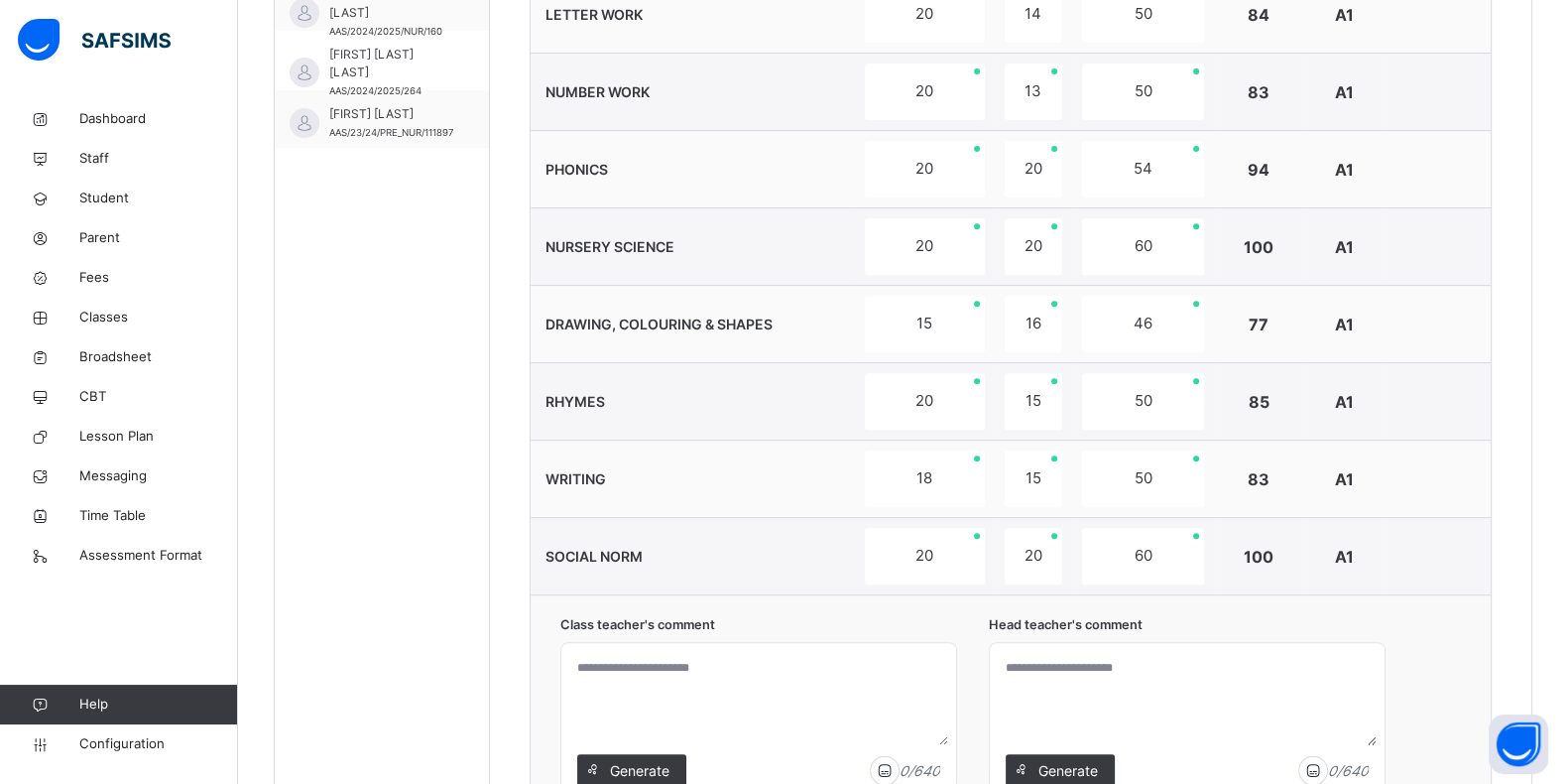 scroll, scrollTop: 1220, scrollLeft: 0, axis: vertical 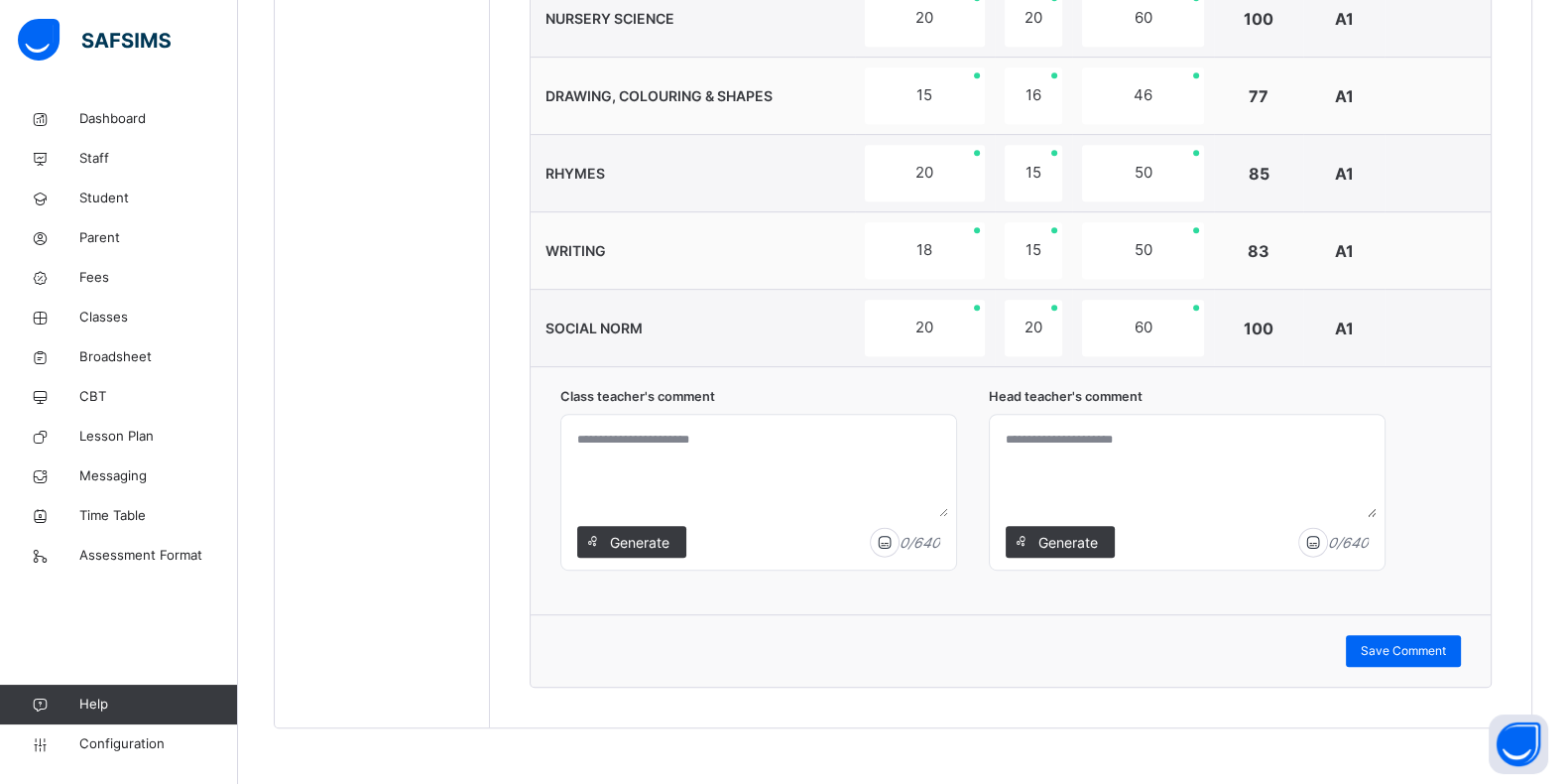 click at bounding box center [759, 469] 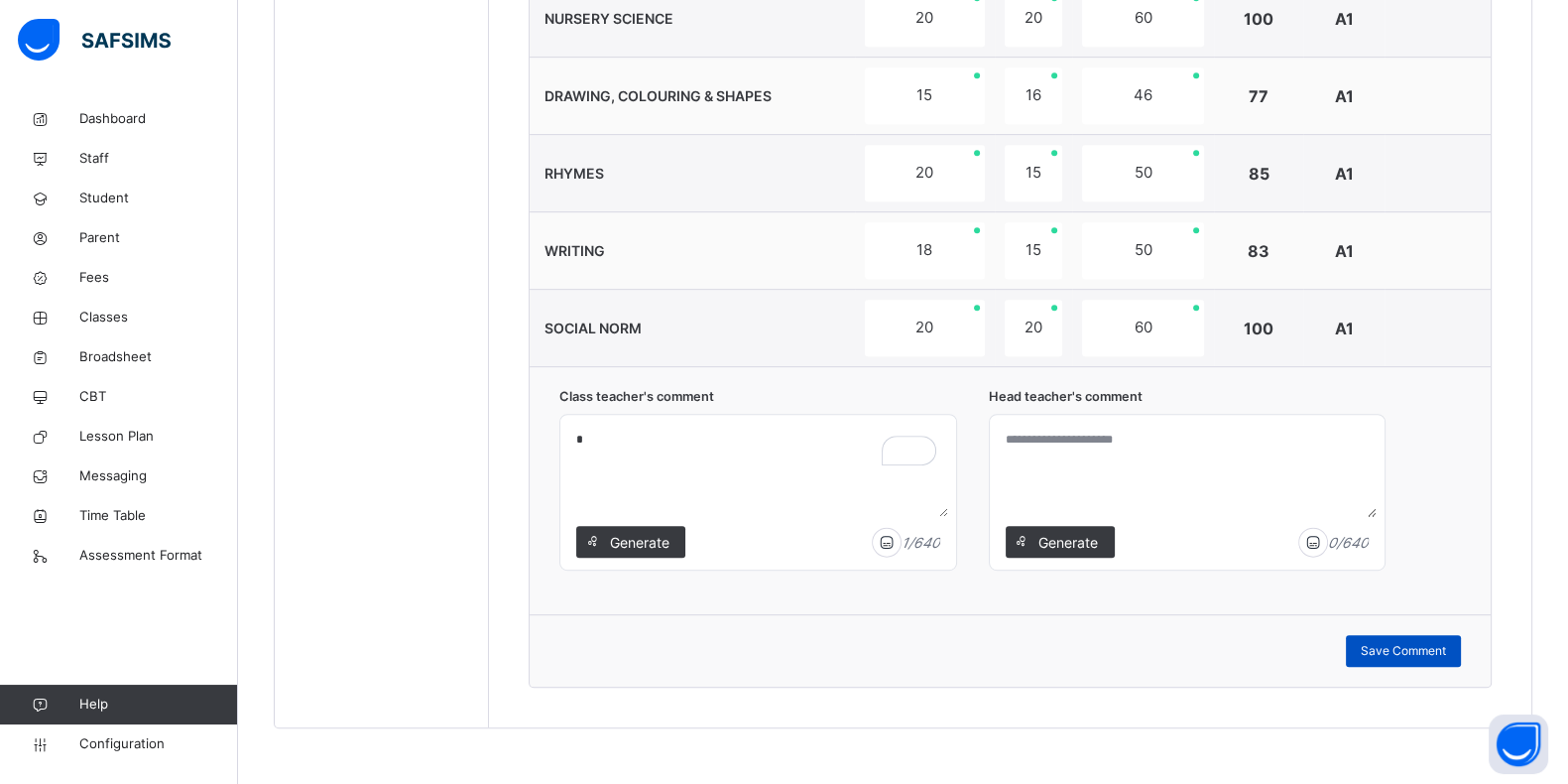 type on "*" 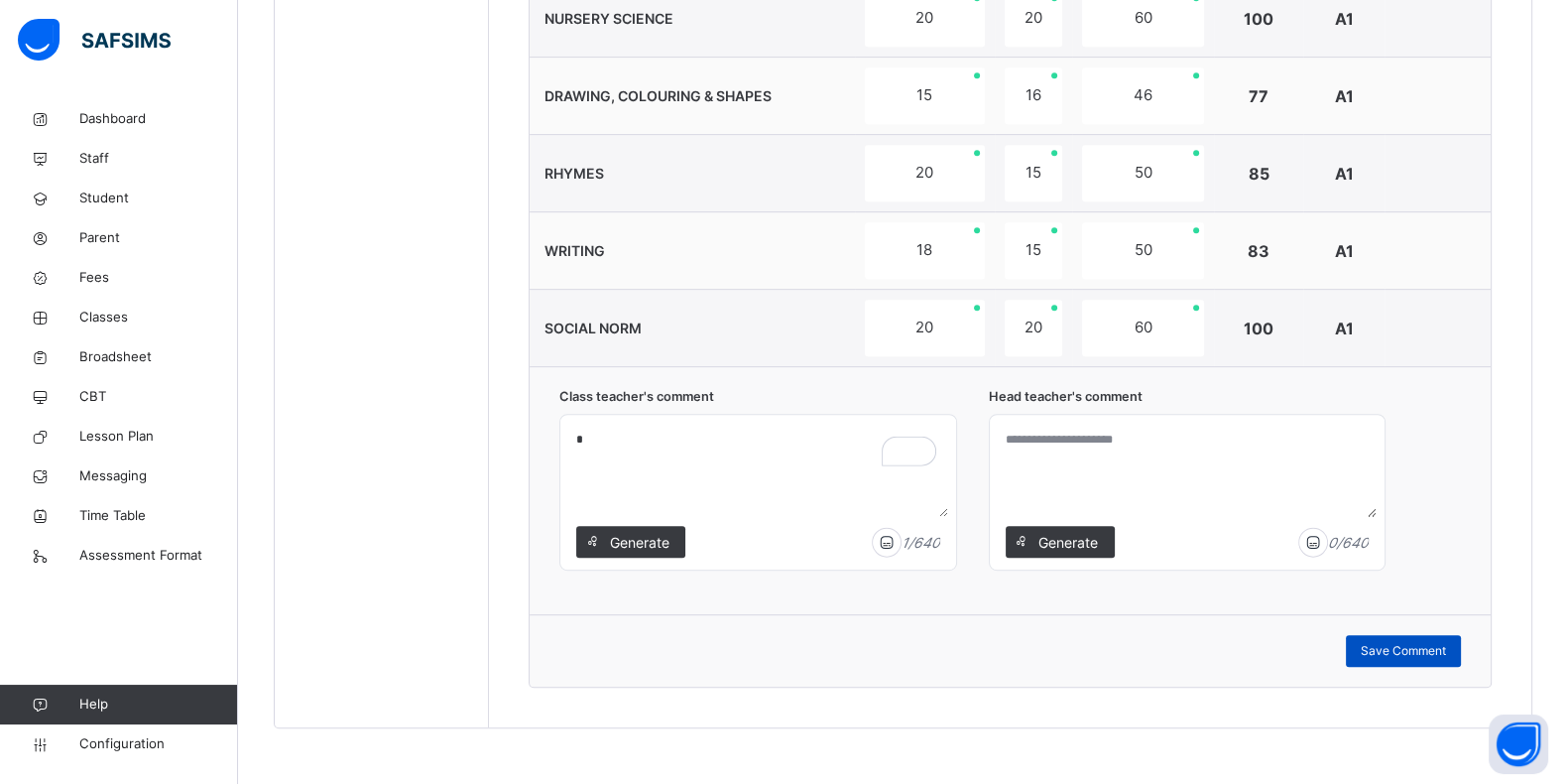 click on "Save Comment" at bounding box center [1403, 651] 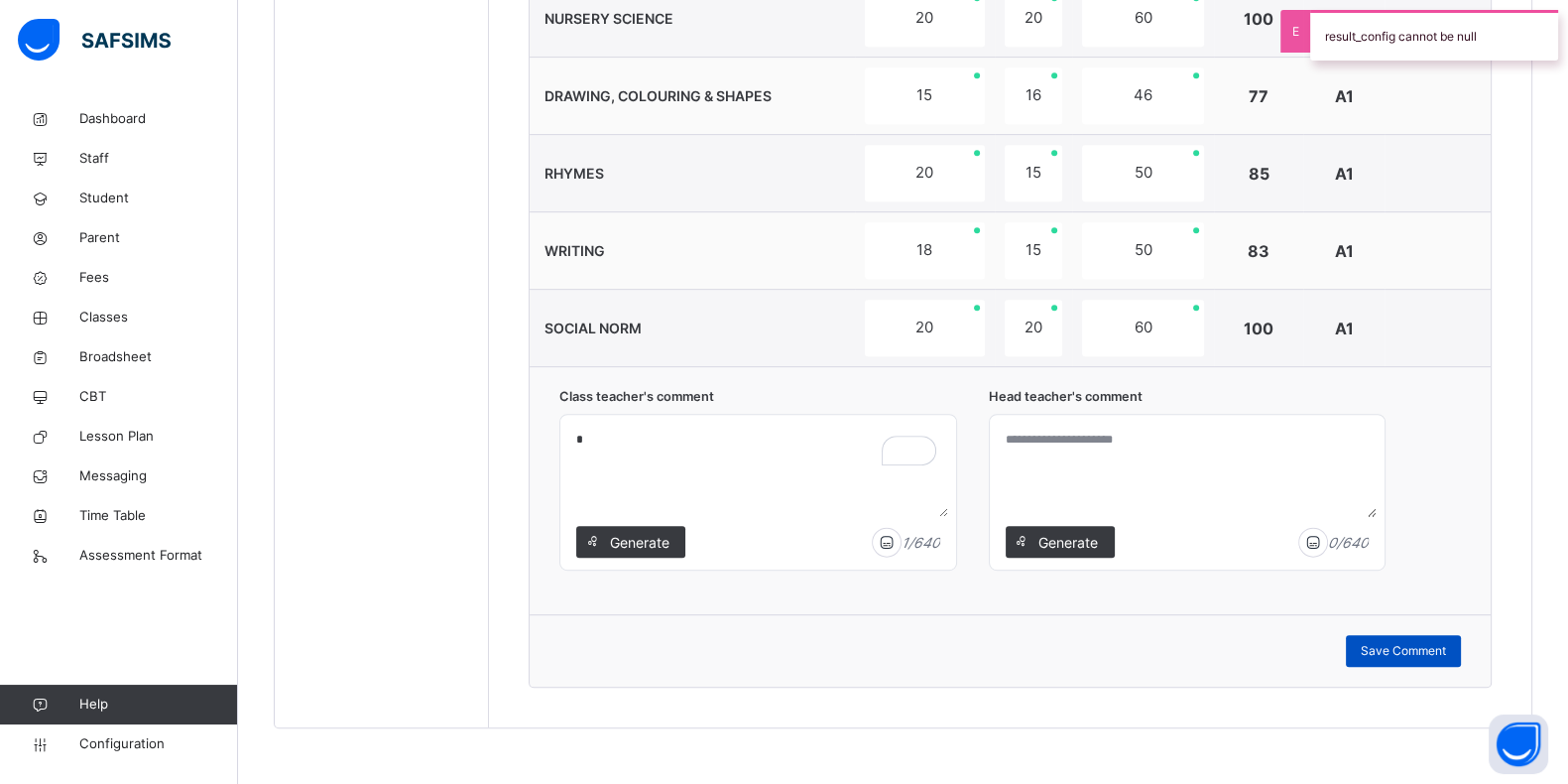 click on "Save Comment" at bounding box center (1403, 651) 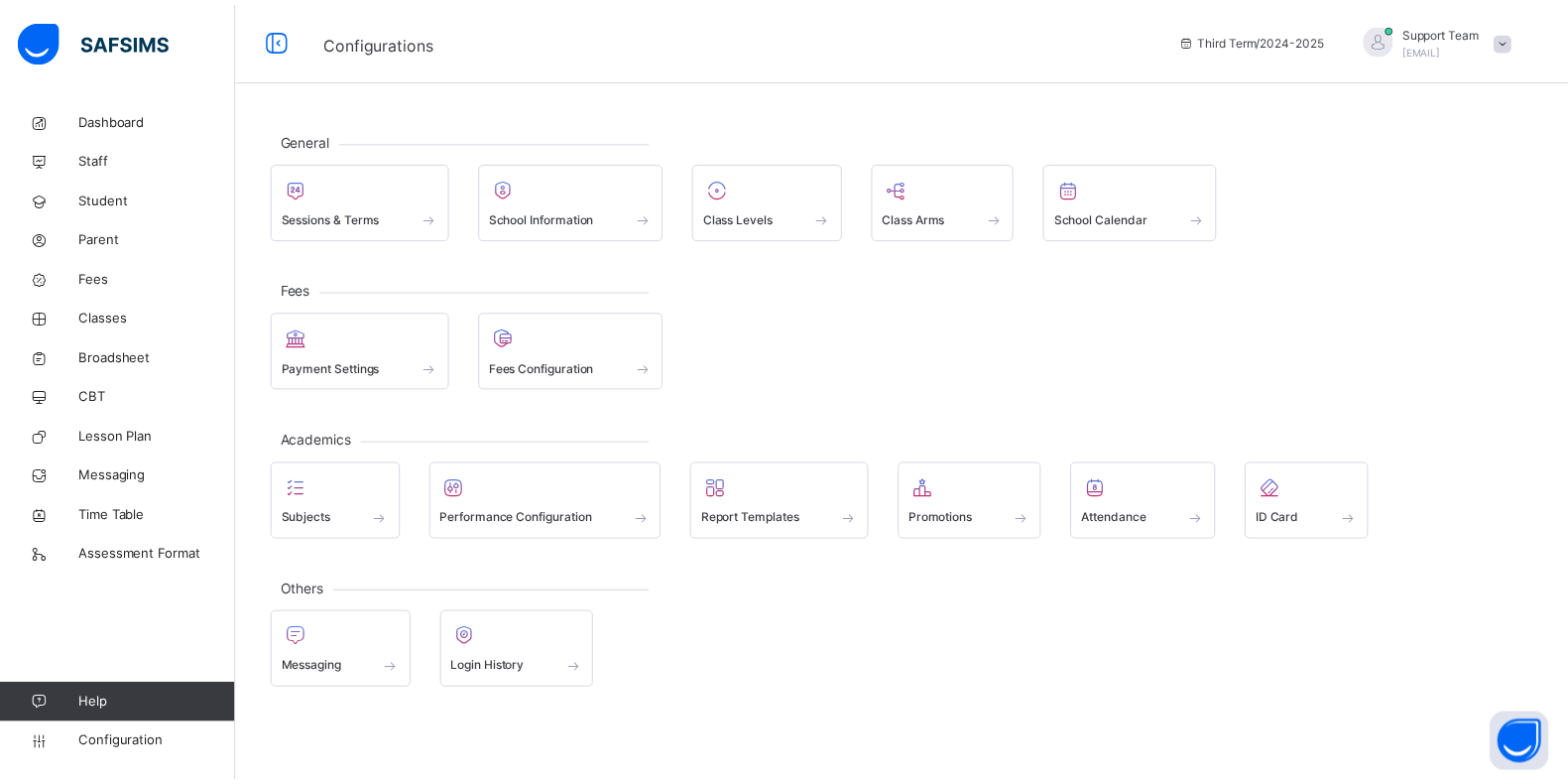 scroll, scrollTop: 0, scrollLeft: 0, axis: both 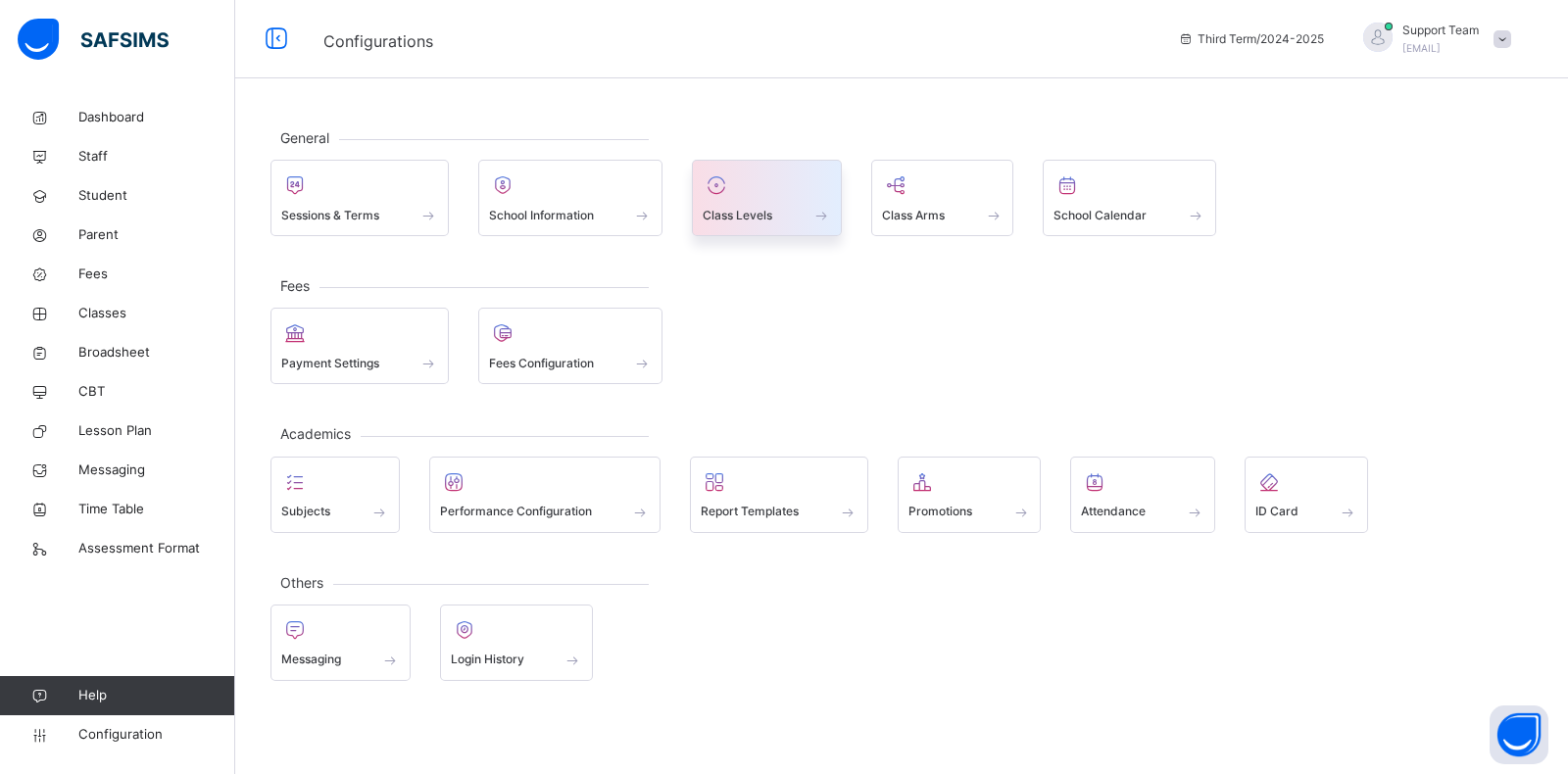 click on "Class Levels" at bounding box center [766, 198] 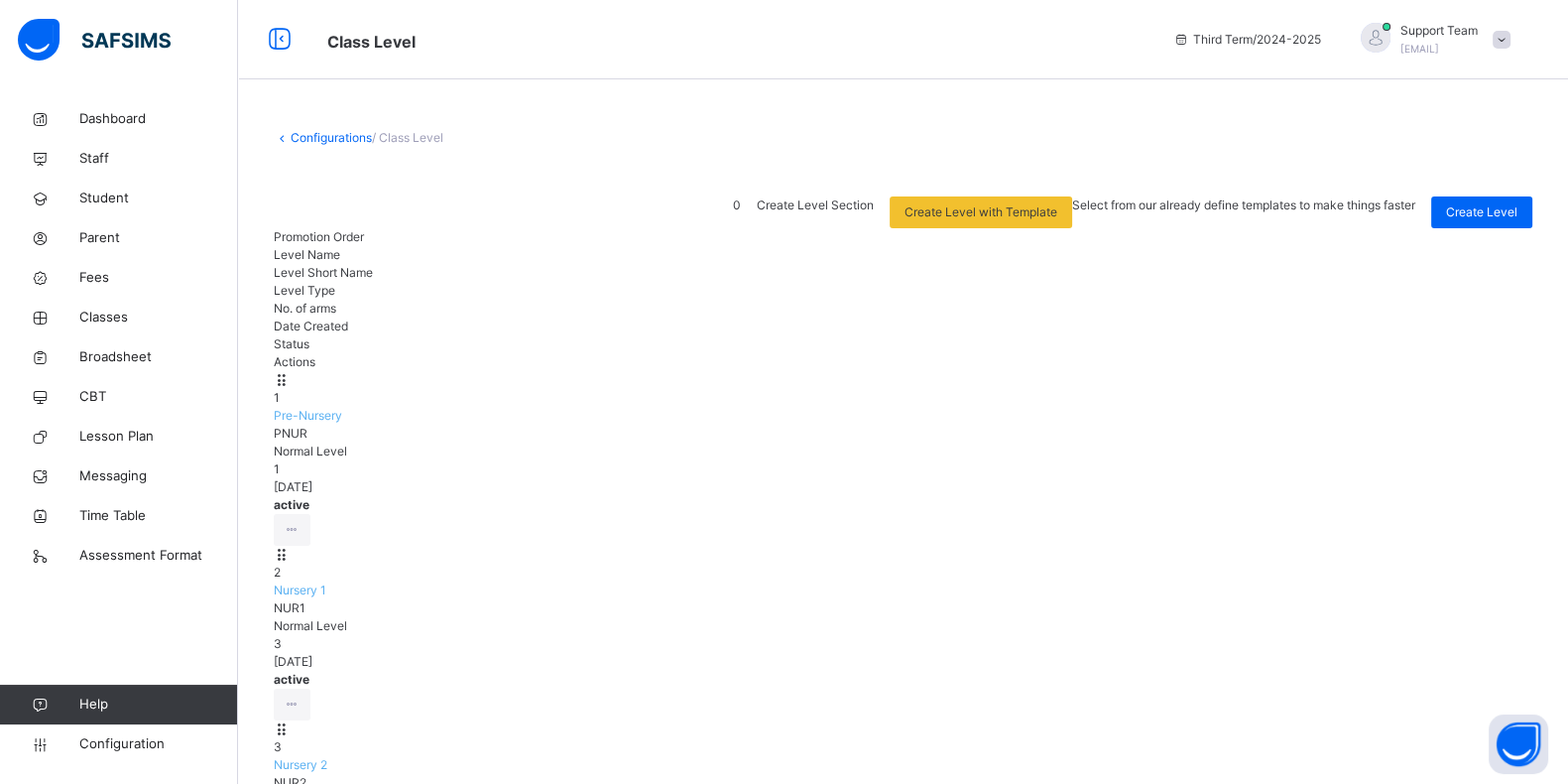 click on "Primary 1" at bounding box center [300, 939] 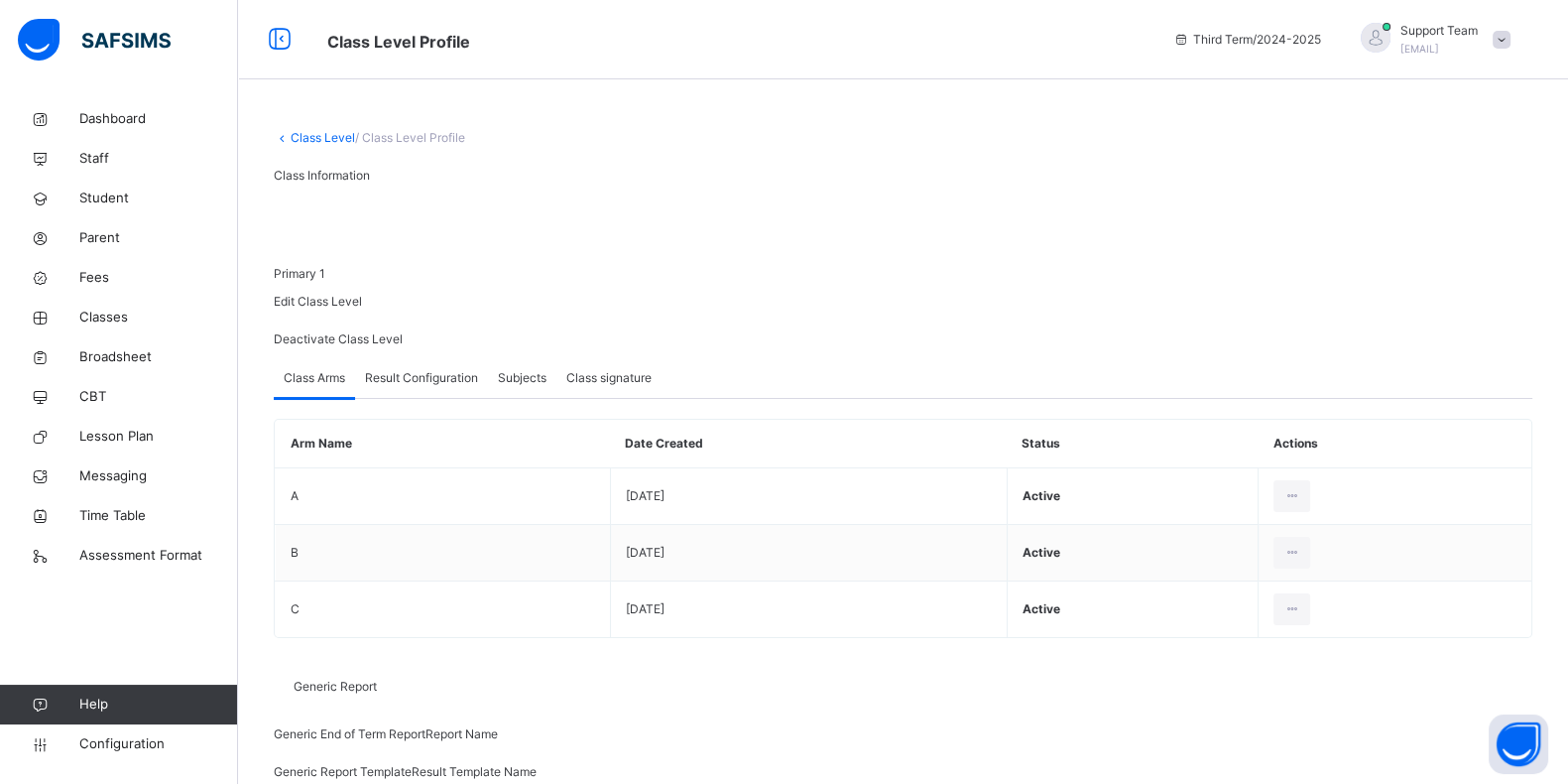 click on "Result Configuration" at bounding box center (422, 378) 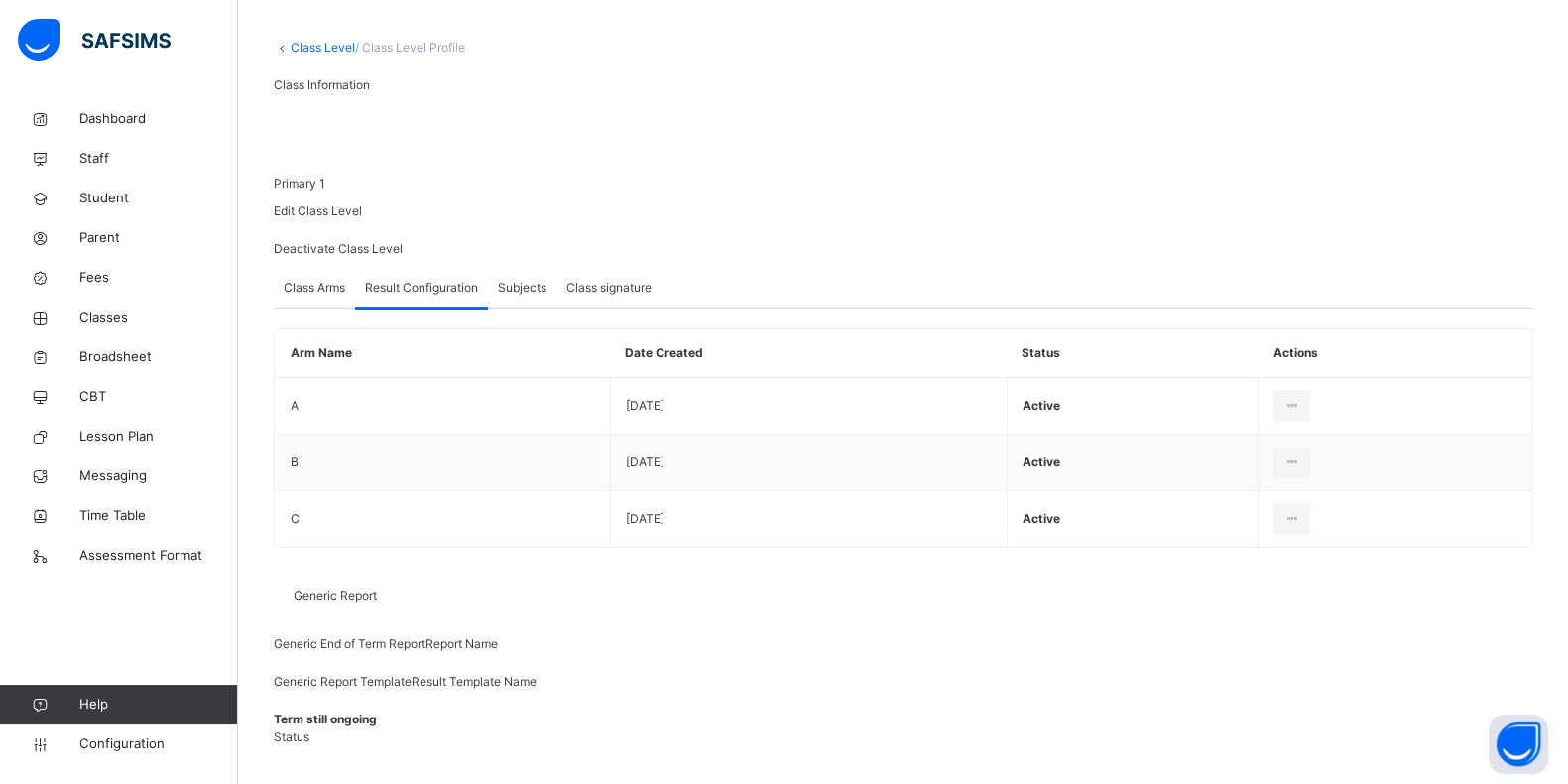 scroll, scrollTop: 165, scrollLeft: 0, axis: vertical 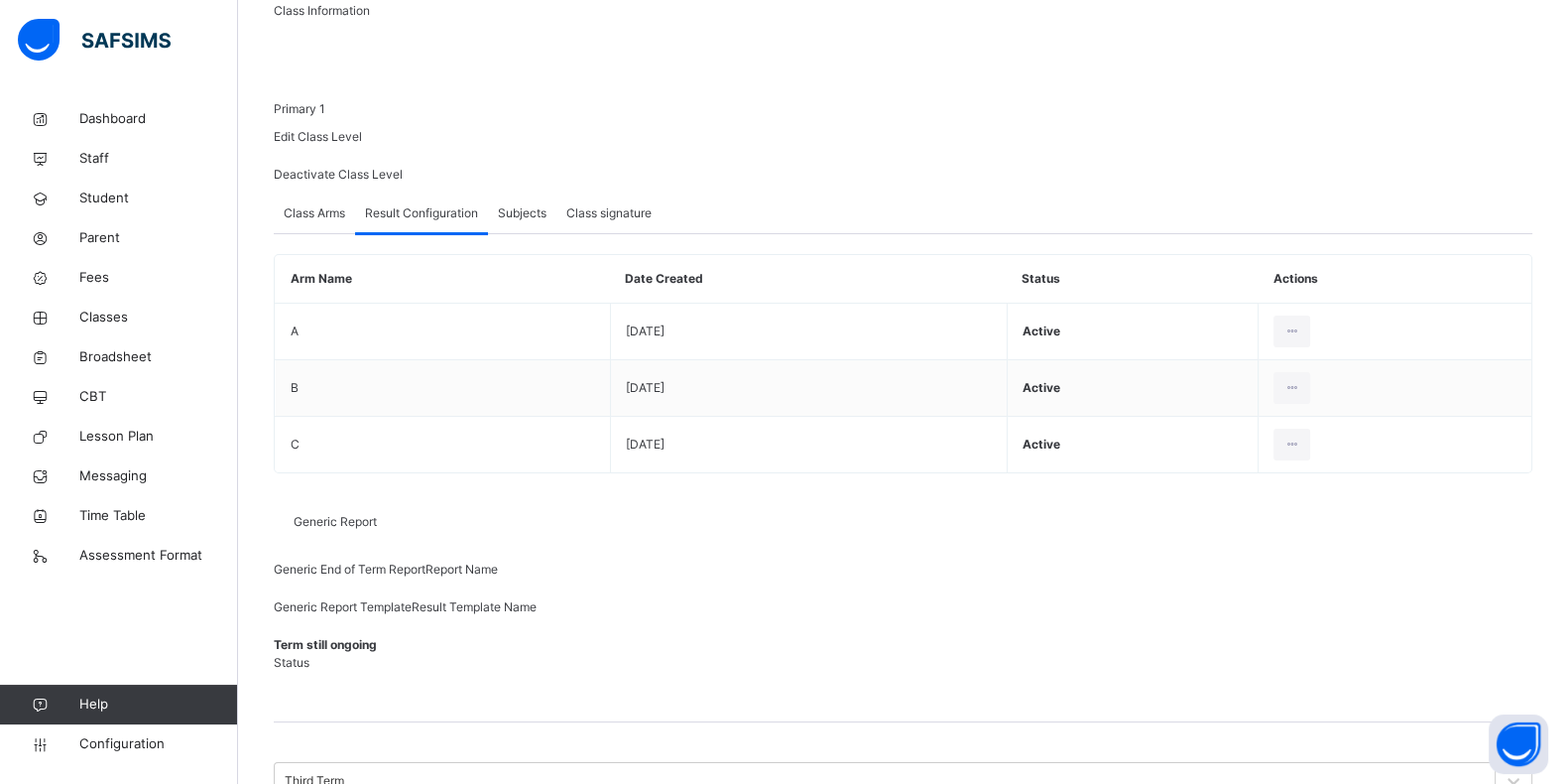 click at bounding box center [1430, 929] 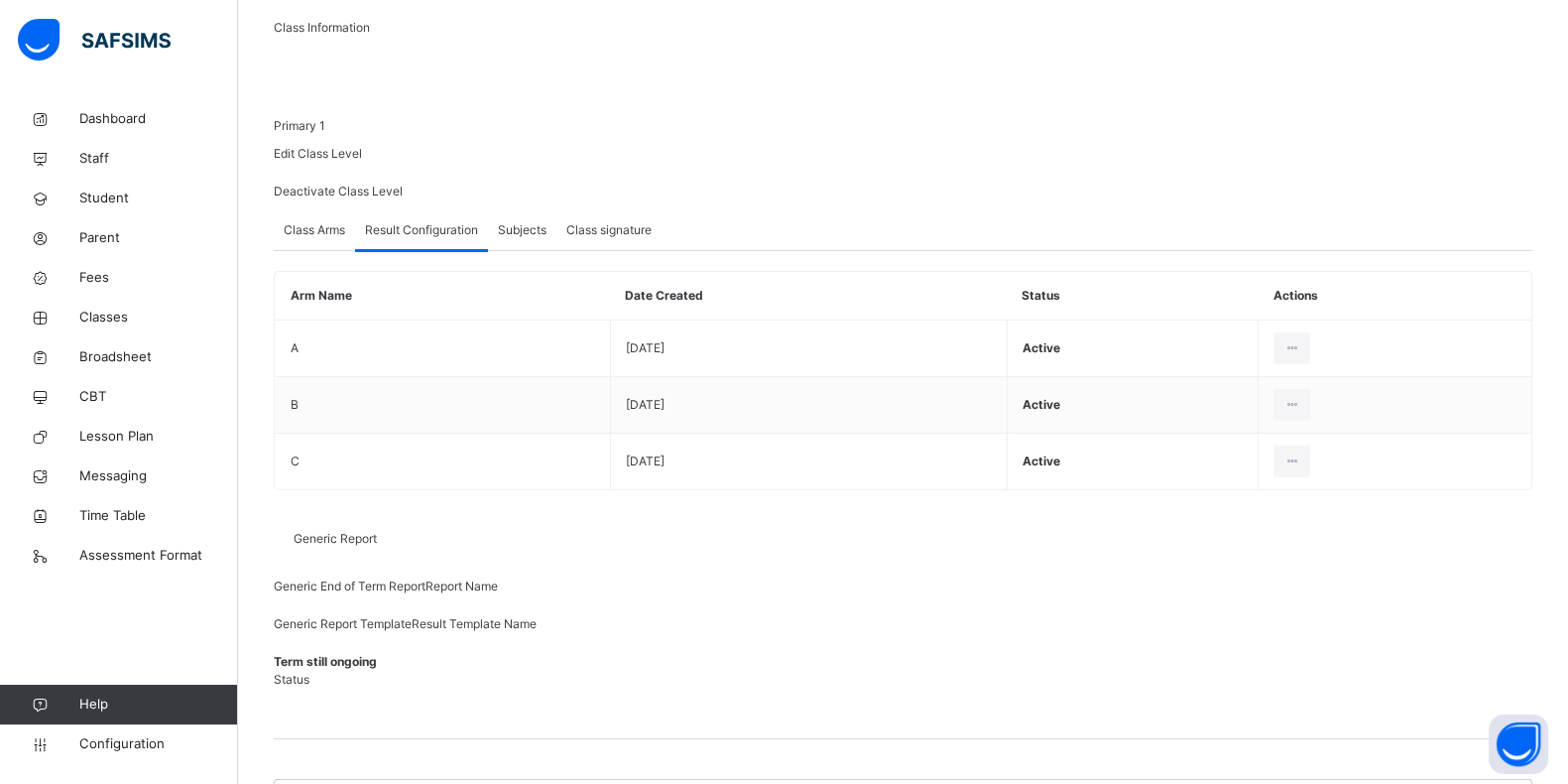 scroll, scrollTop: 0, scrollLeft: 0, axis: both 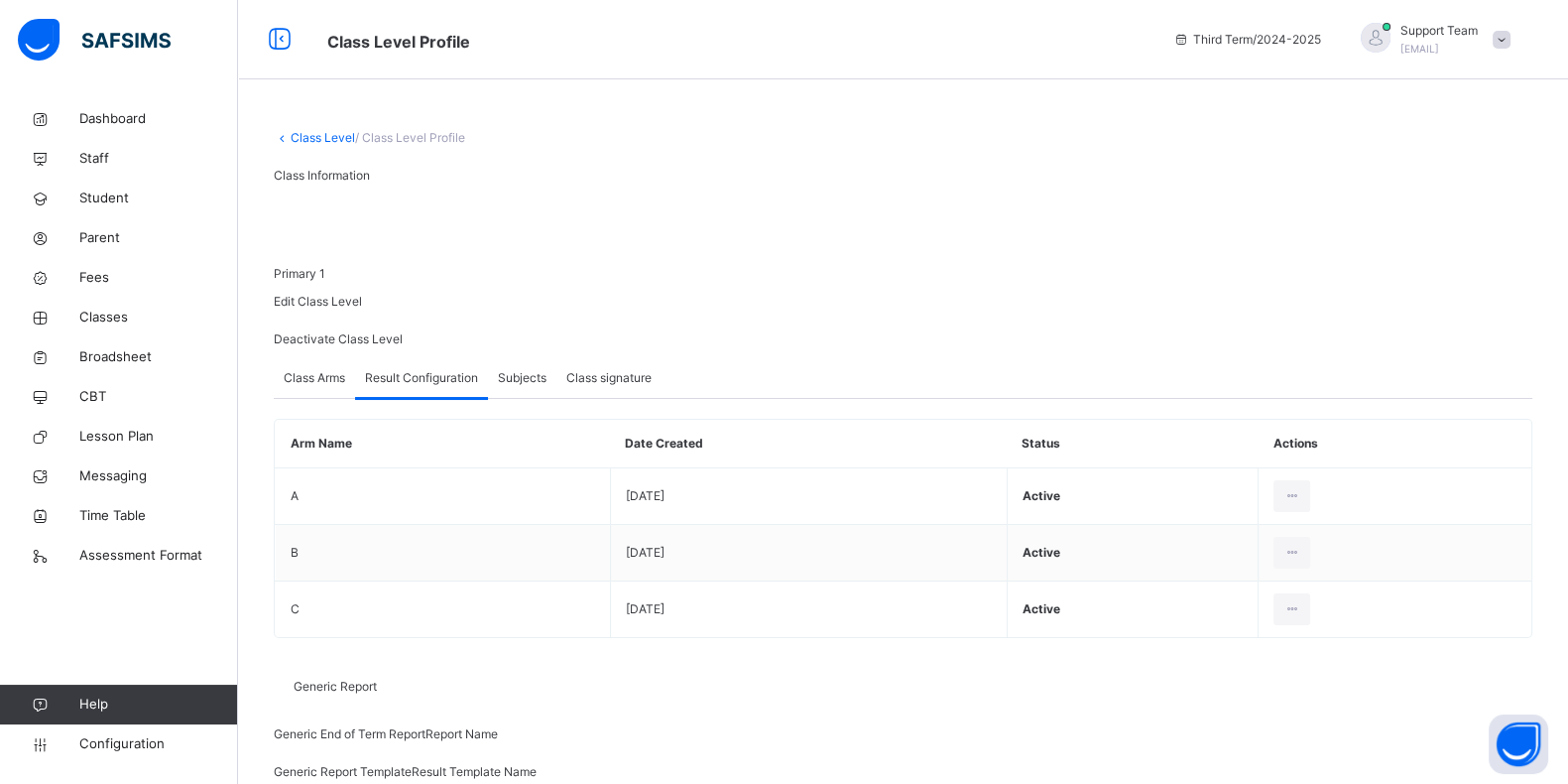 click on "Class Level" at bounding box center (322, 137) 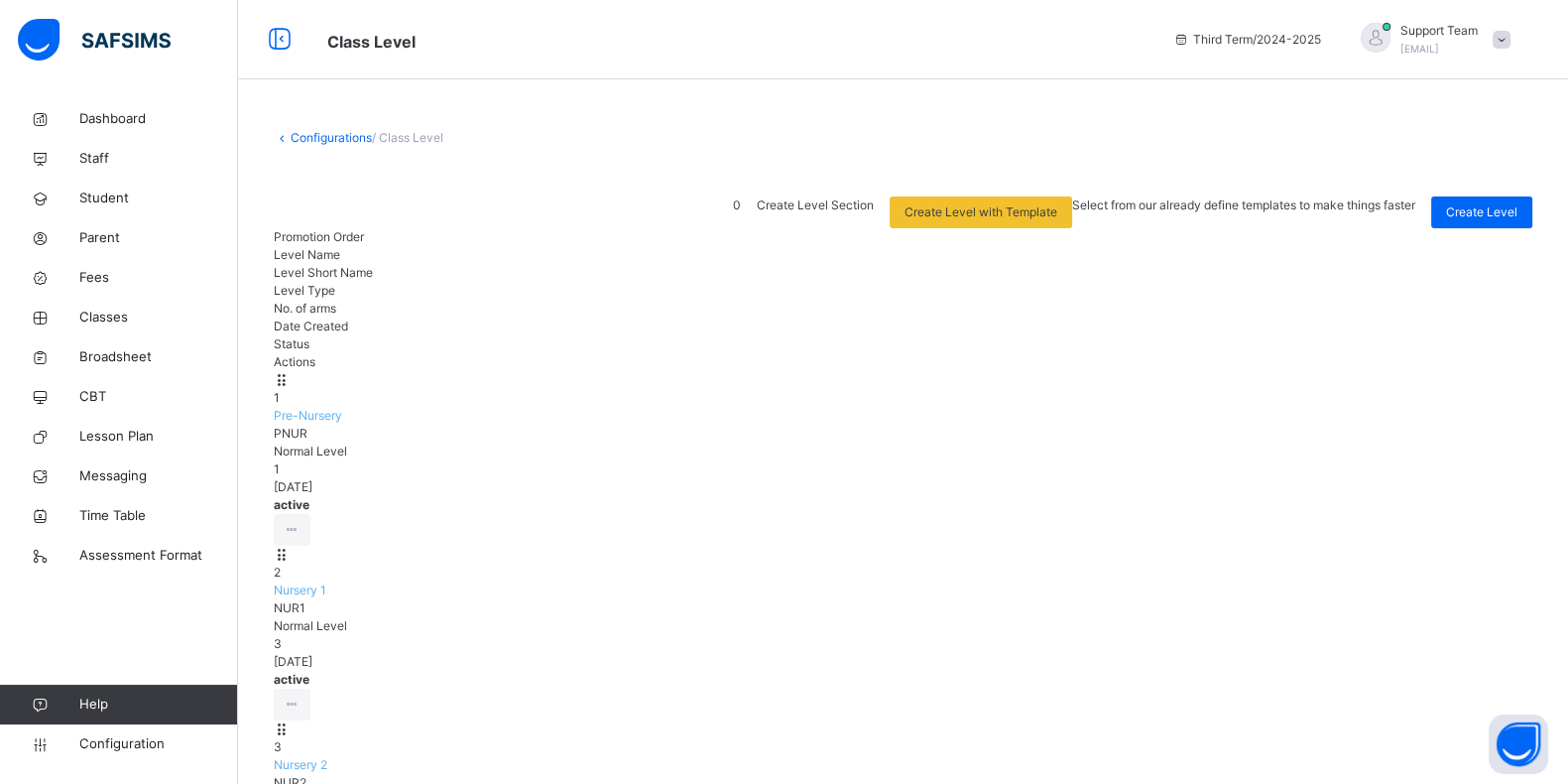 click on "Nursery 1" at bounding box center [300, 589] 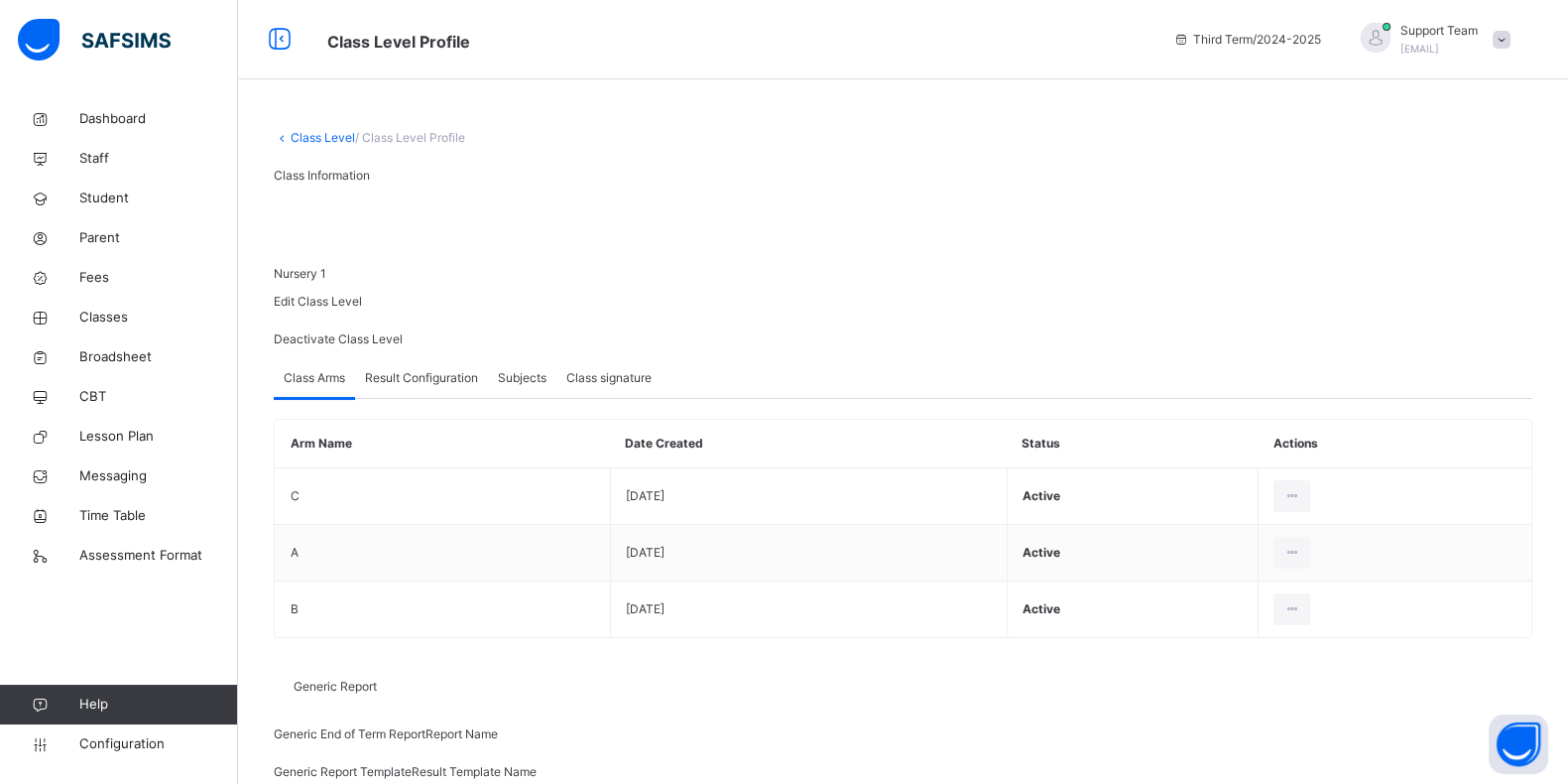 click on "Result Configuration" at bounding box center (422, 378) 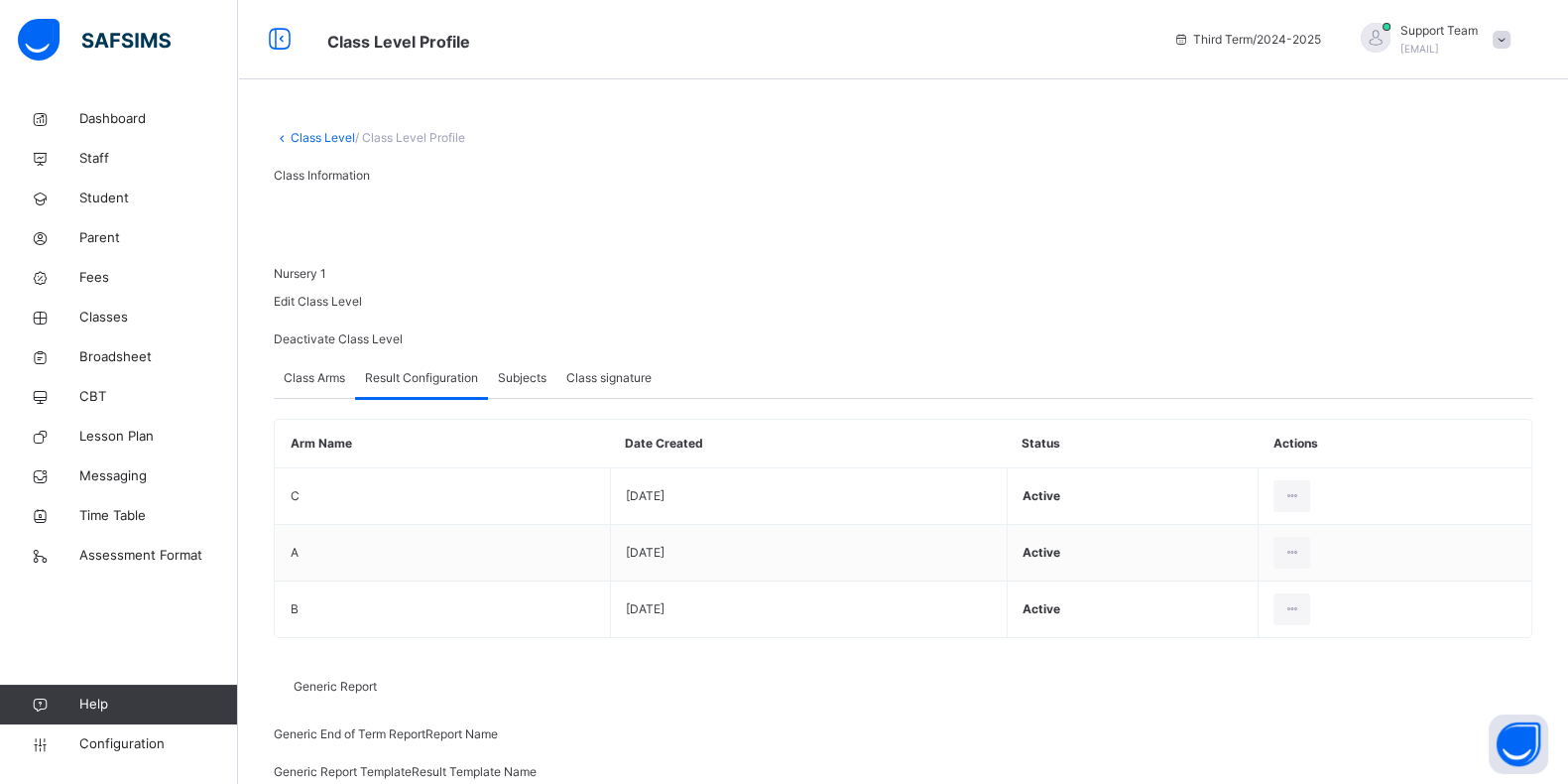 scroll, scrollTop: 165, scrollLeft: 0, axis: vertical 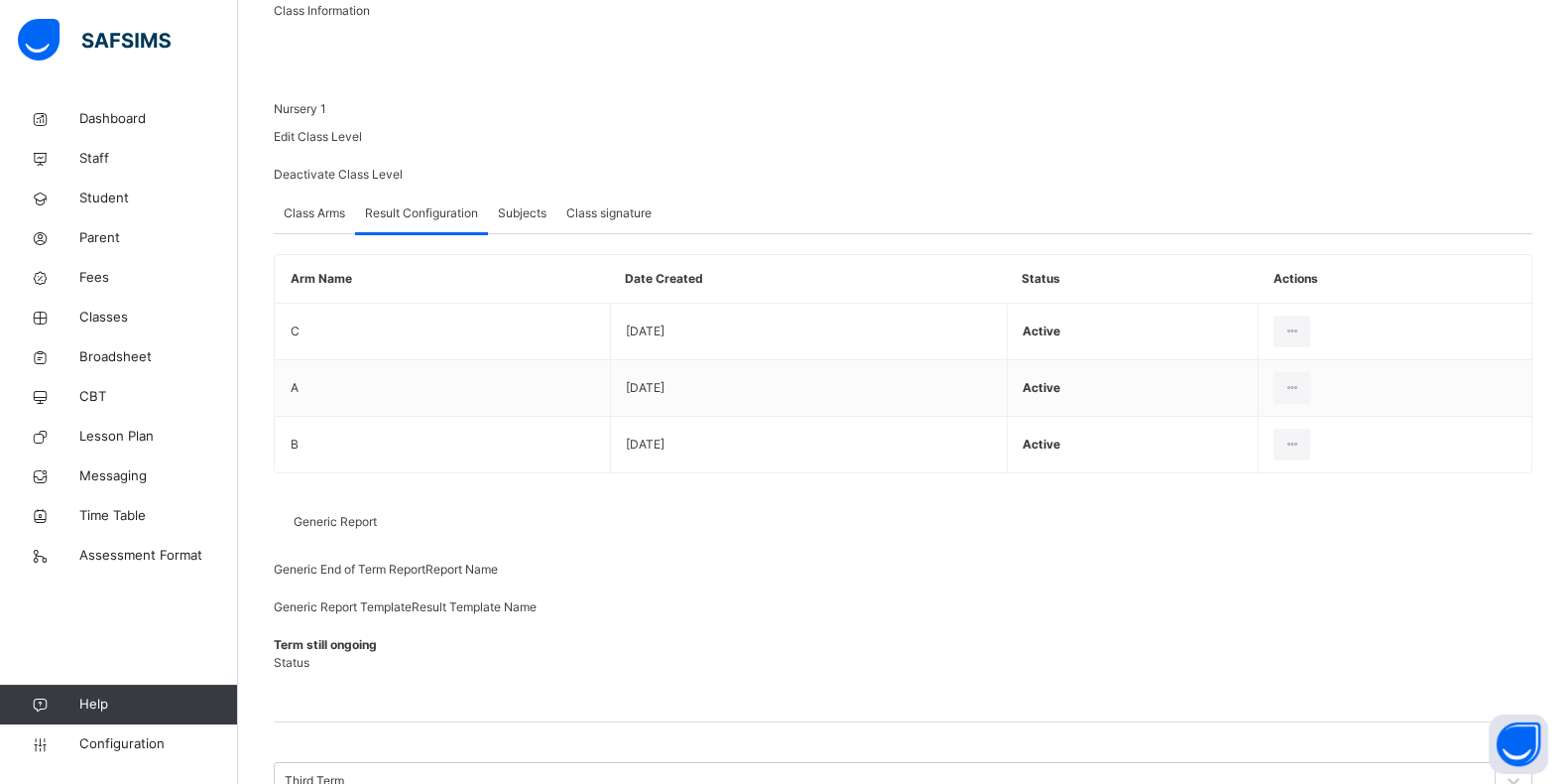 click at bounding box center [1430, 929] 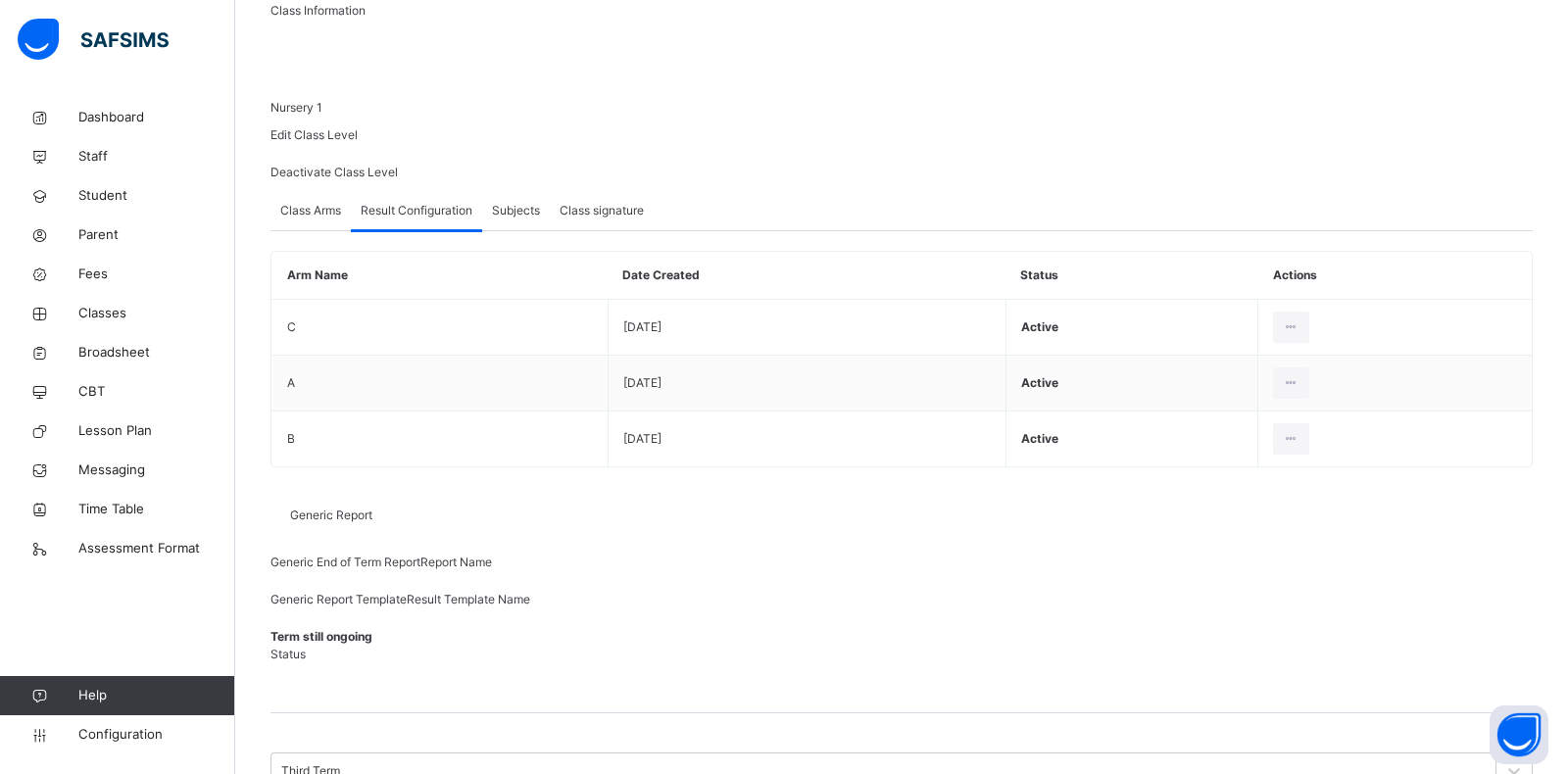 click on "TEST" at bounding box center (332, 1128) 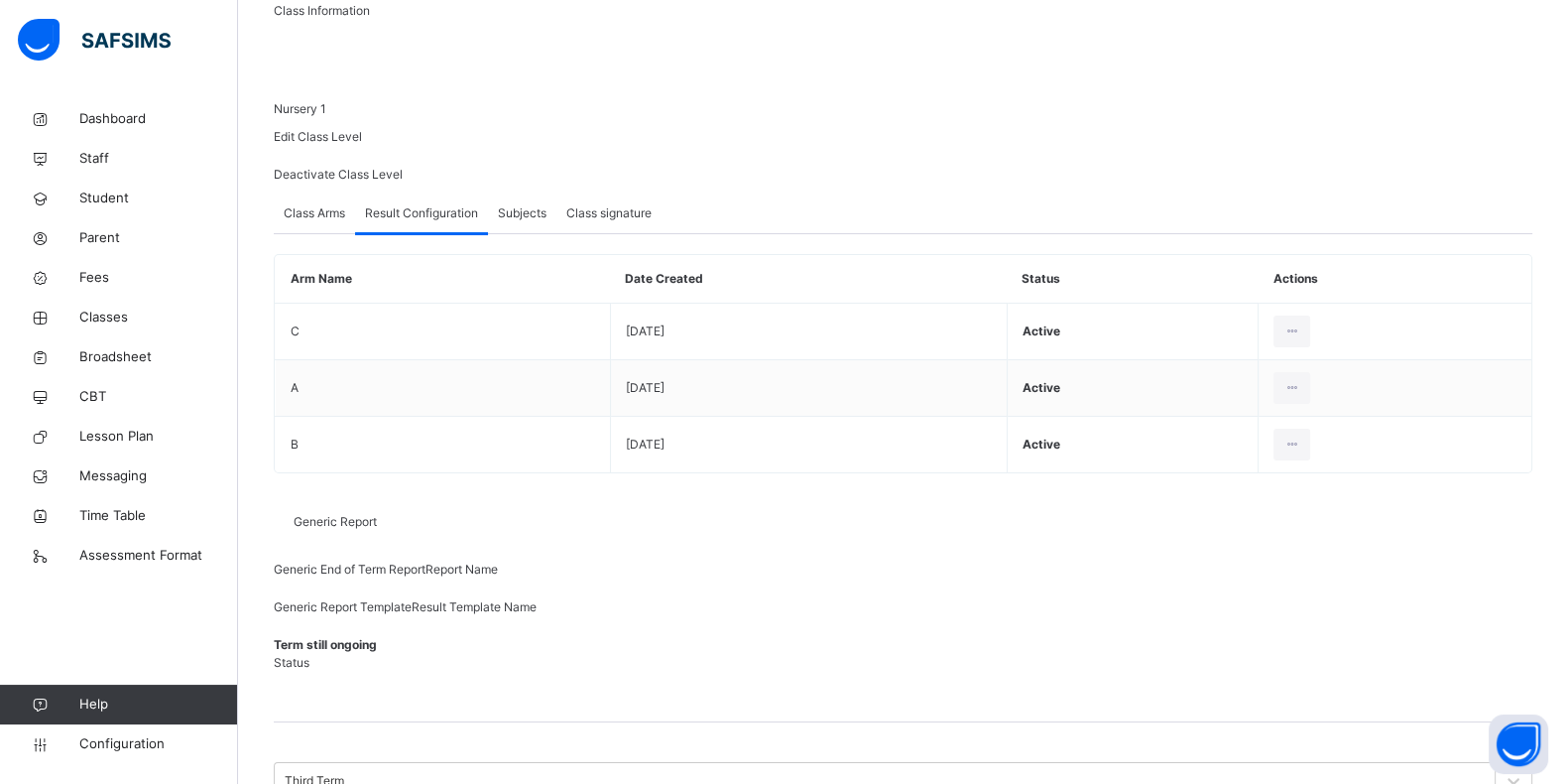 click at bounding box center [1430, 929] 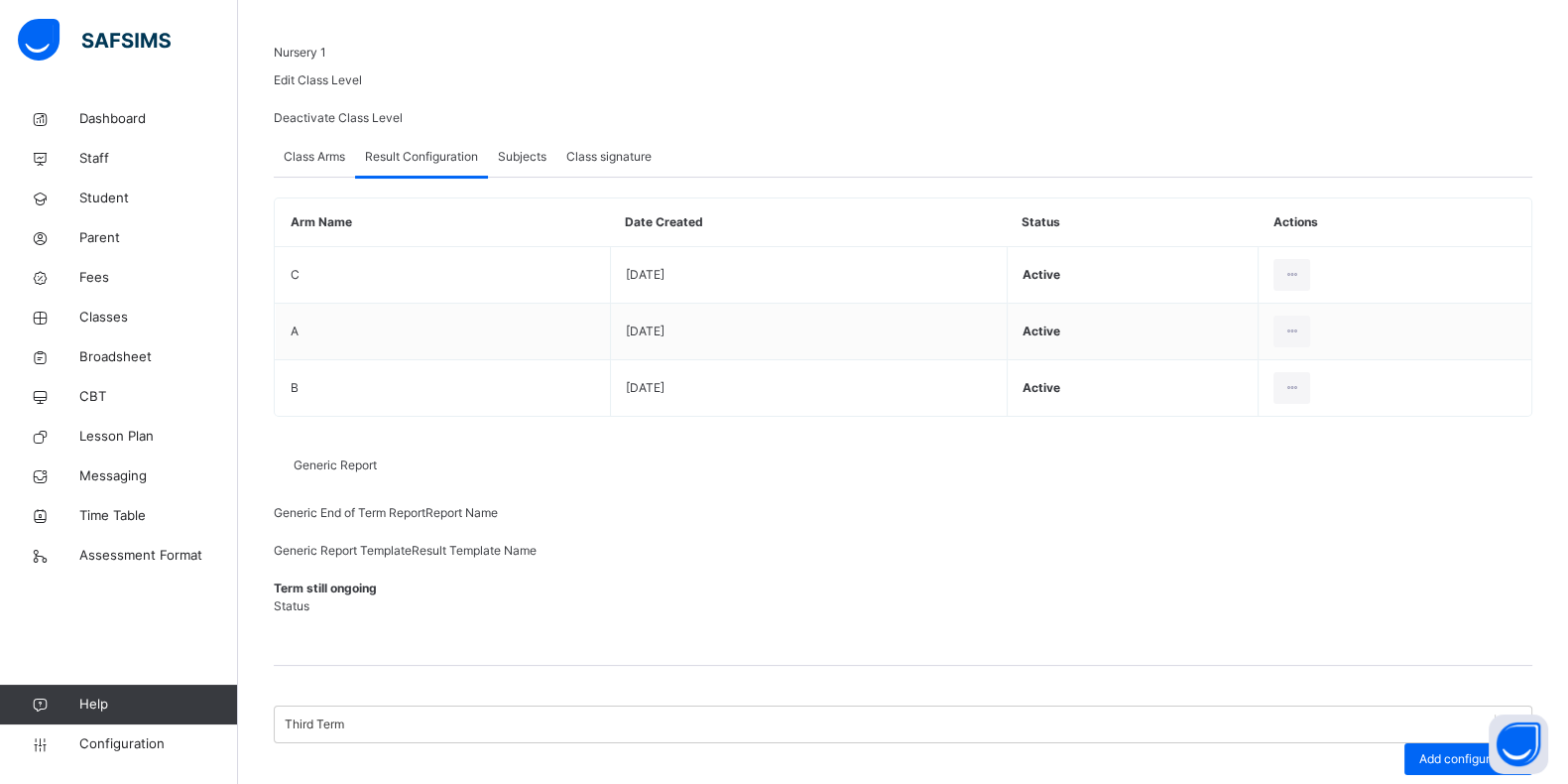 click on "Inactive" at bounding box center (1397, 918) 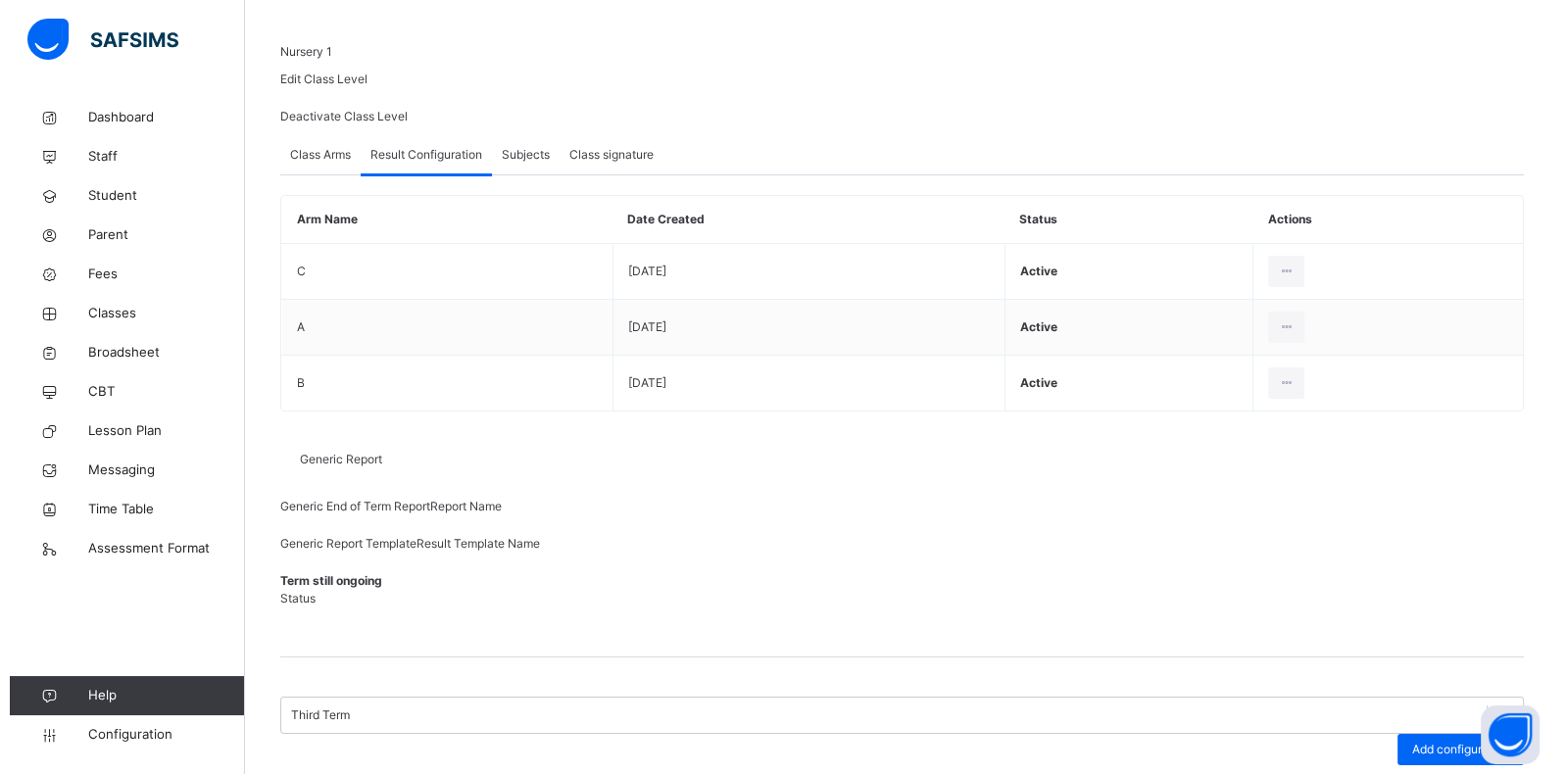 scroll, scrollTop: 163, scrollLeft: 0, axis: vertical 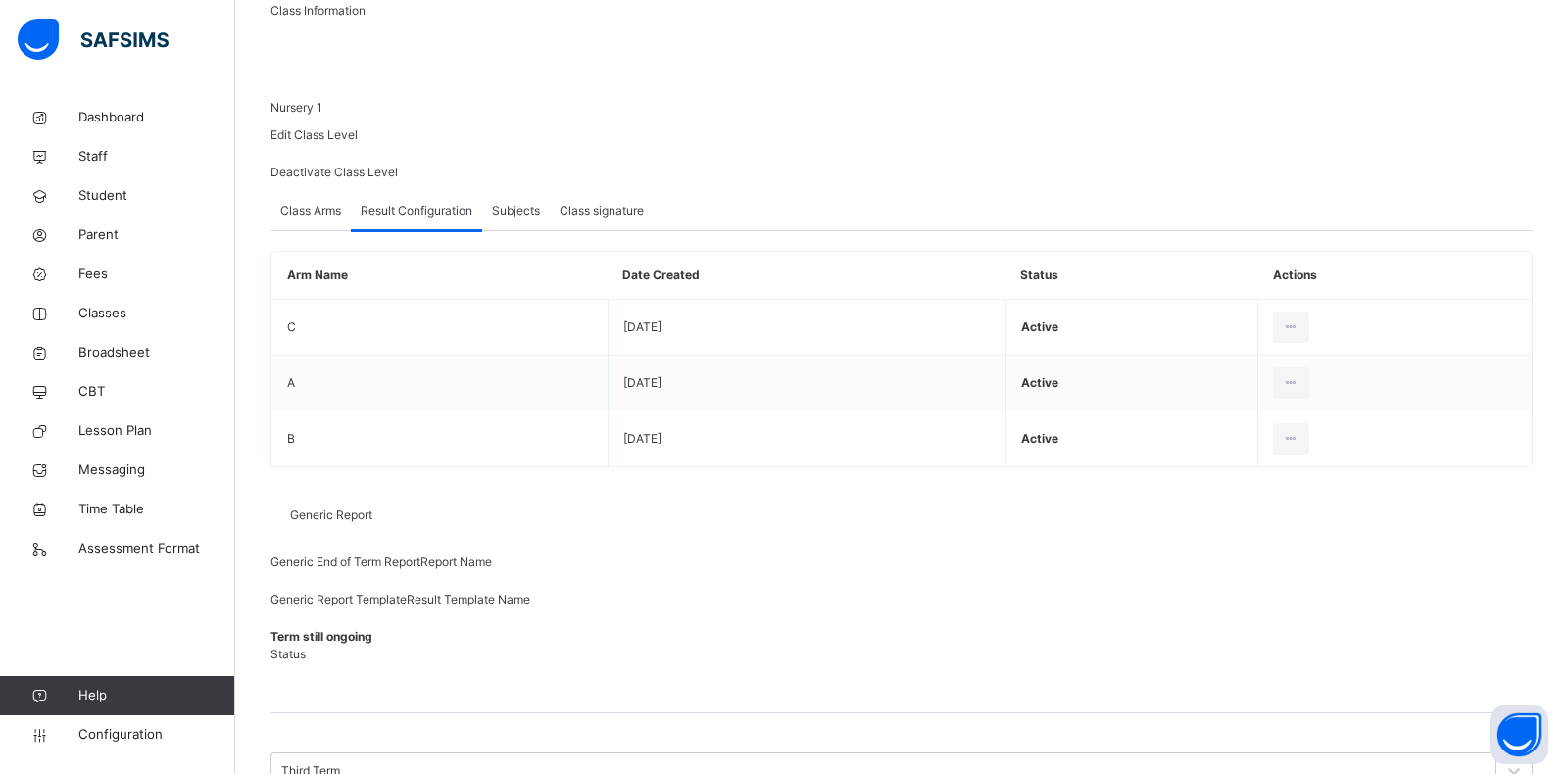click on "Yes, remove from been in use" at bounding box center (1061, 1112) 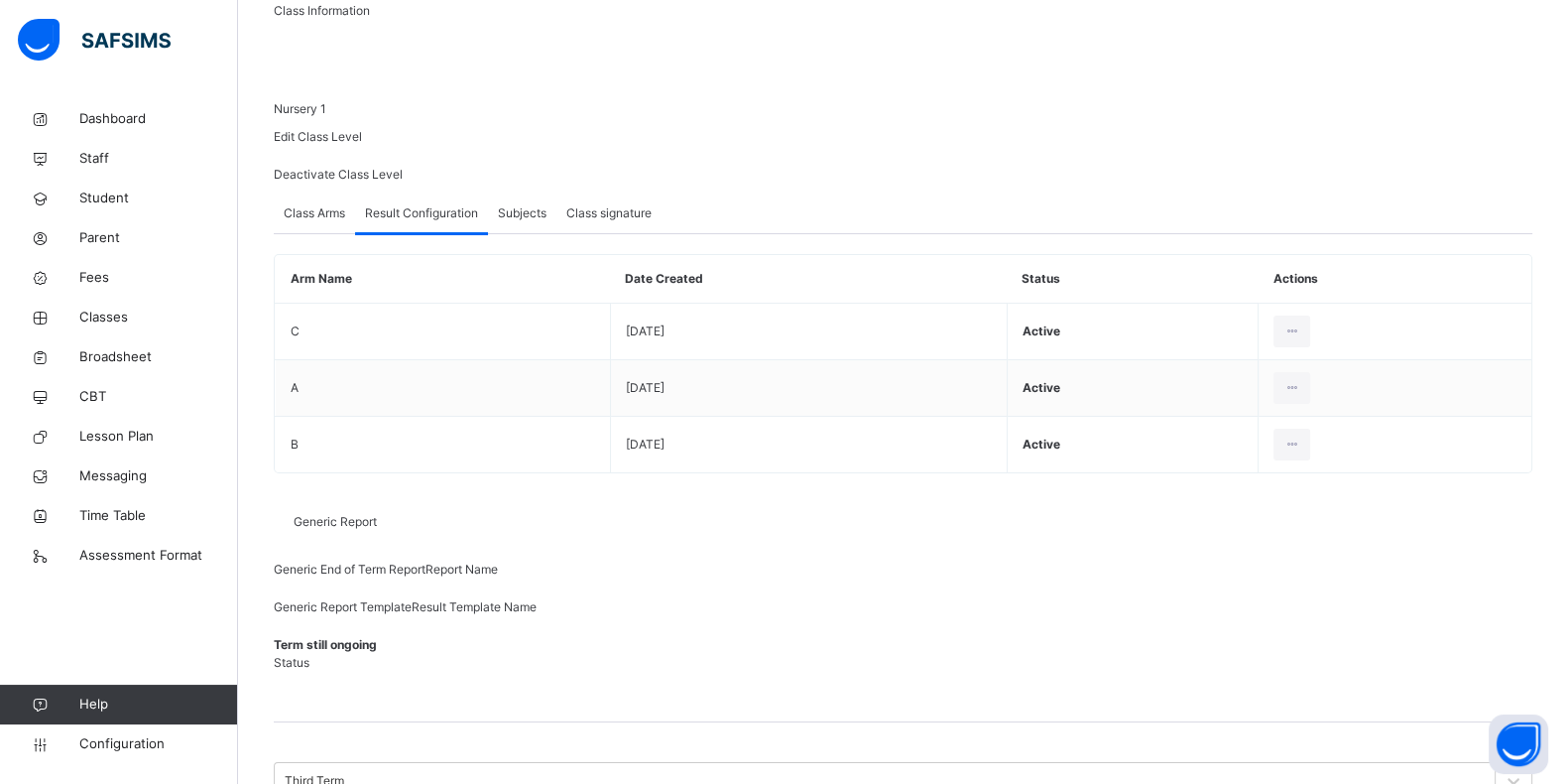 click at bounding box center [1434, 929] 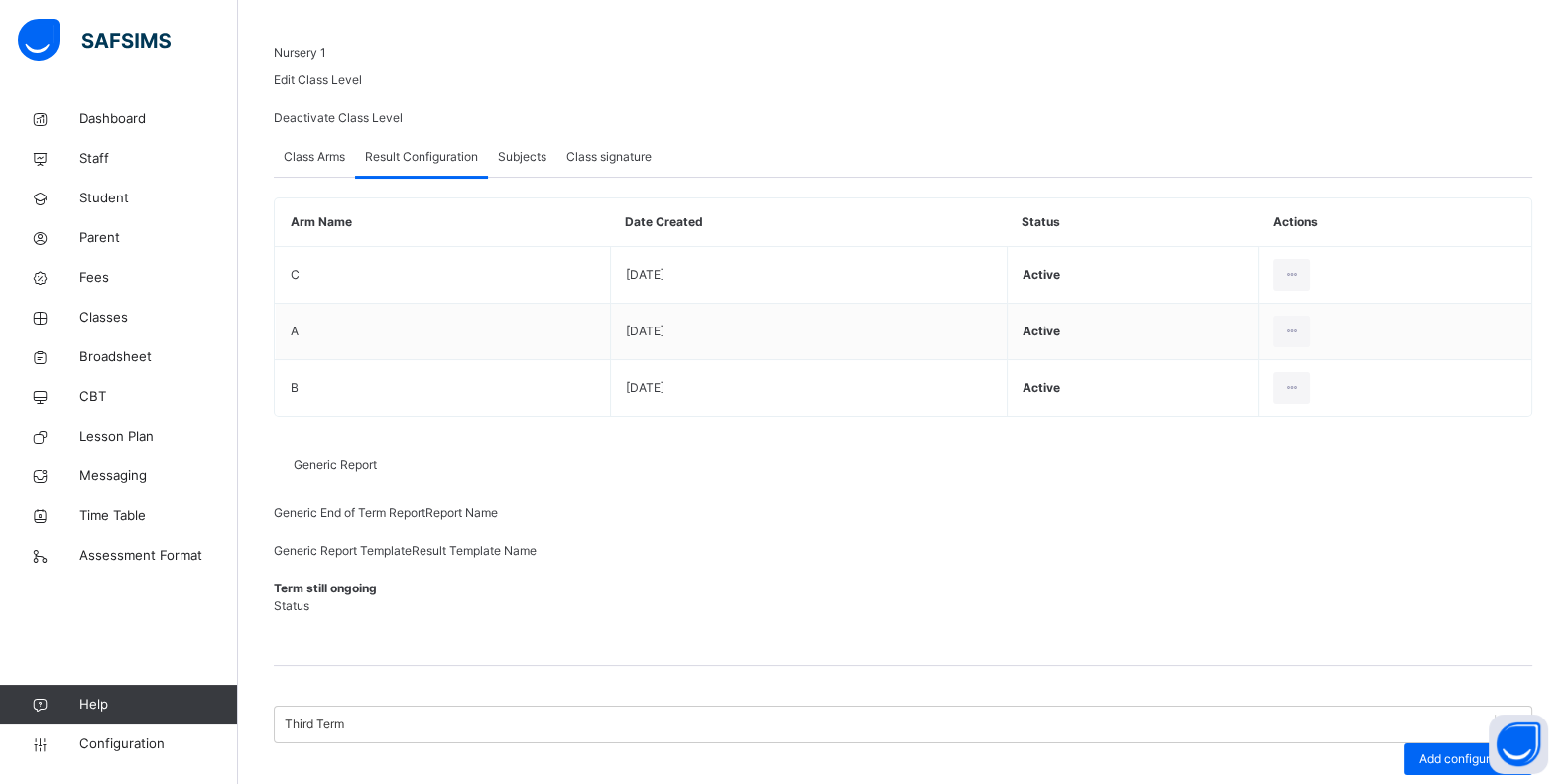 click on "Delete Configuration" at bounding box center (1400, 938) 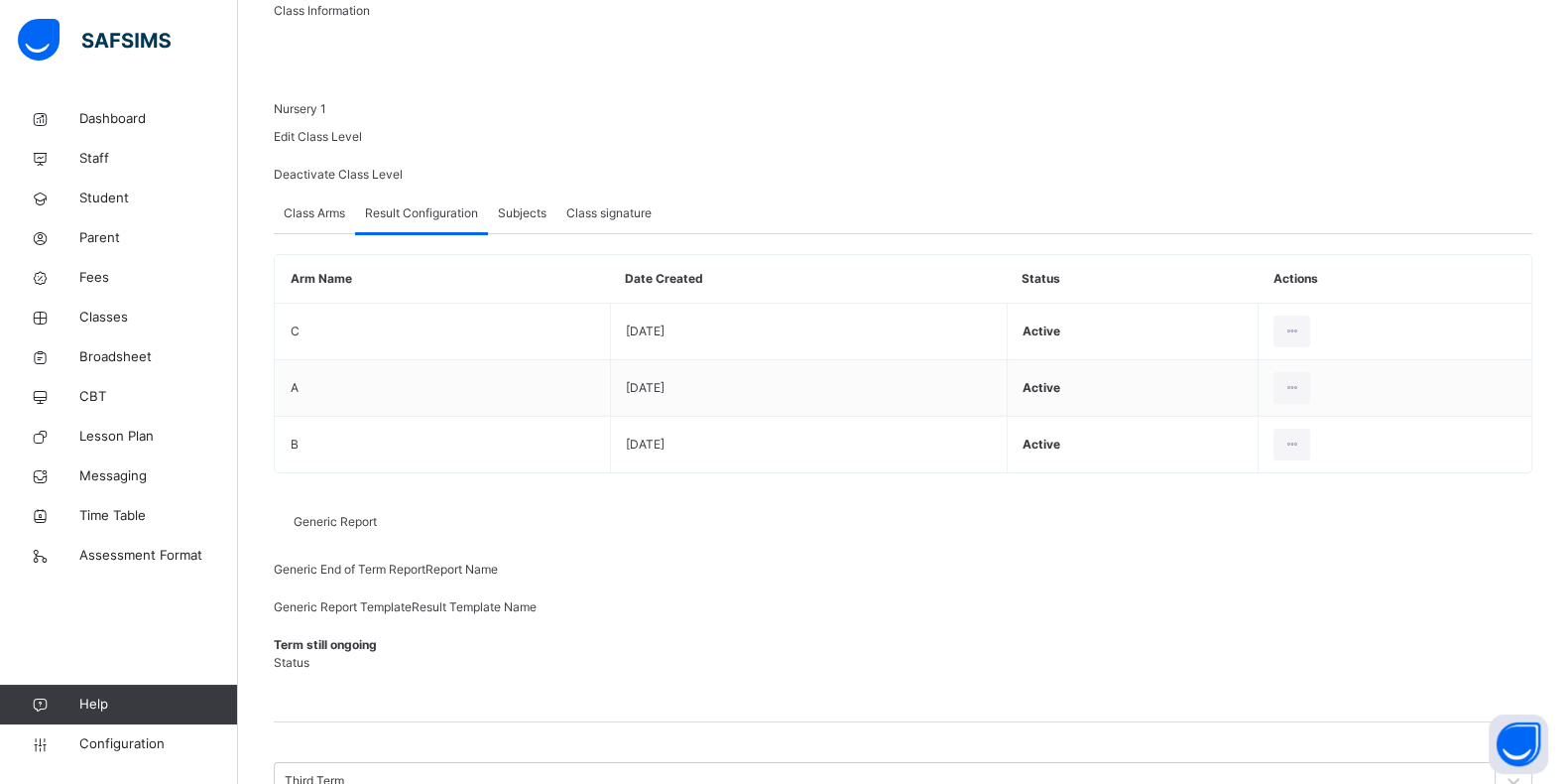 click on "Yes, Delete Configuration" at bounding box center (1072, 1126) 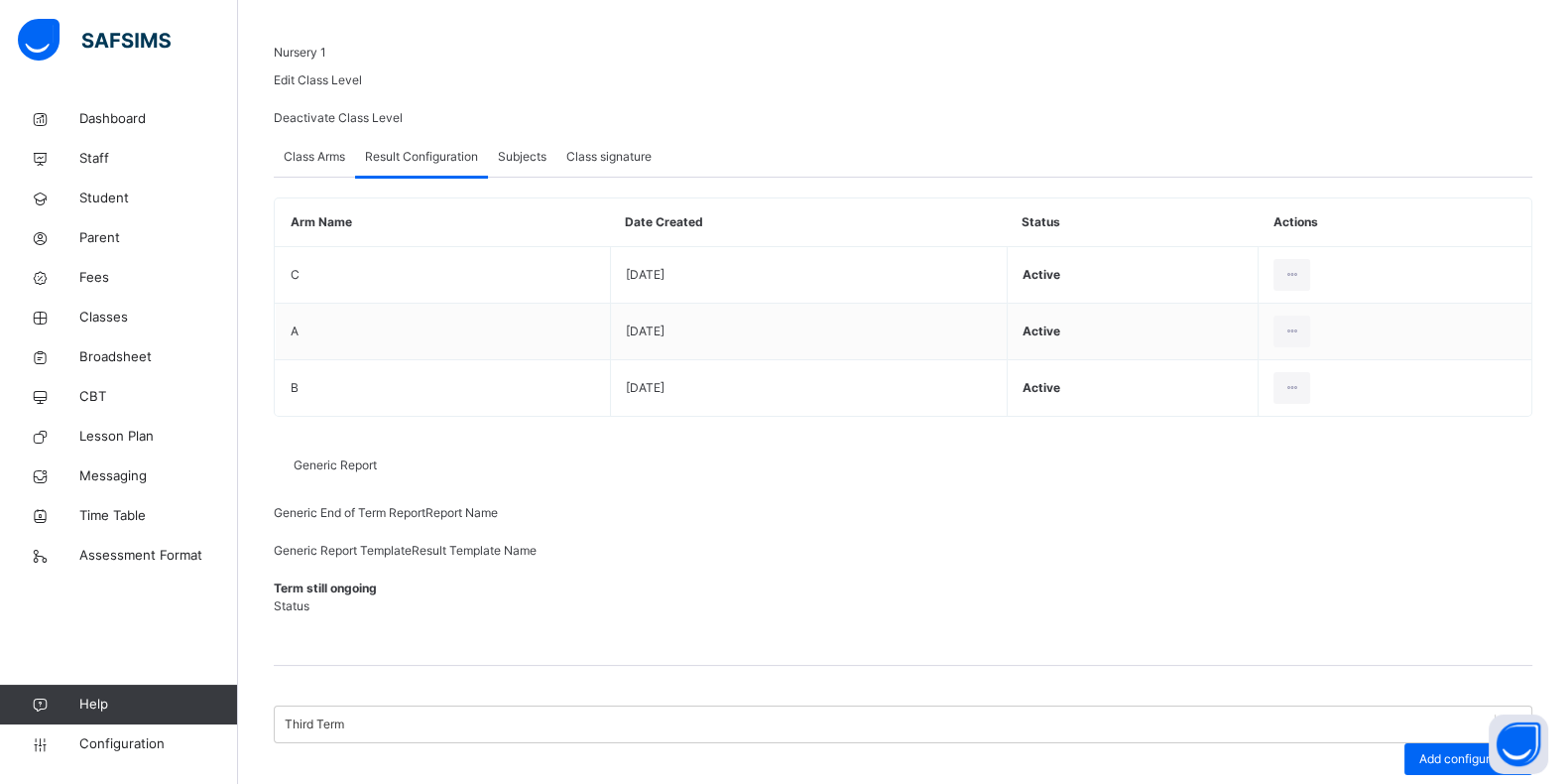 click on "Edit Configuration" at bounding box center [1400, 898] 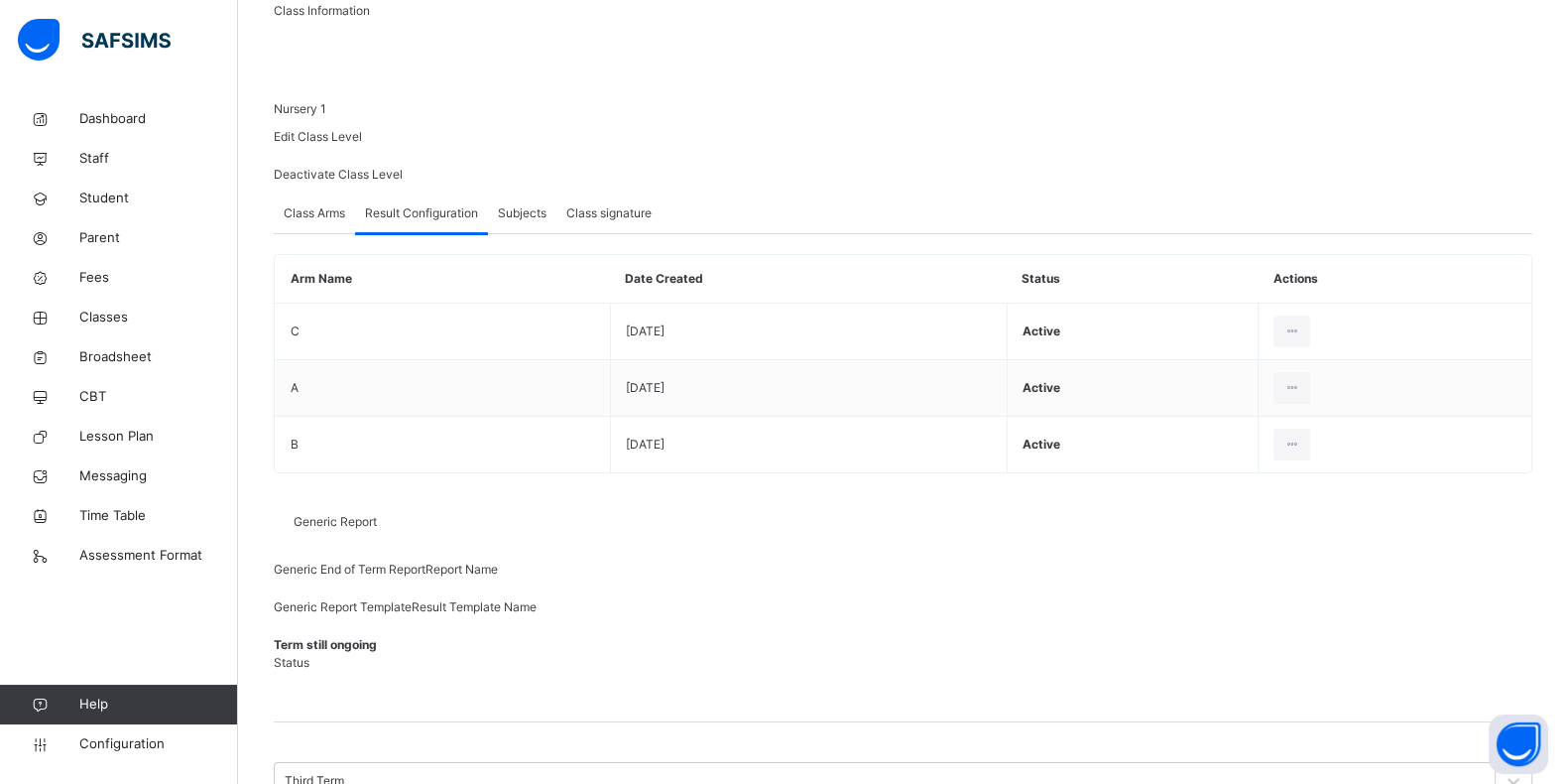 click on "Default template" at bounding box center (330, 1301) 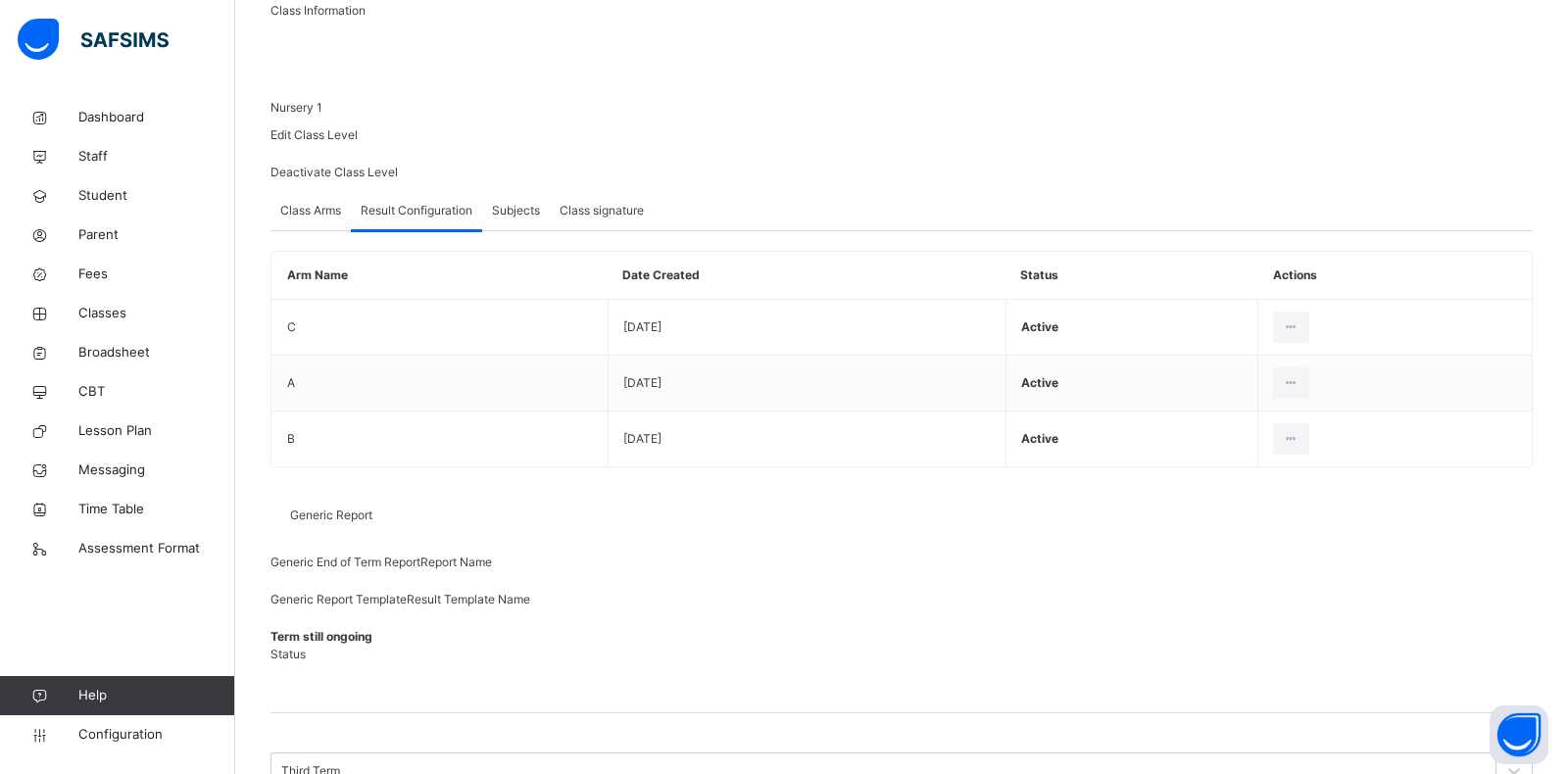 click on "Preview" at bounding box center (1476, 1296) 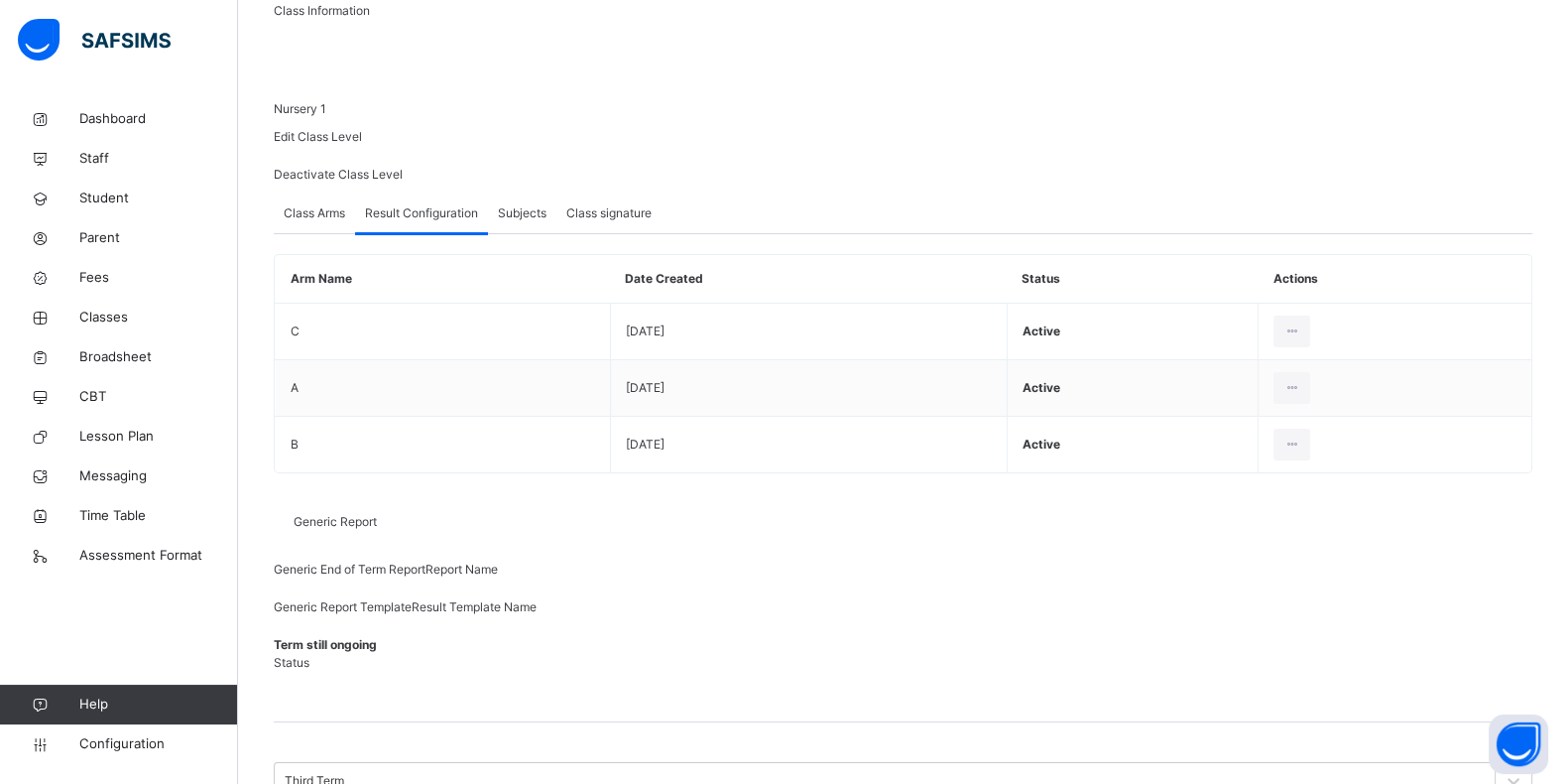 click at bounding box center (1439, 929) 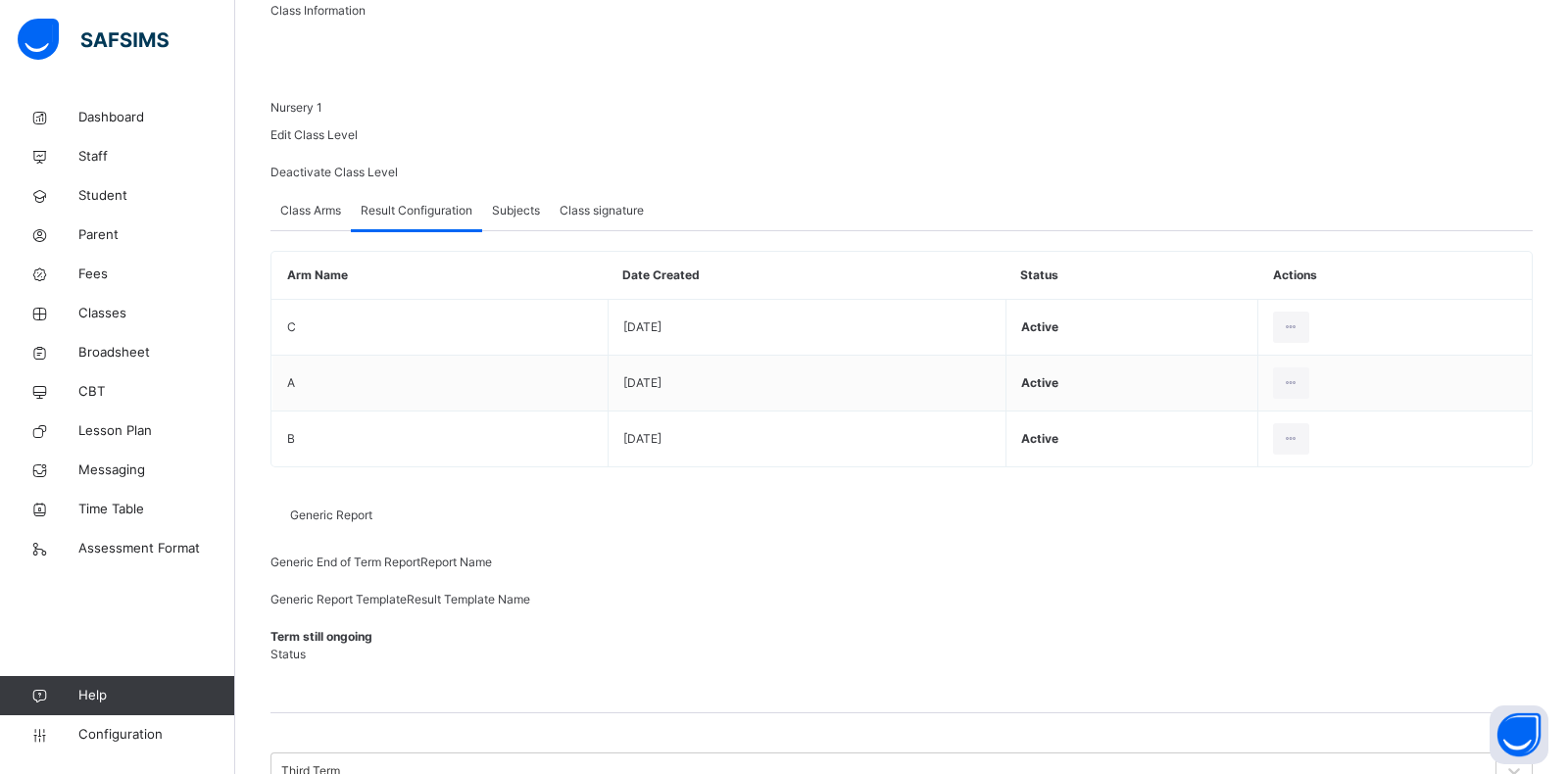 click on "Preview" at bounding box center [1476, 1338] 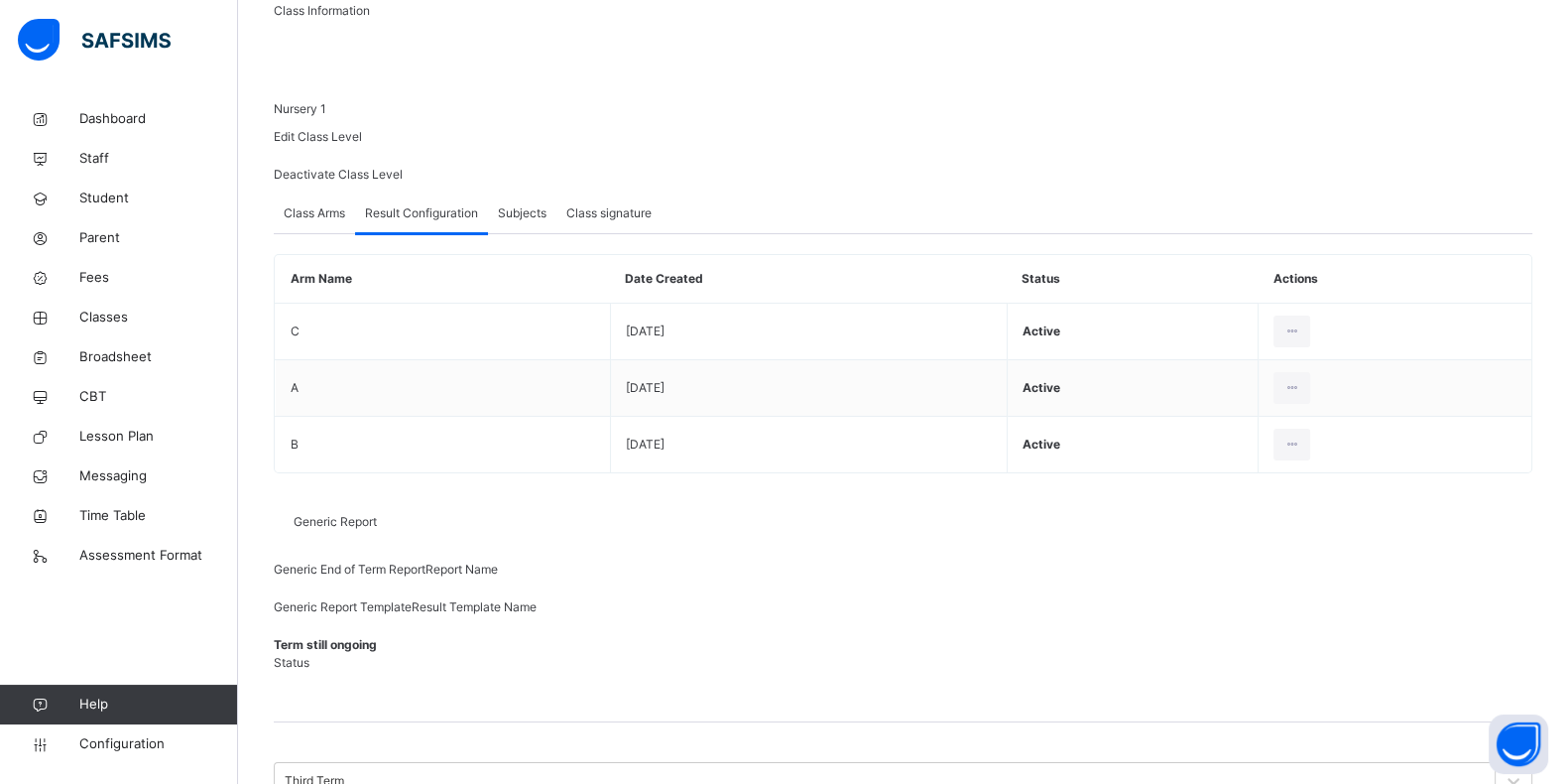 click at bounding box center [1434, 929] 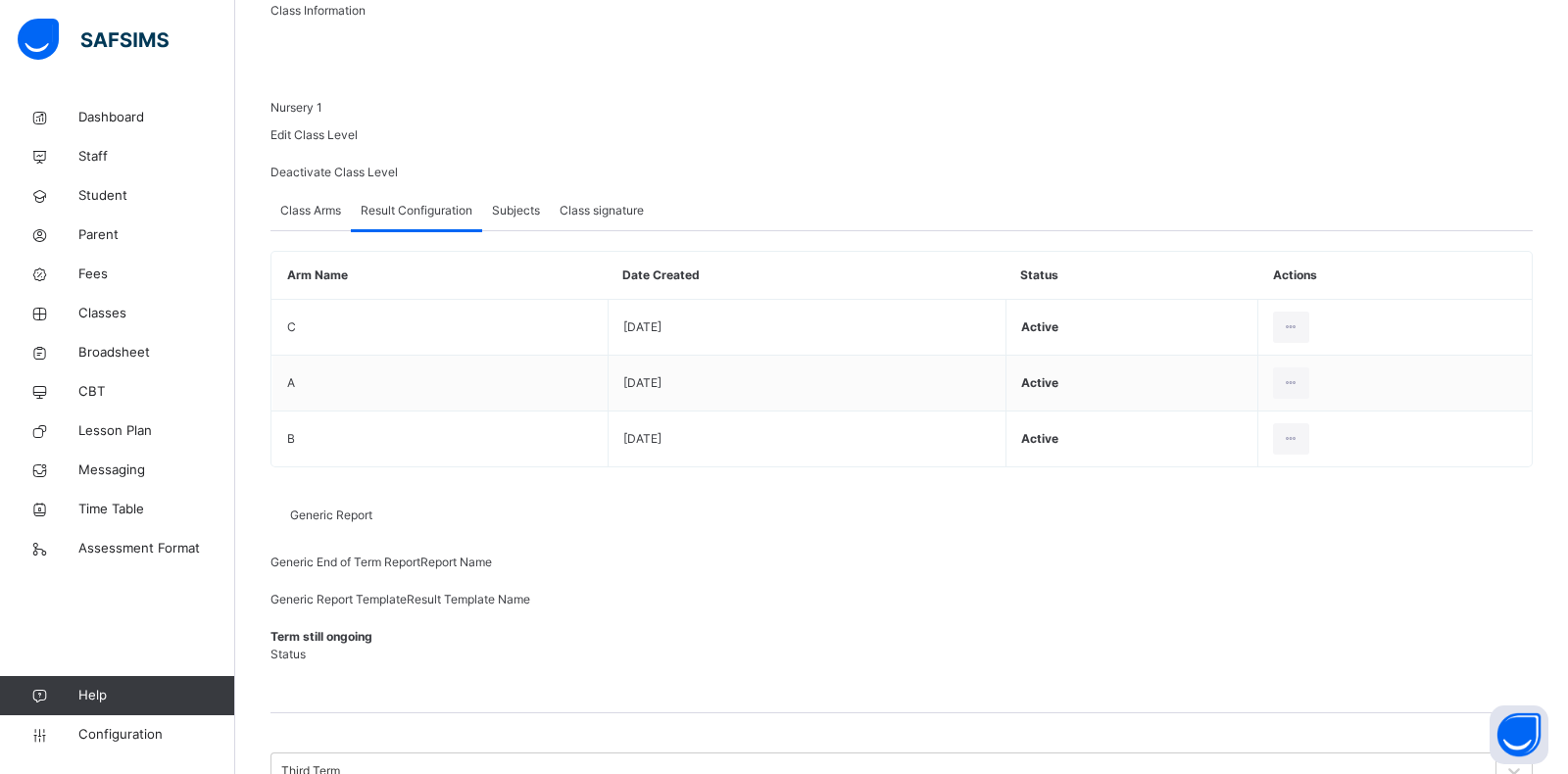 click on "Yes, Set in Use" at bounding box center (1101, 1112) 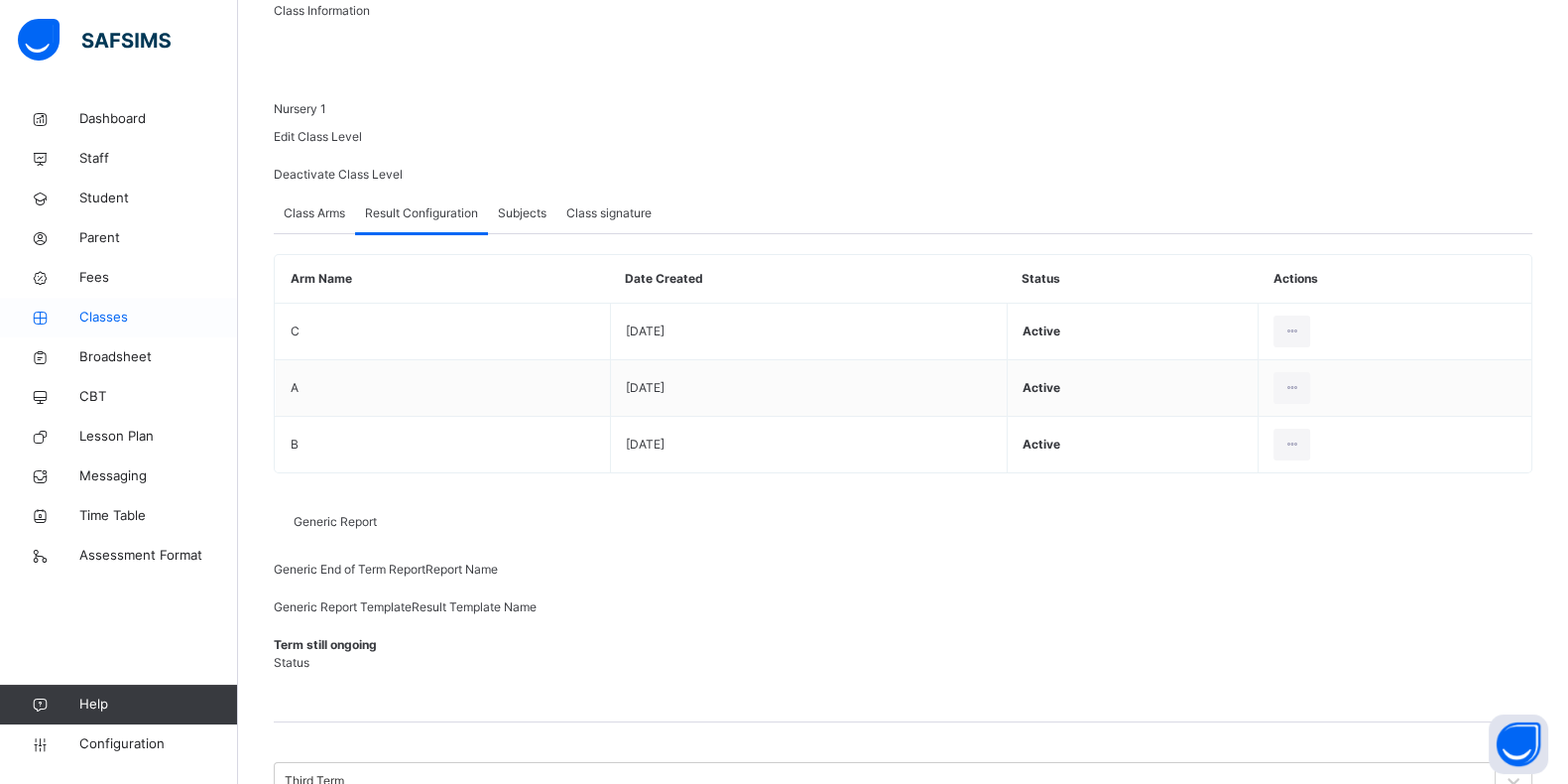 click on "Classes" at bounding box center (159, 318) 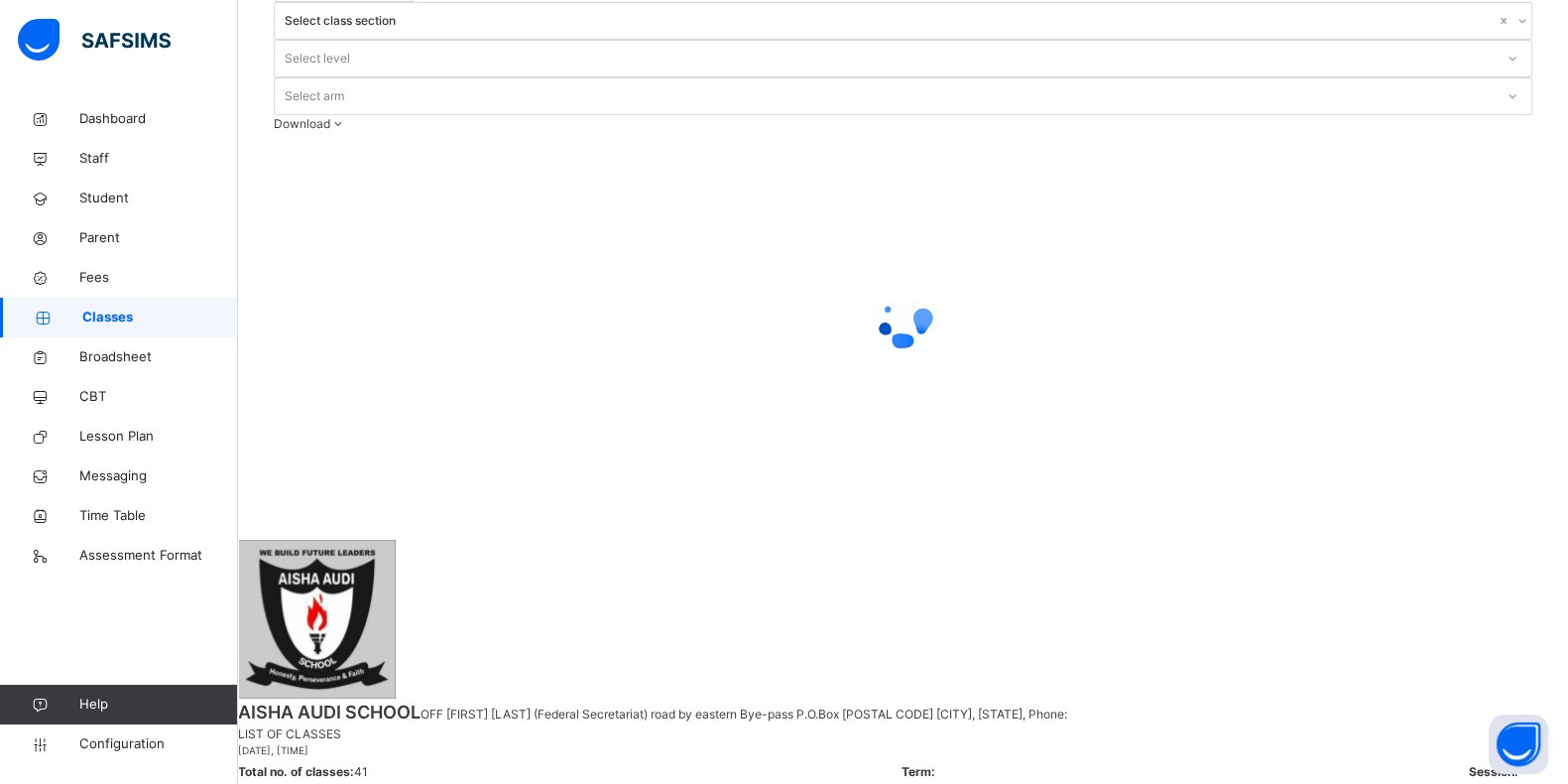 scroll, scrollTop: 0, scrollLeft: 0, axis: both 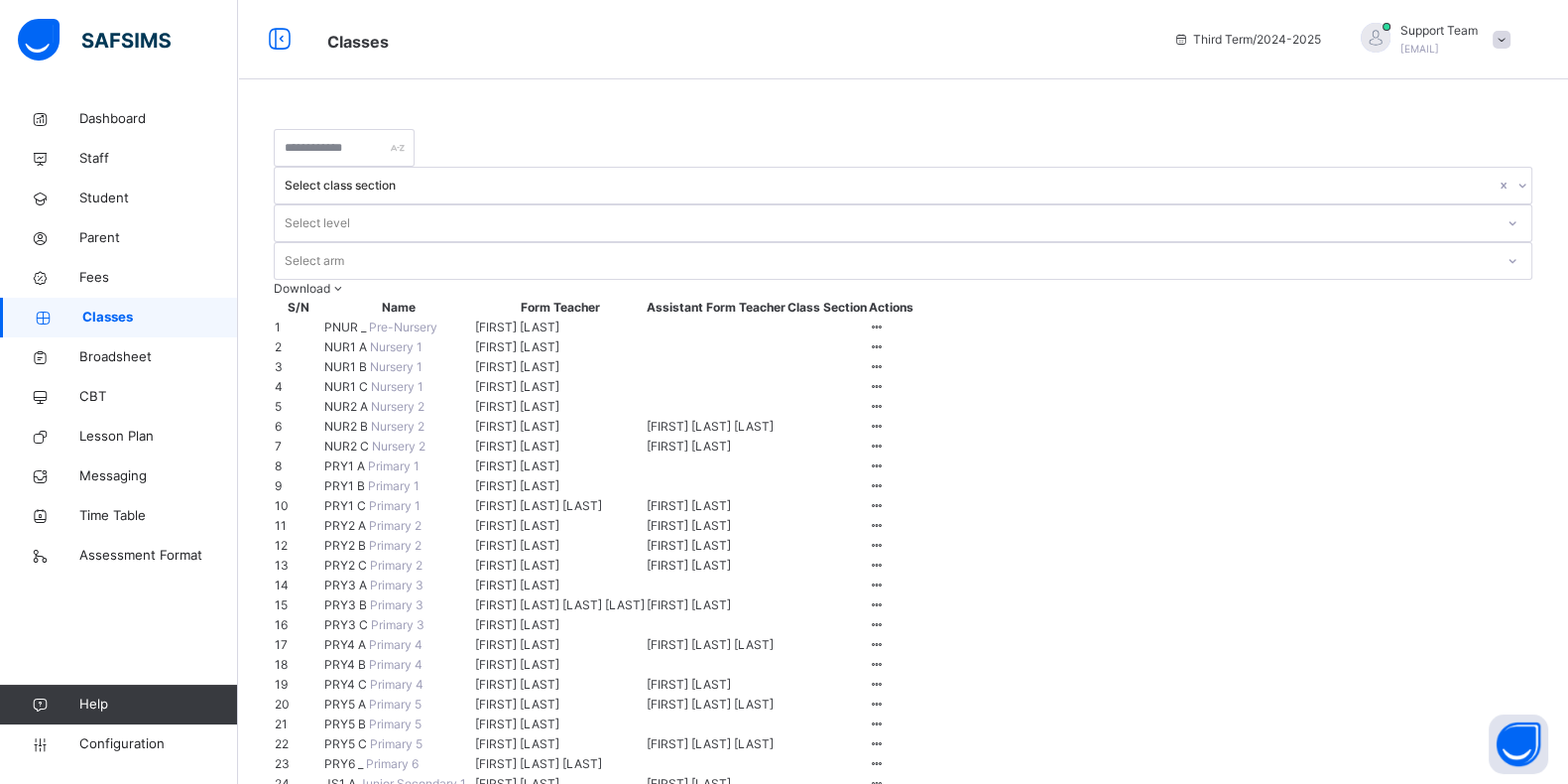 click on "NUR1   A" at bounding box center (347, 346) 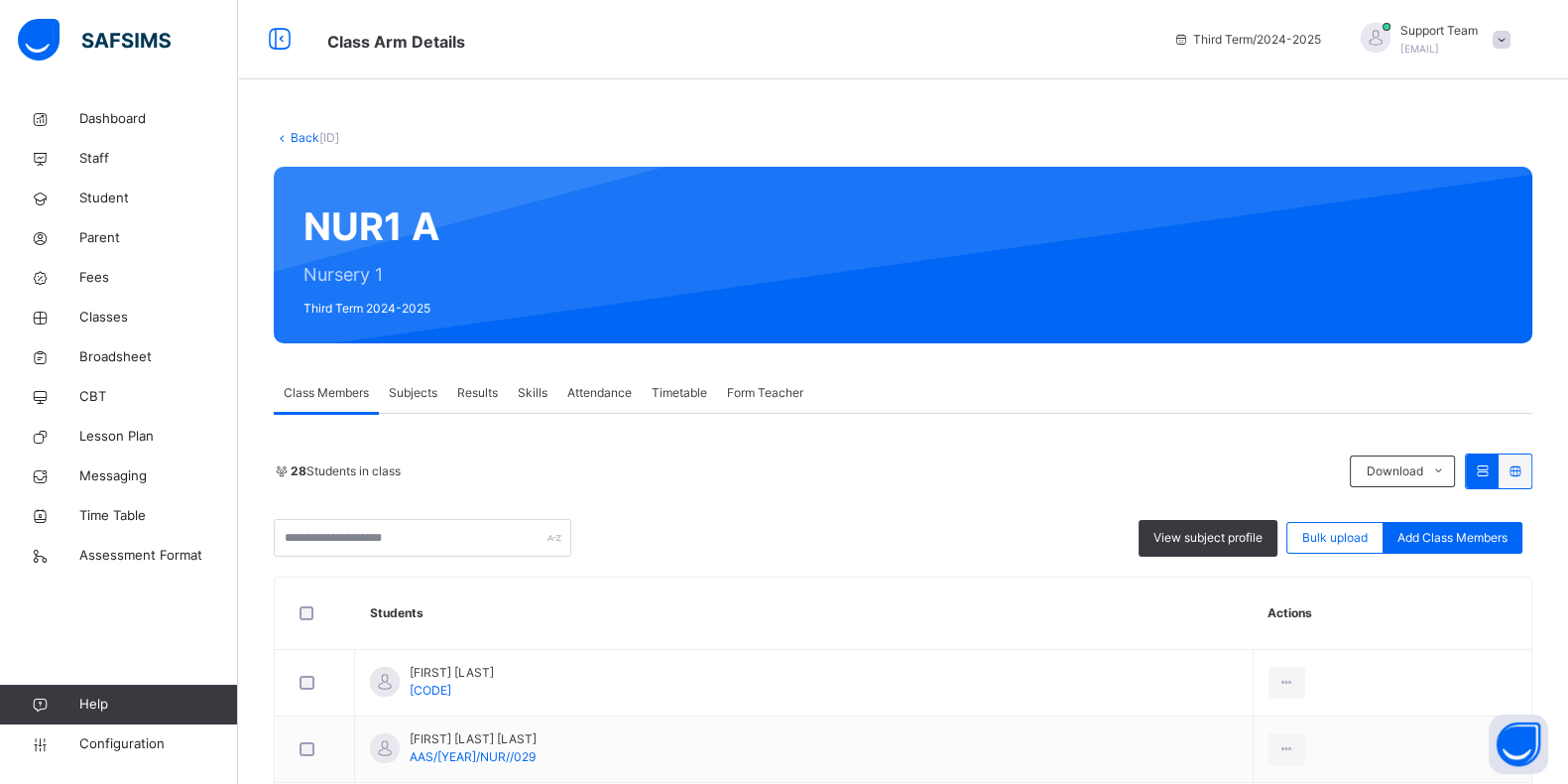 click on "Subjects" at bounding box center (413, 393) 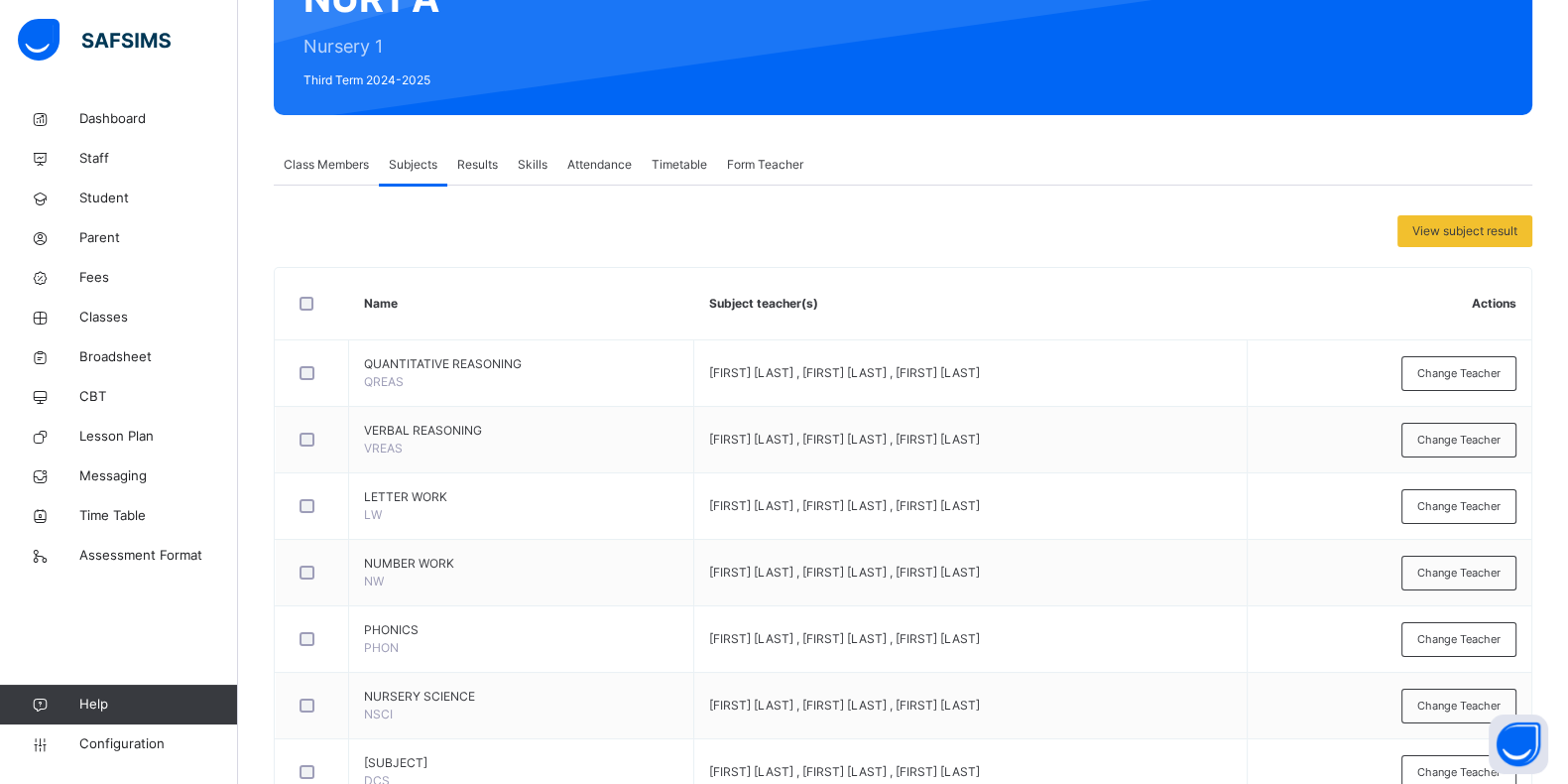 scroll, scrollTop: 123, scrollLeft: 0, axis: vertical 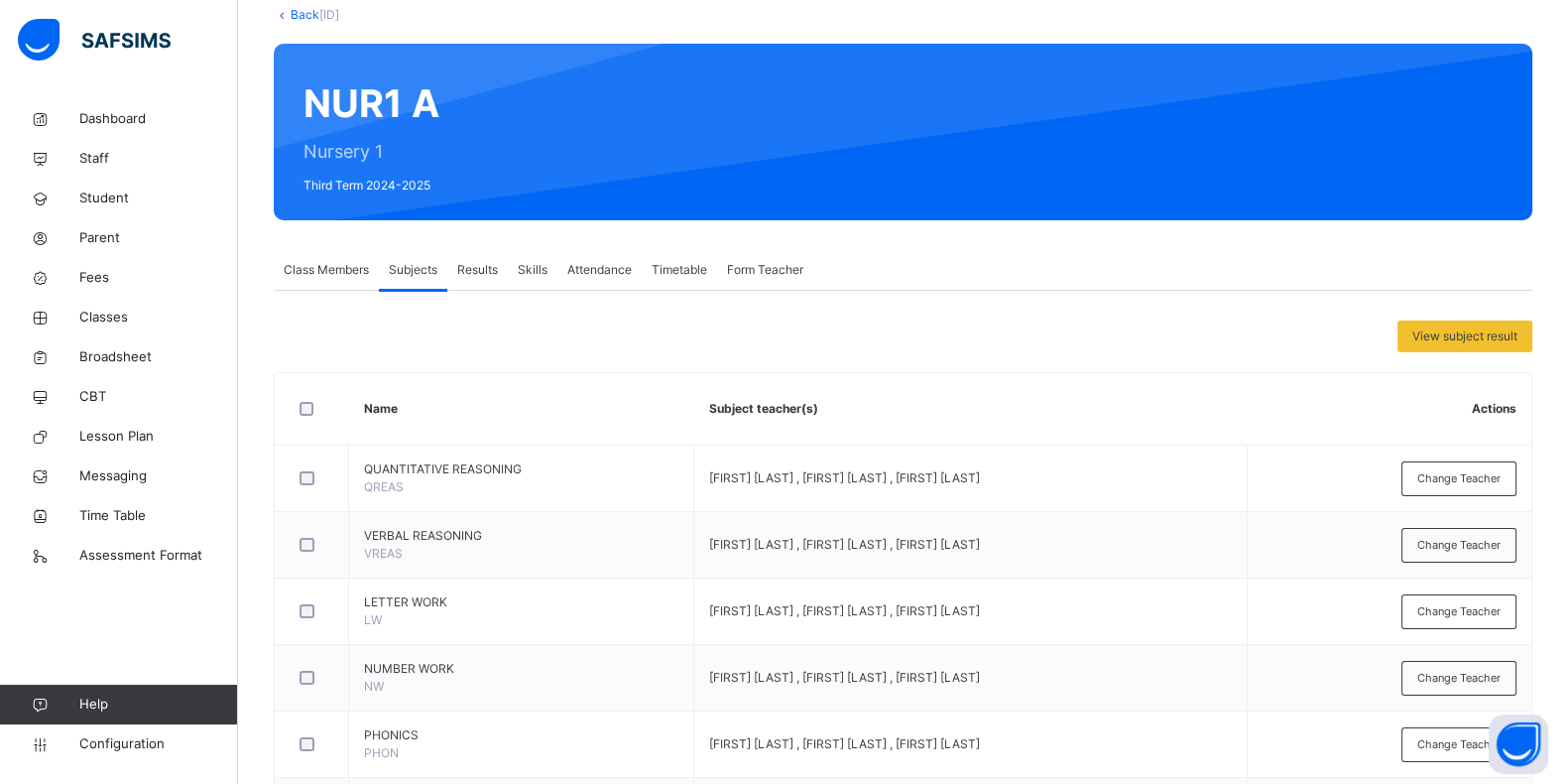 click on "Class Members" at bounding box center (326, 270) 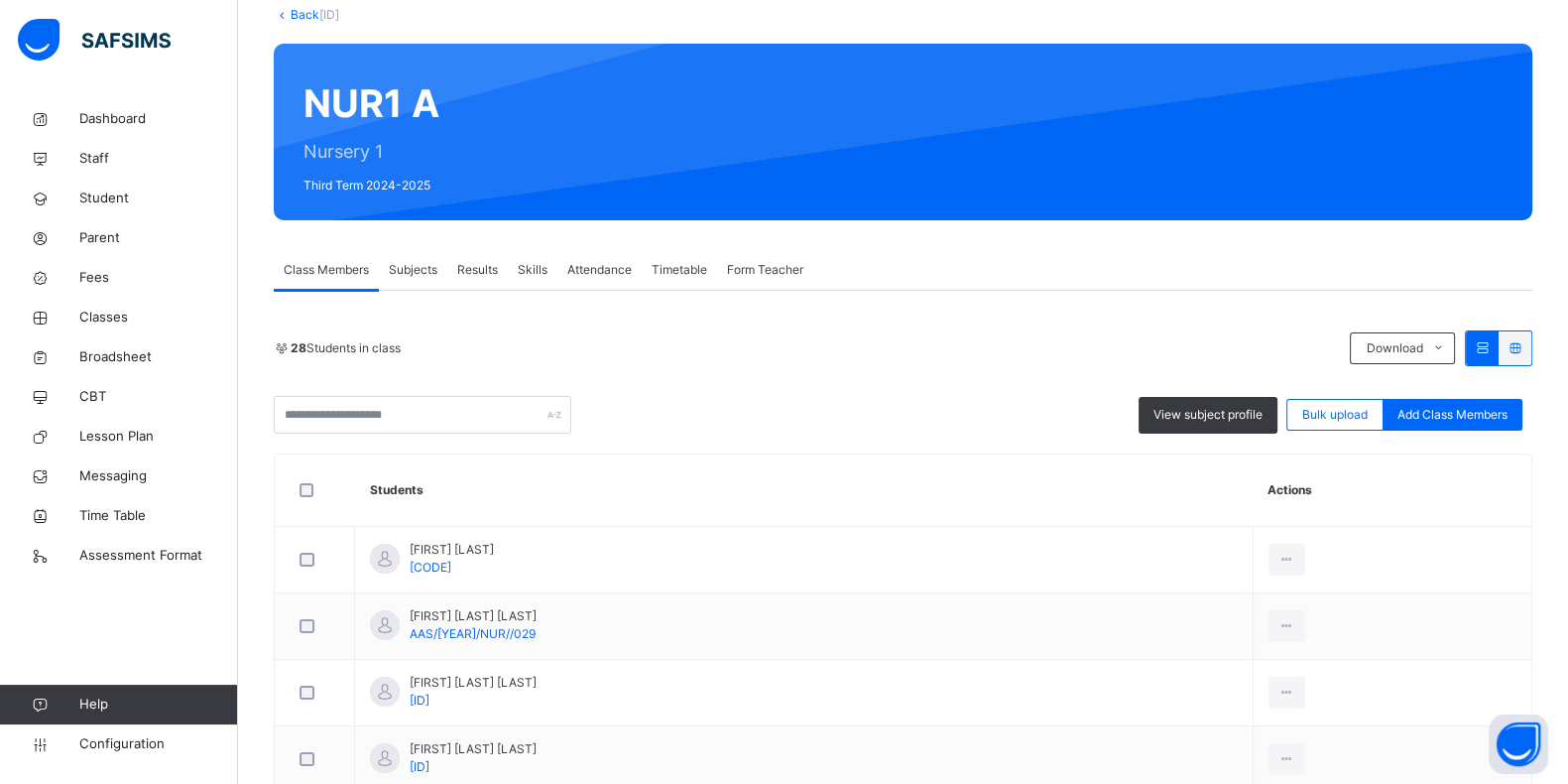 click on "Subjects" at bounding box center [413, 270] 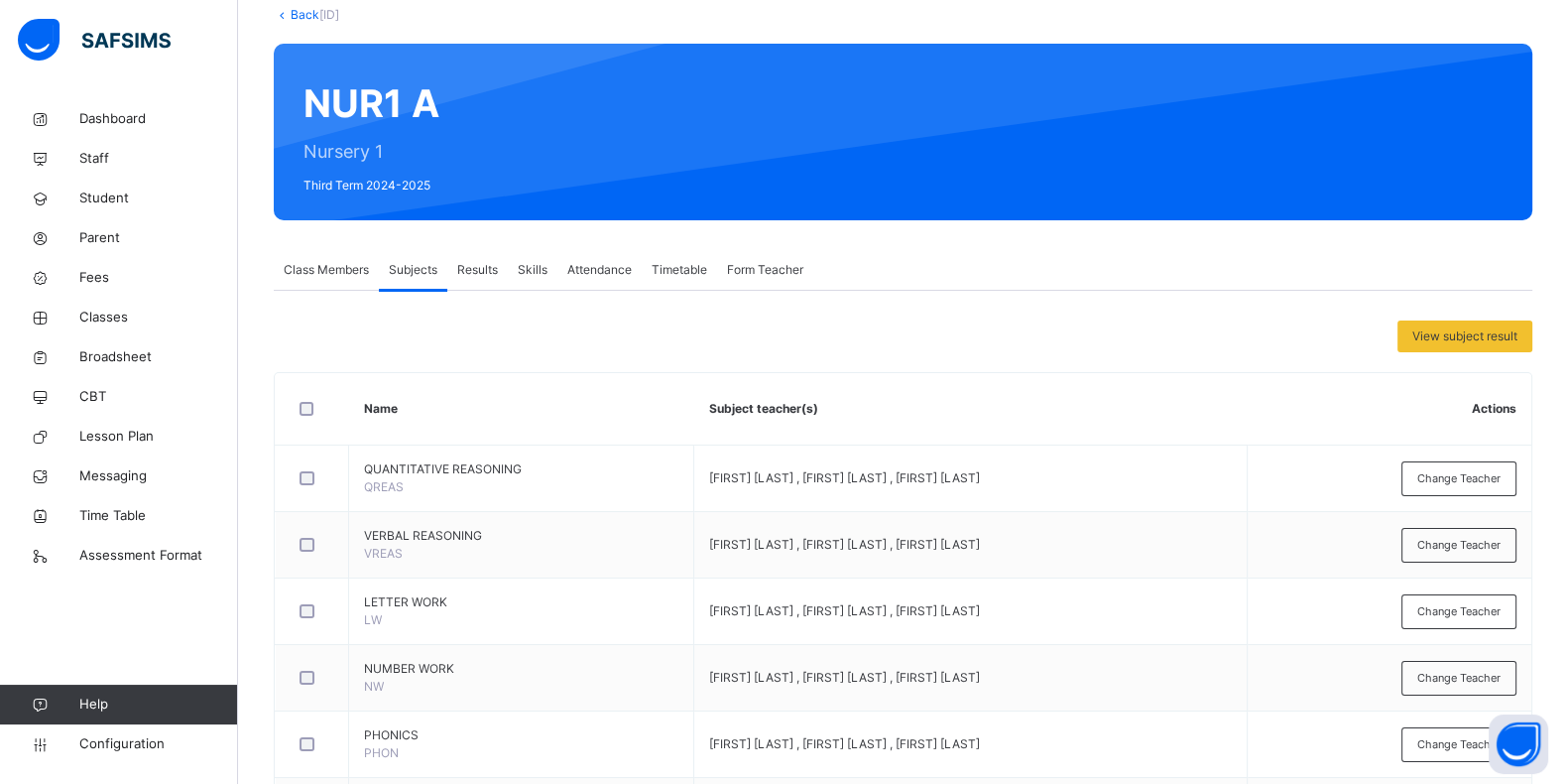 click on "Results" at bounding box center [477, 270] 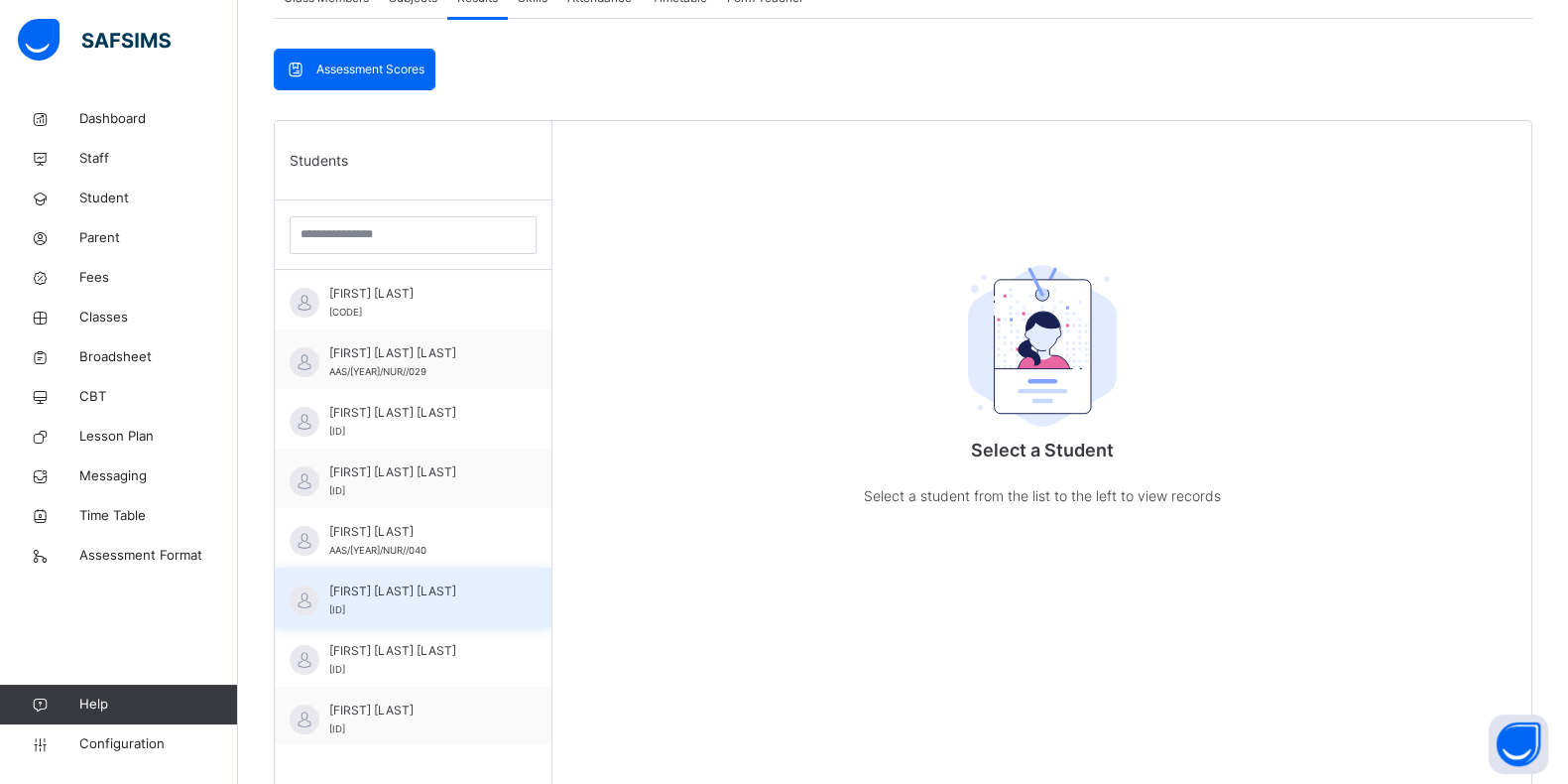 scroll, scrollTop: 495, scrollLeft: 0, axis: vertical 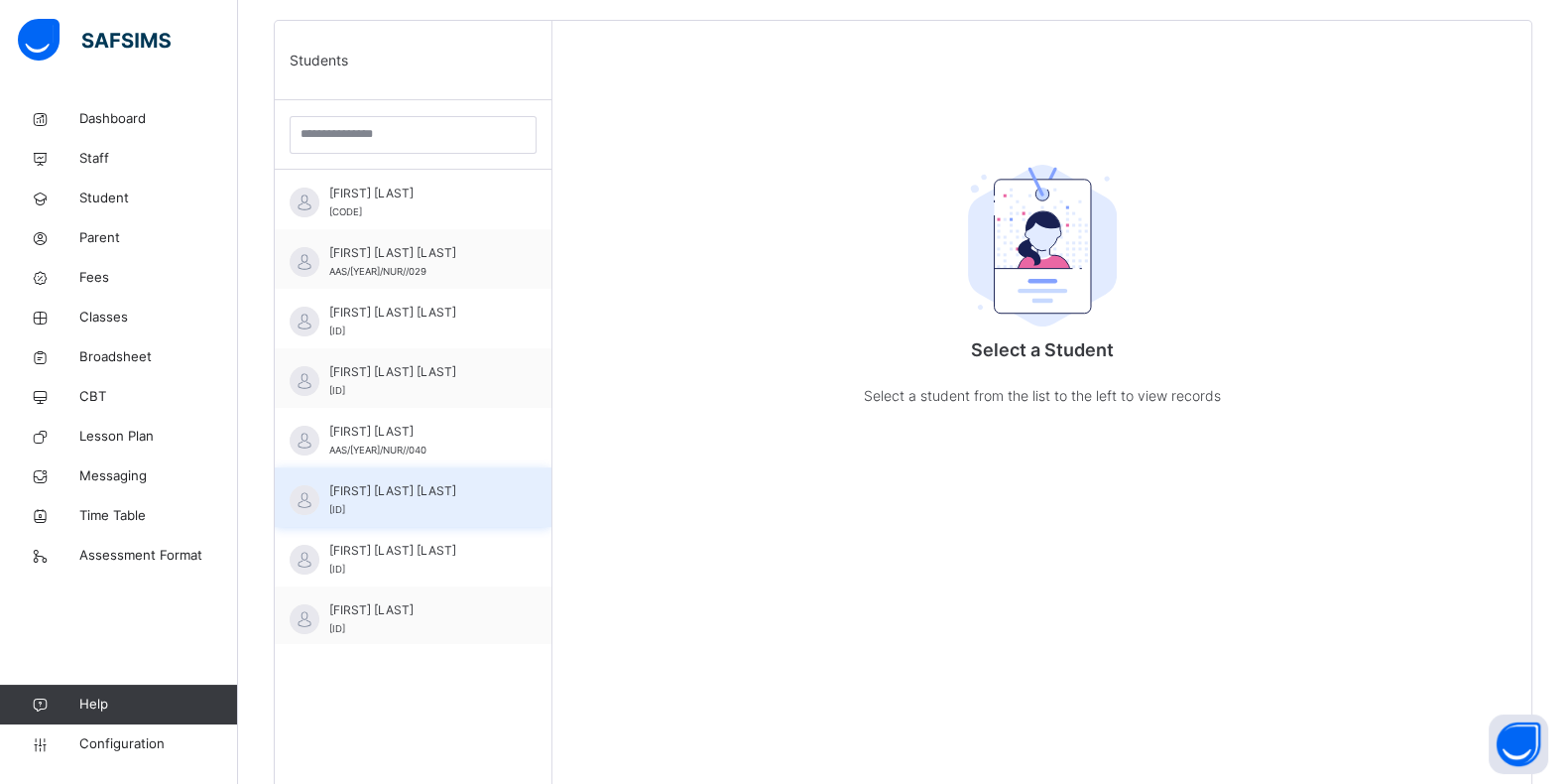 click on "Aisha Hannan Abdulmumin AAS/2024/2025/NUR/160" at bounding box center [413, 497] 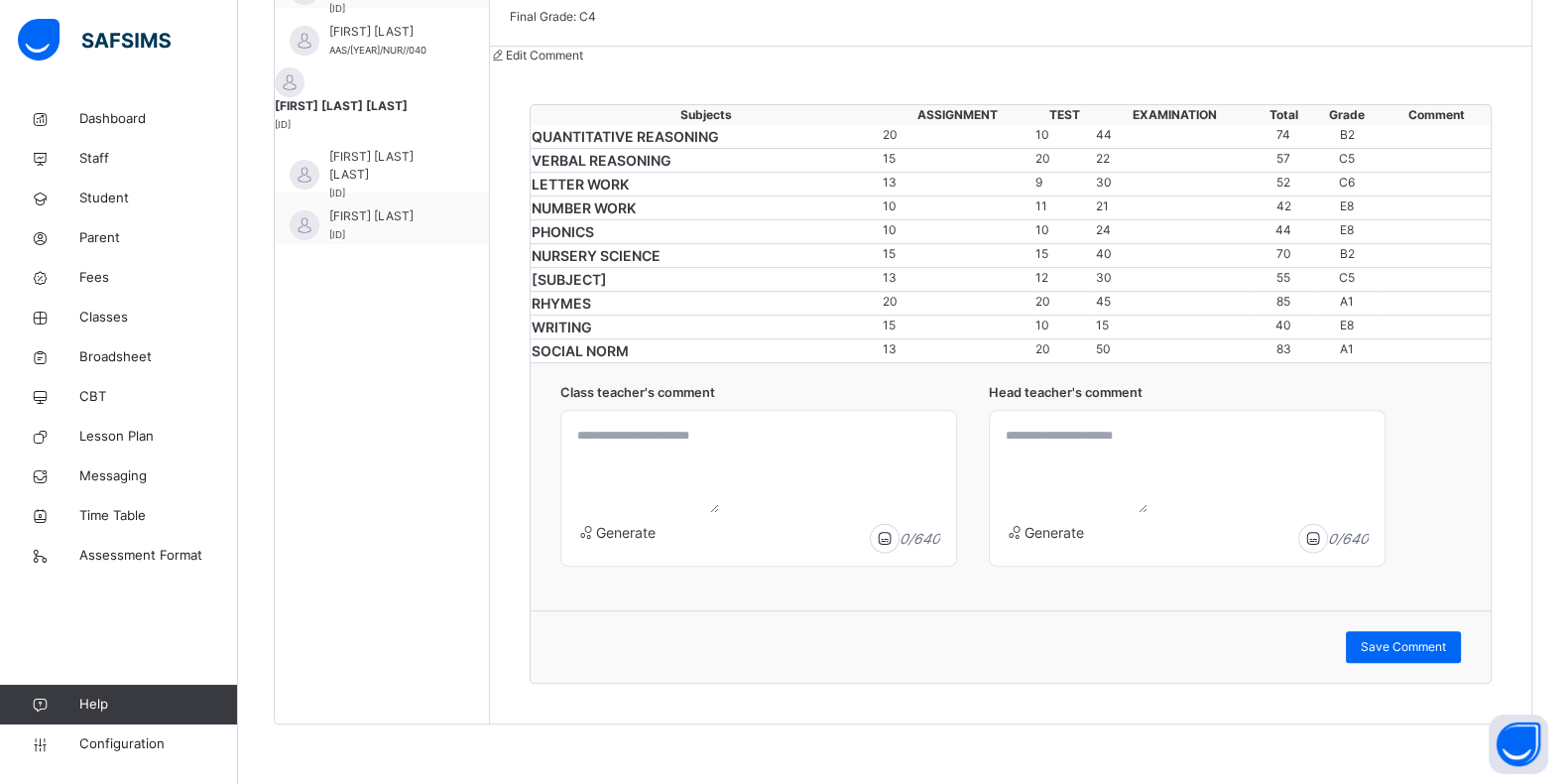 scroll, scrollTop: 1220, scrollLeft: 0, axis: vertical 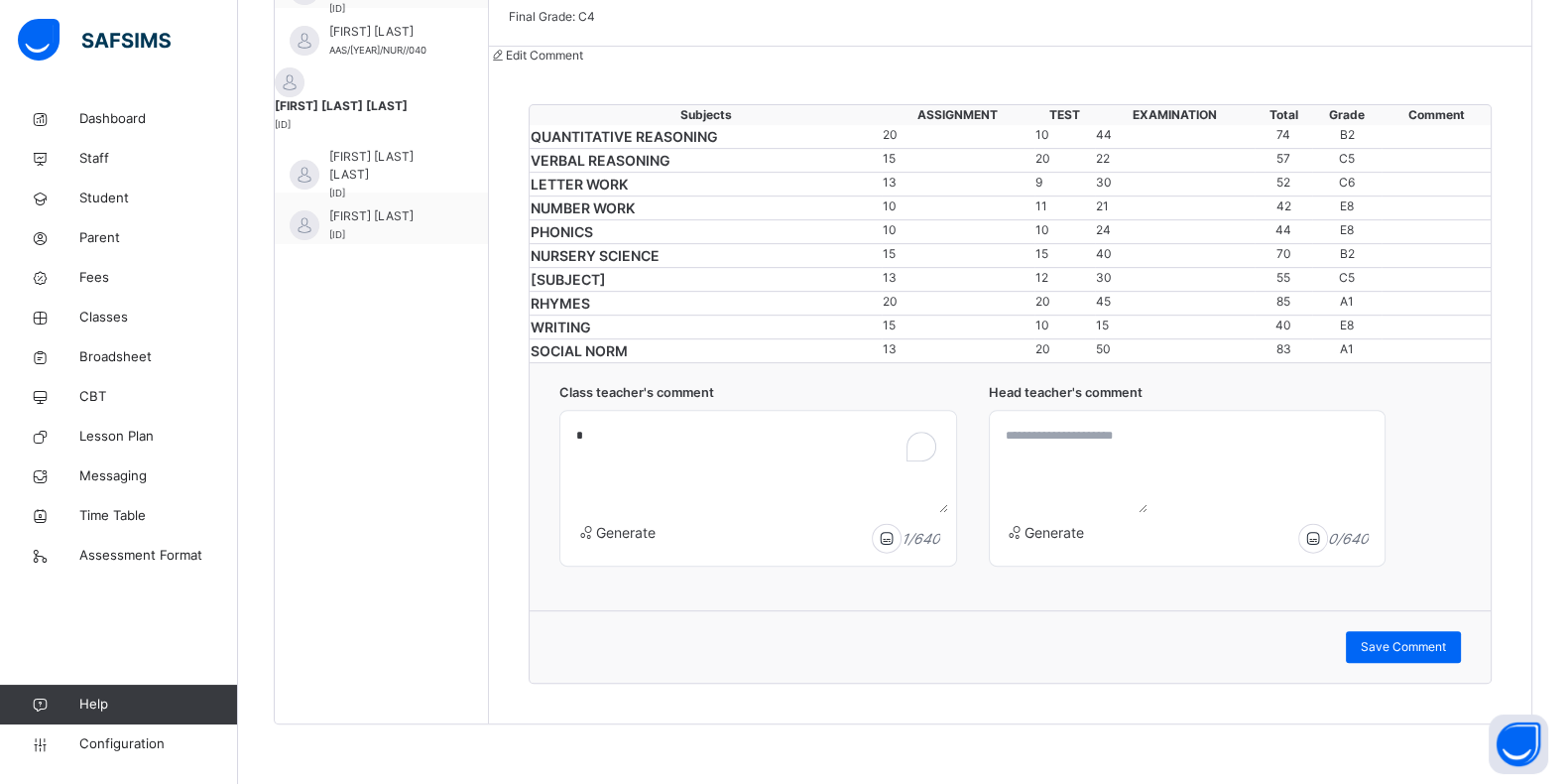 type on "*" 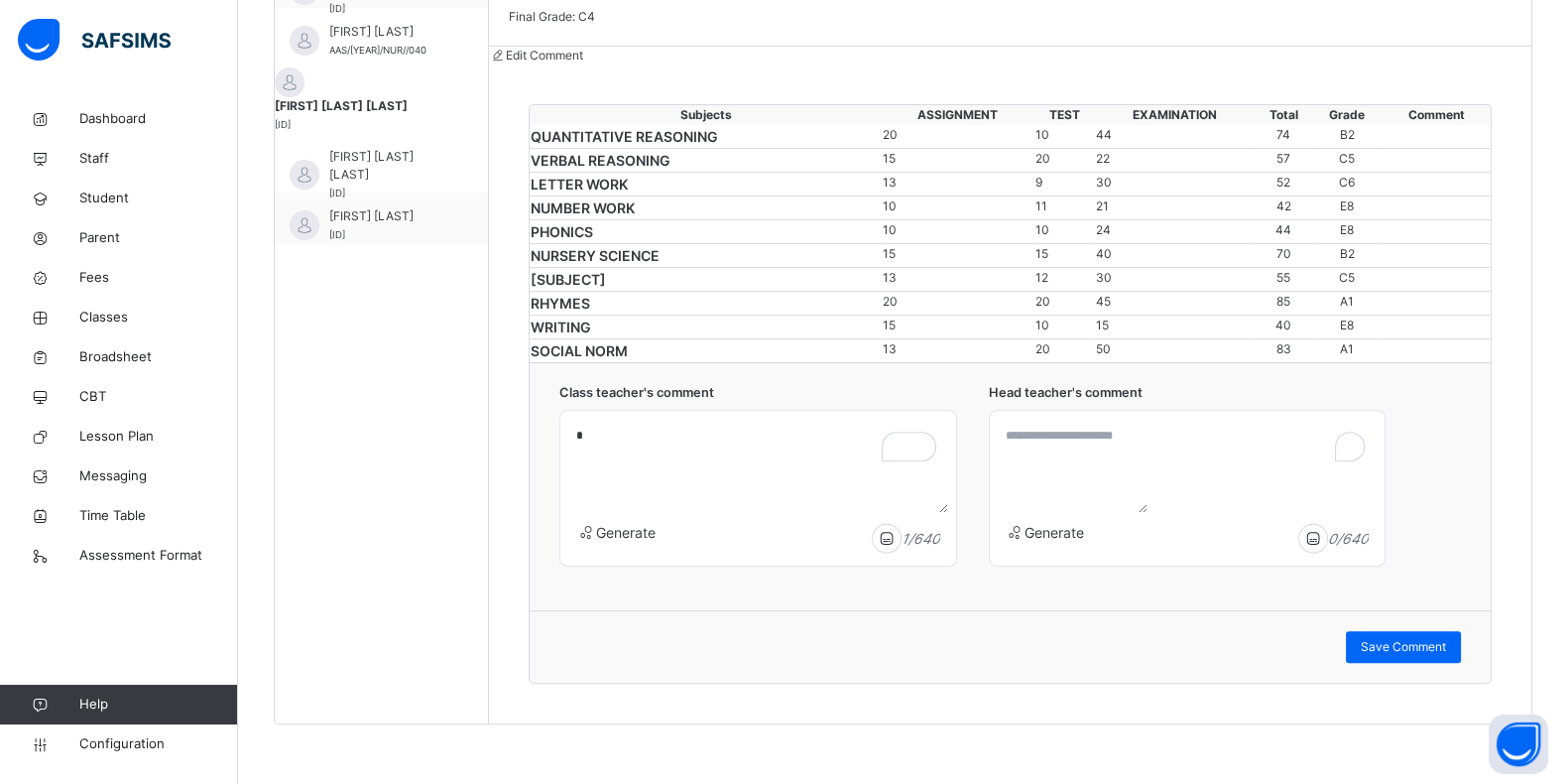 click on "Save Comment" at bounding box center (1403, 647) 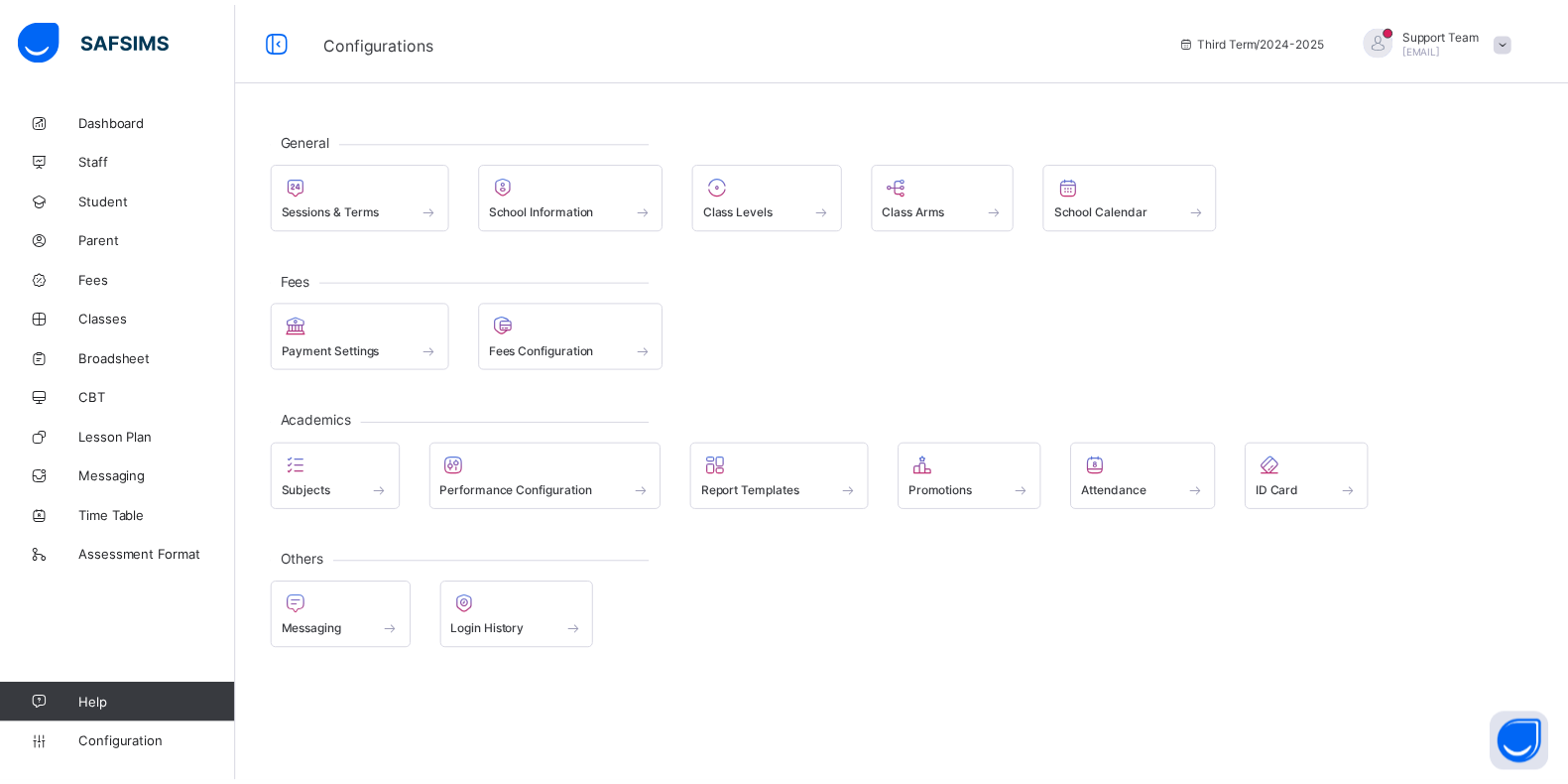 scroll, scrollTop: 0, scrollLeft: 0, axis: both 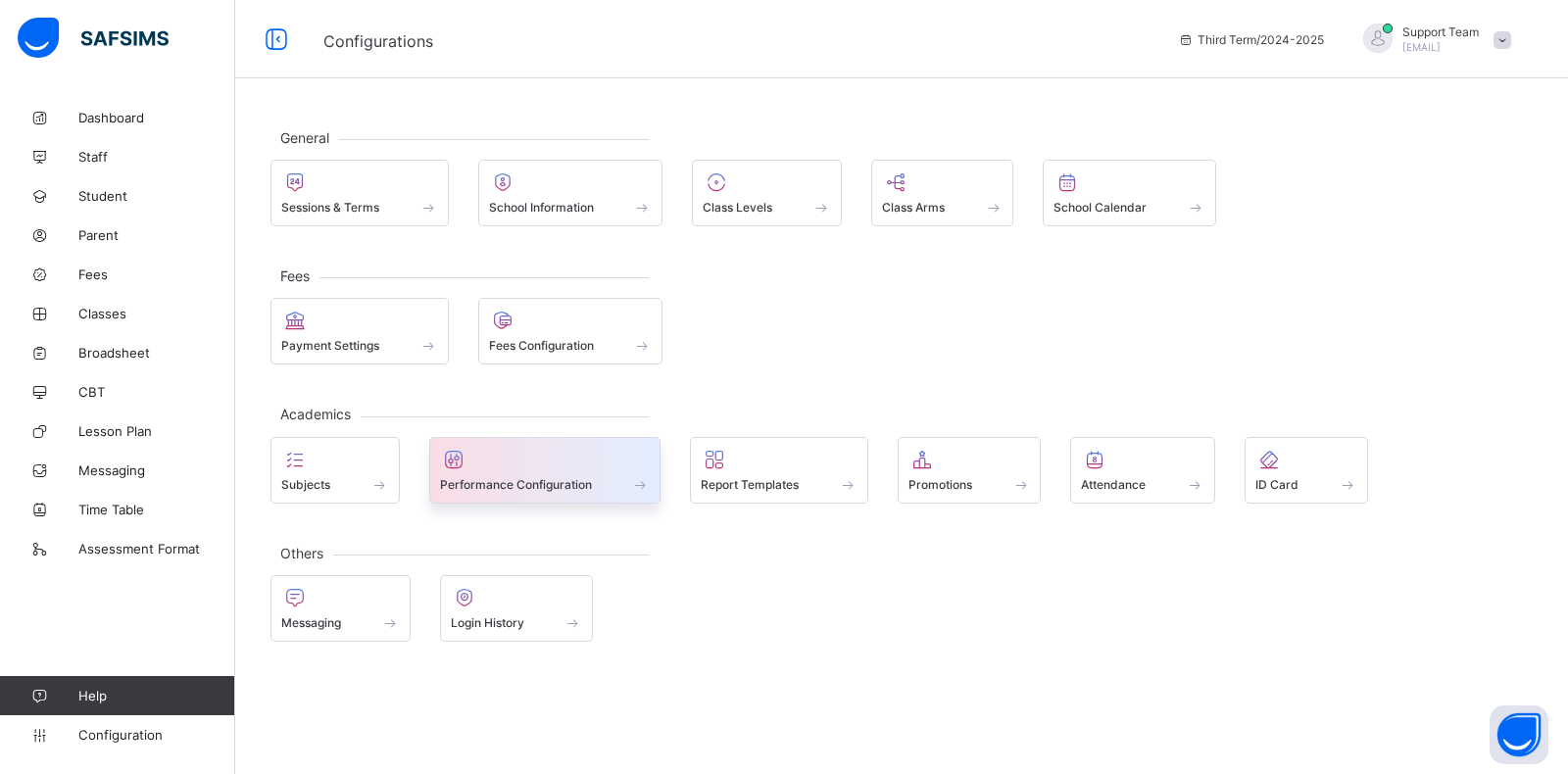 click on "Performance Configuration" at bounding box center [515, 484] 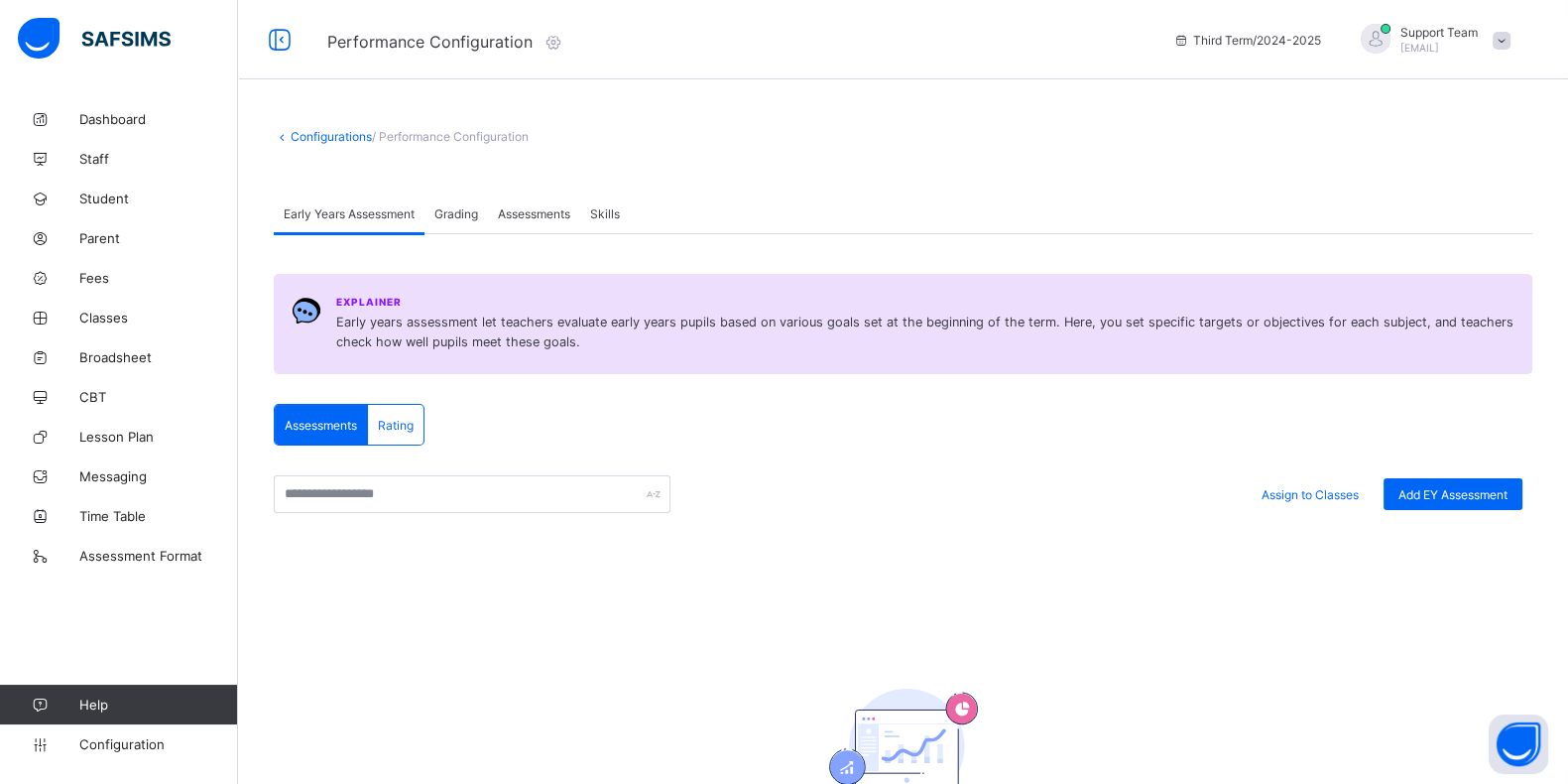 click on "Grading" at bounding box center [456, 213] 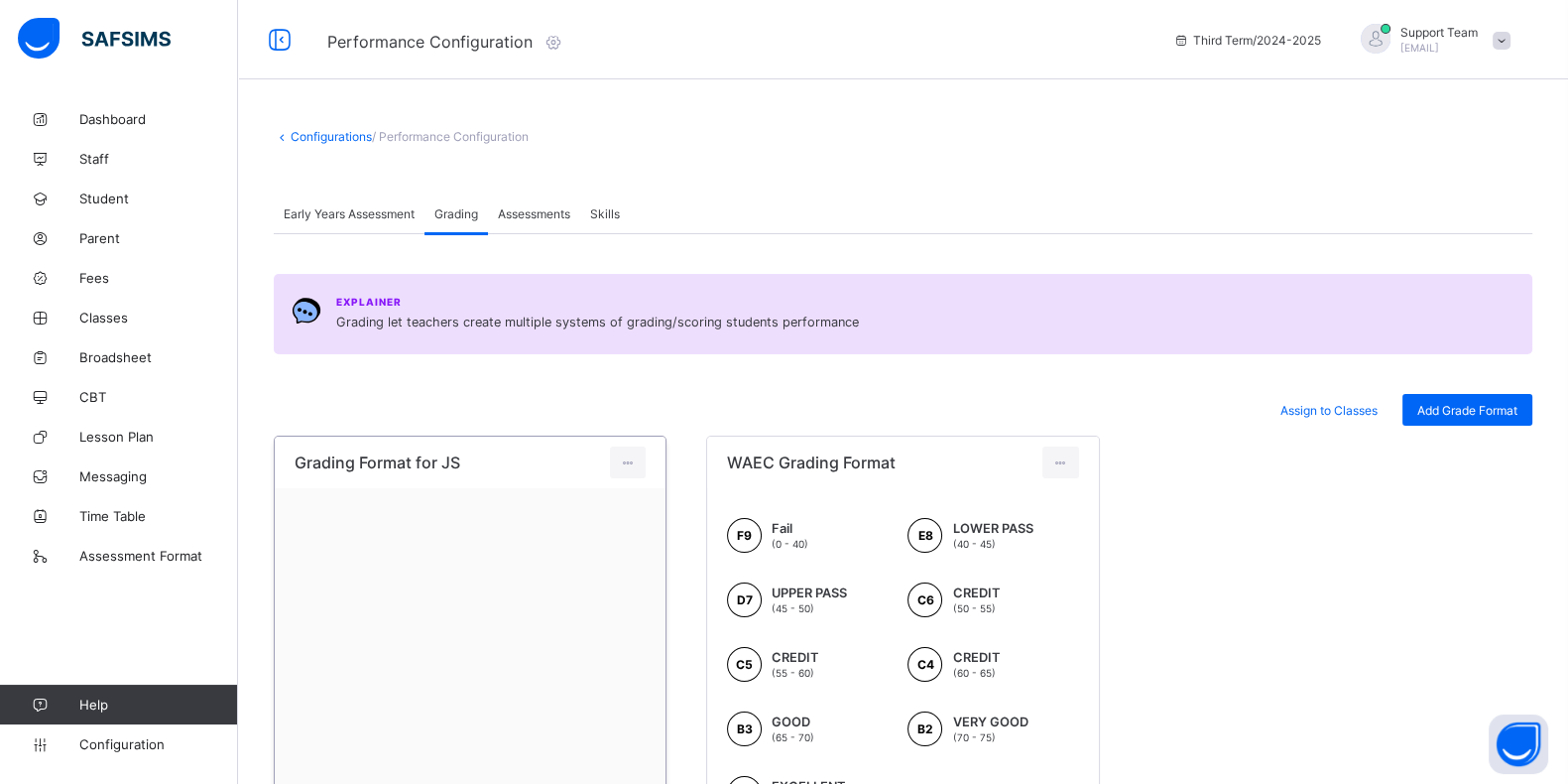 scroll, scrollTop: 146, scrollLeft: 0, axis: vertical 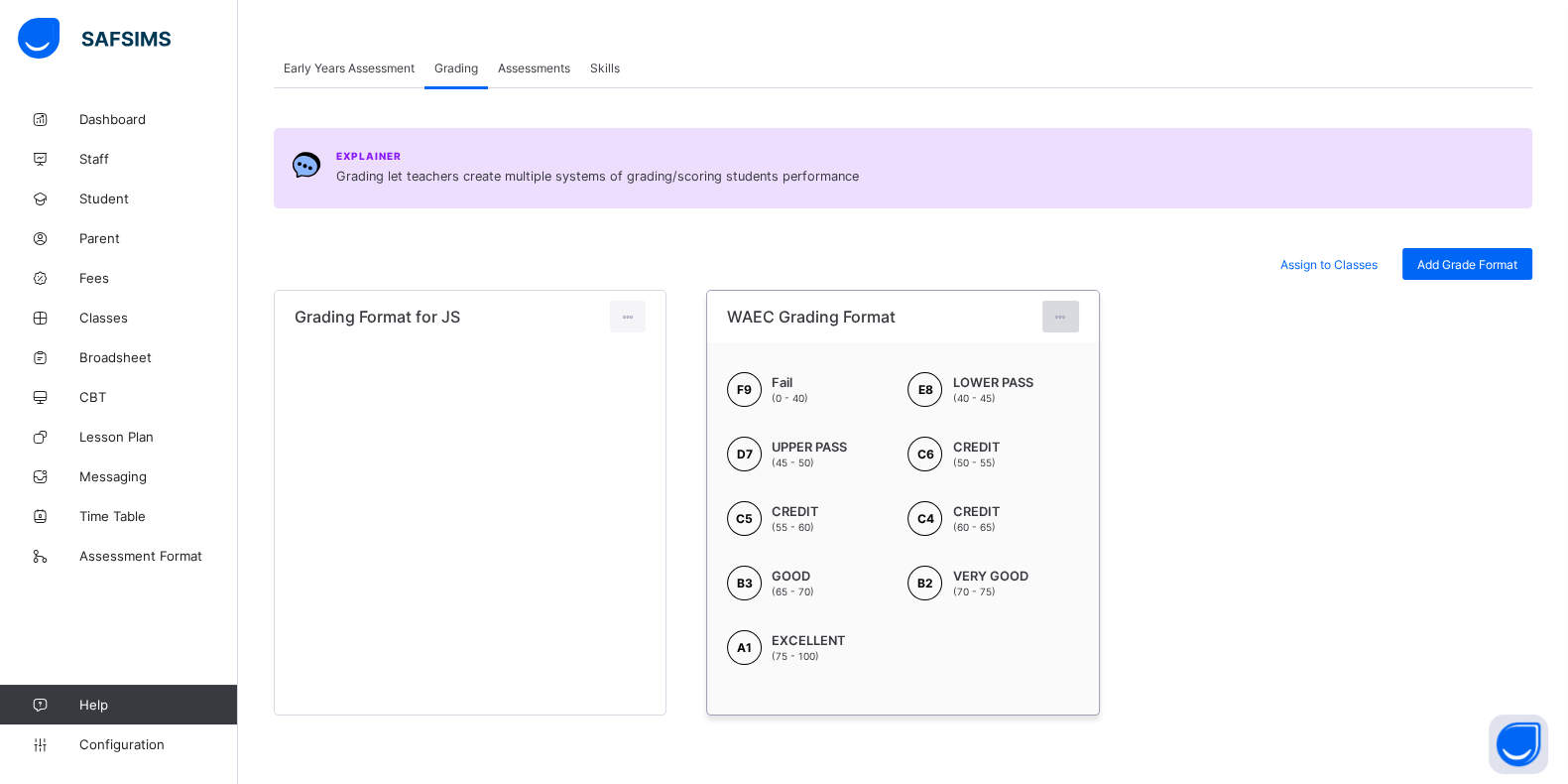 click at bounding box center [1060, 317] 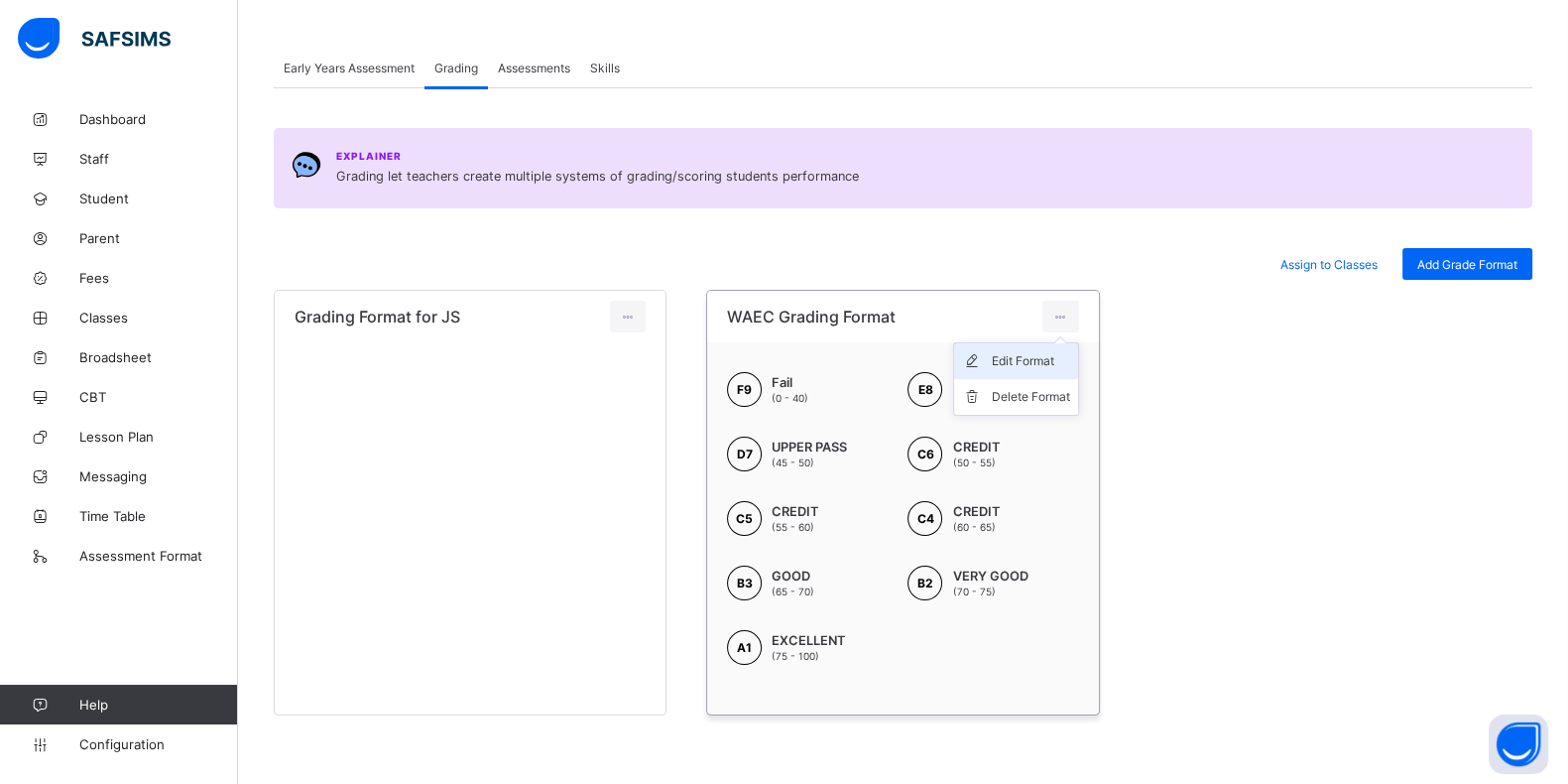 click on "Edit Format" at bounding box center (1030, 361) 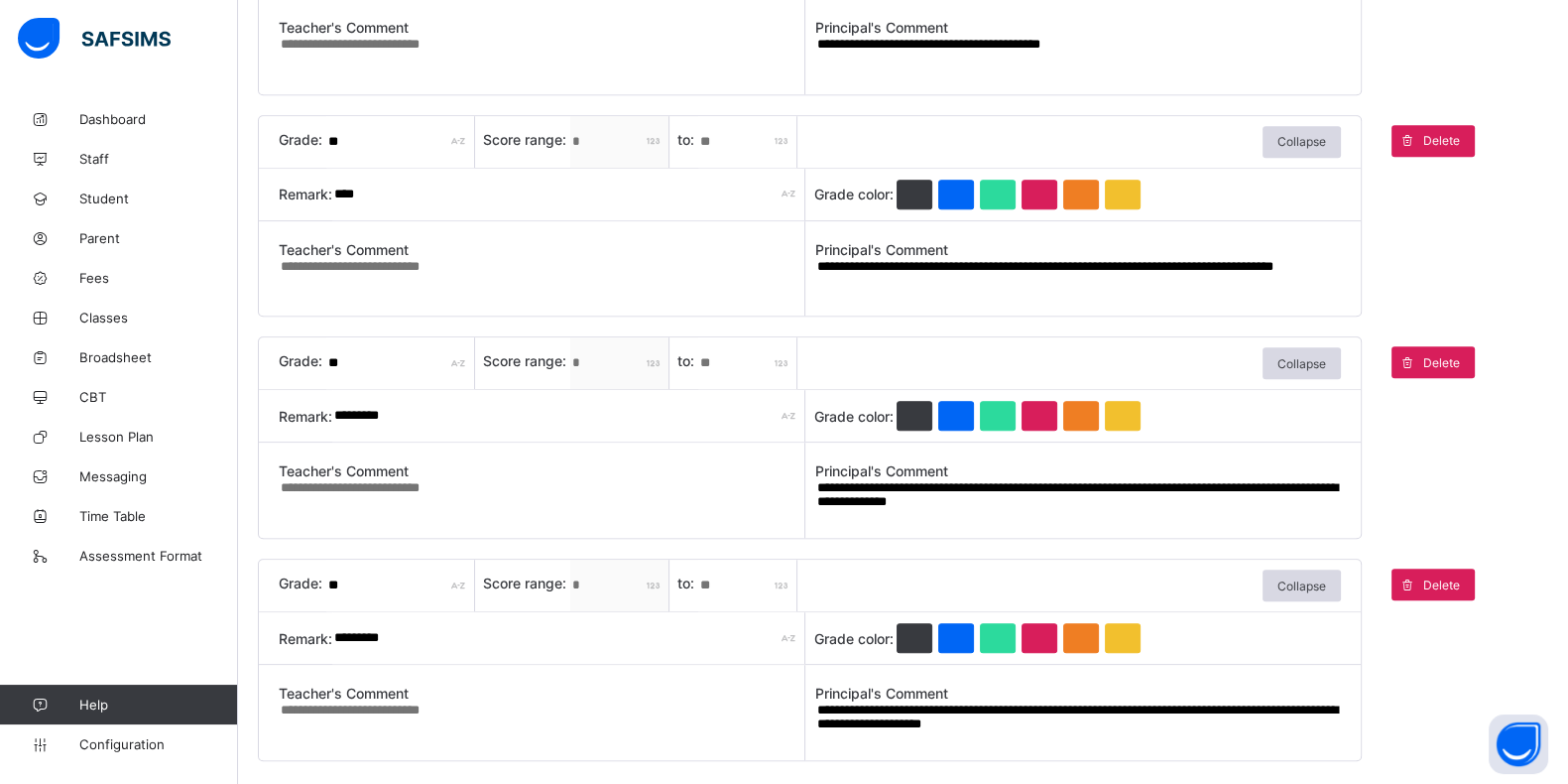 scroll, scrollTop: 1736, scrollLeft: 0, axis: vertical 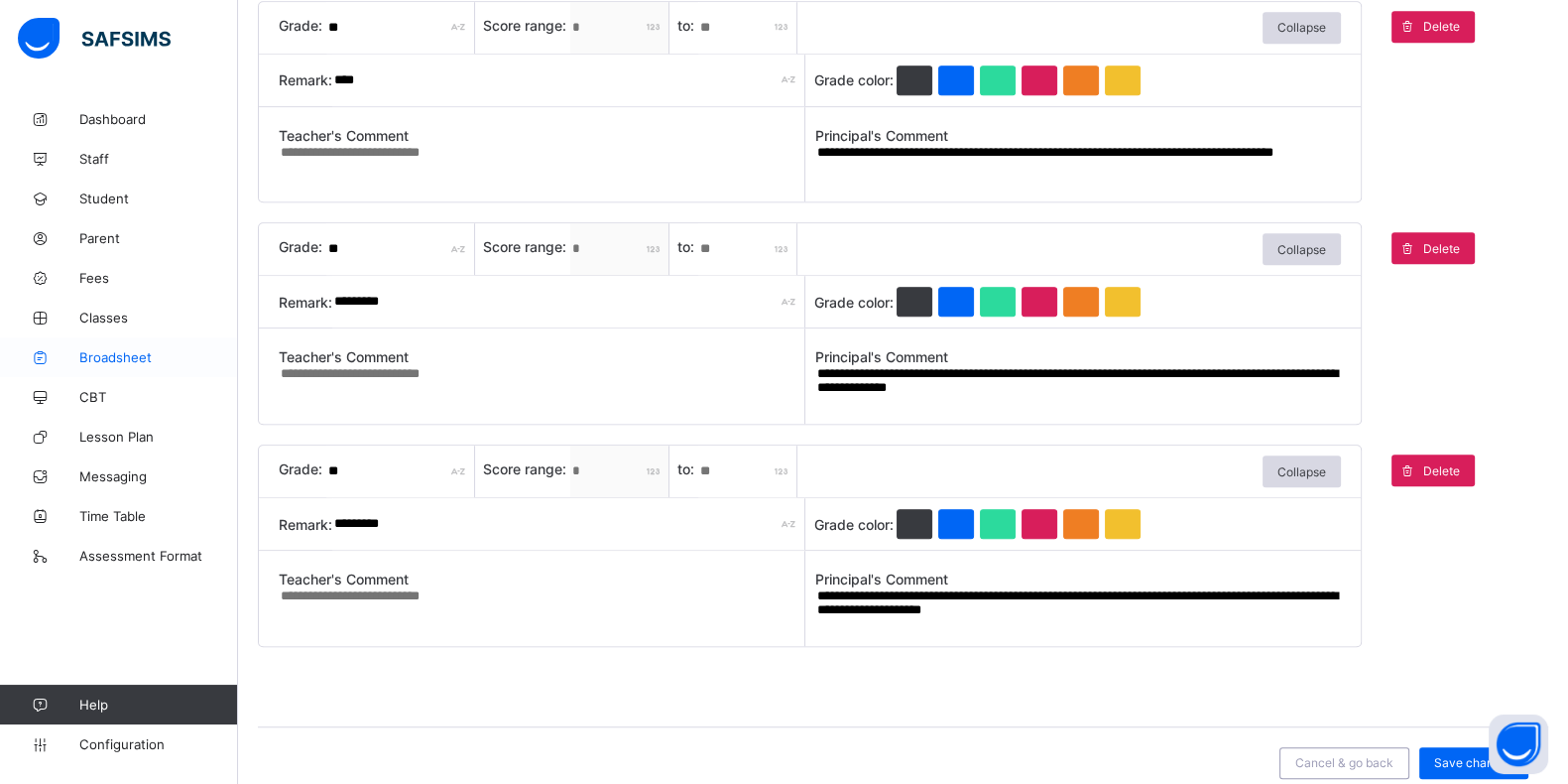 click on "Broadsheet" at bounding box center [159, 357] 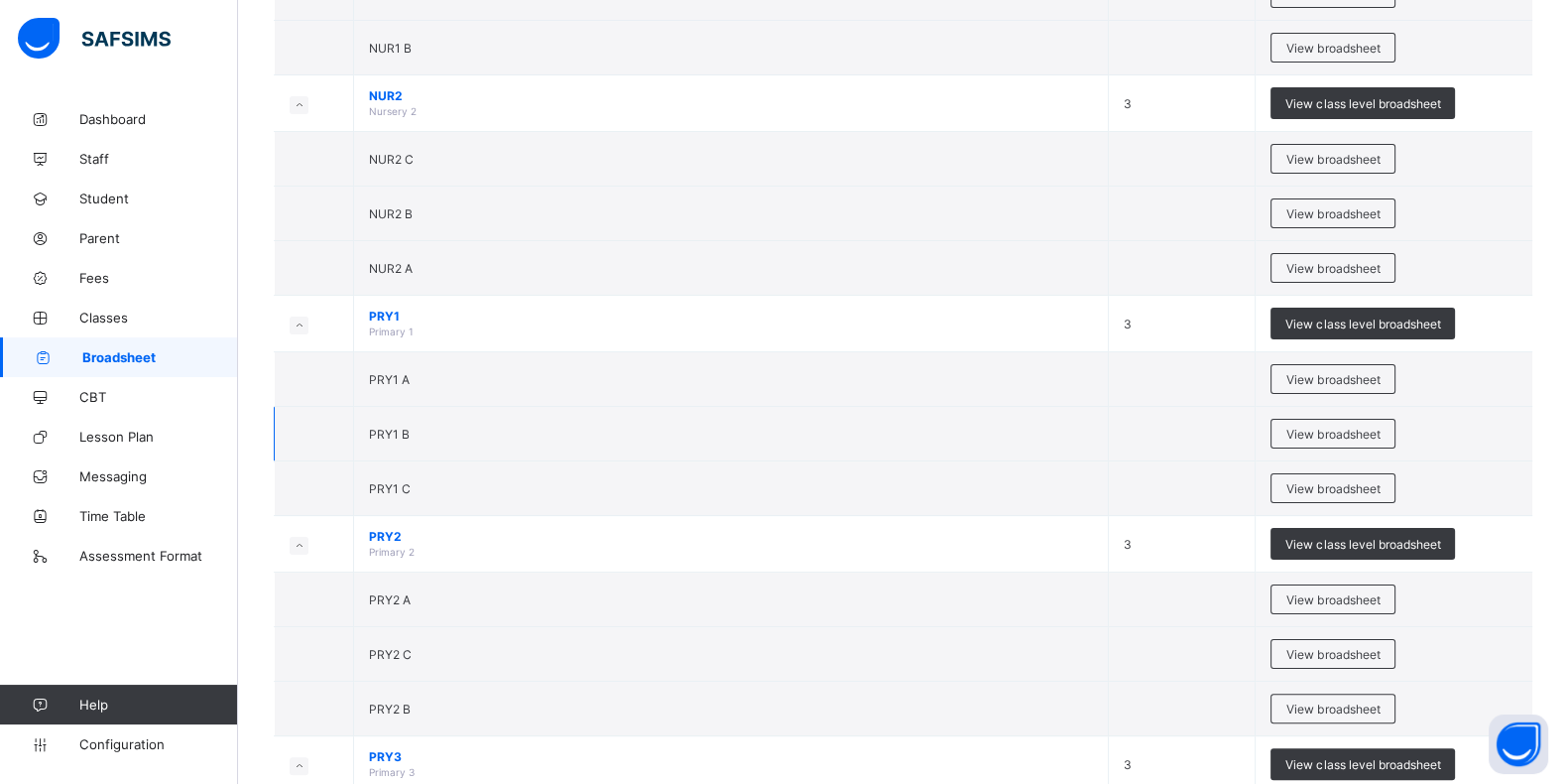 scroll, scrollTop: 495, scrollLeft: 0, axis: vertical 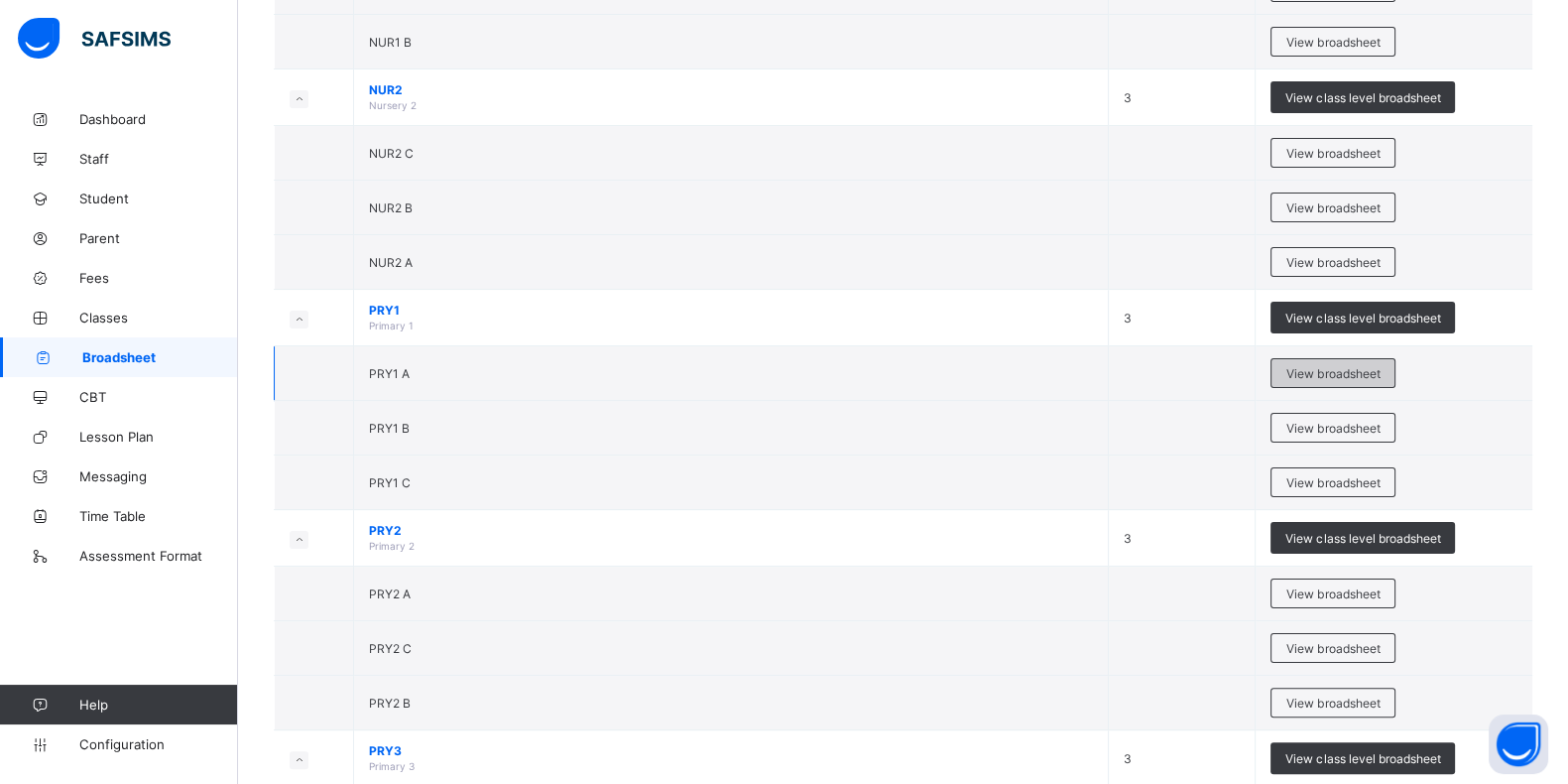 click on "View broadsheet" at bounding box center [1333, 373] 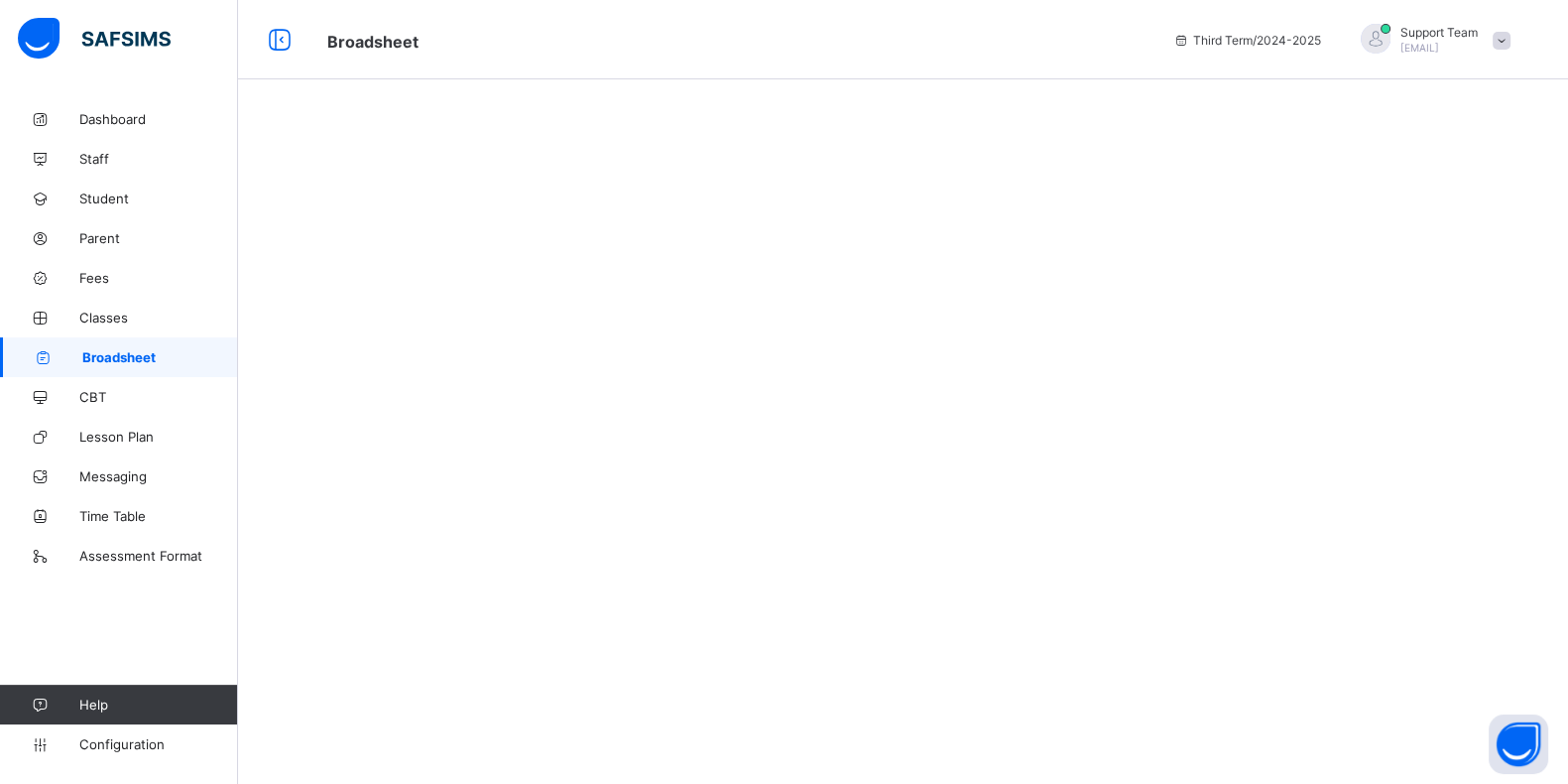 scroll, scrollTop: 0, scrollLeft: 0, axis: both 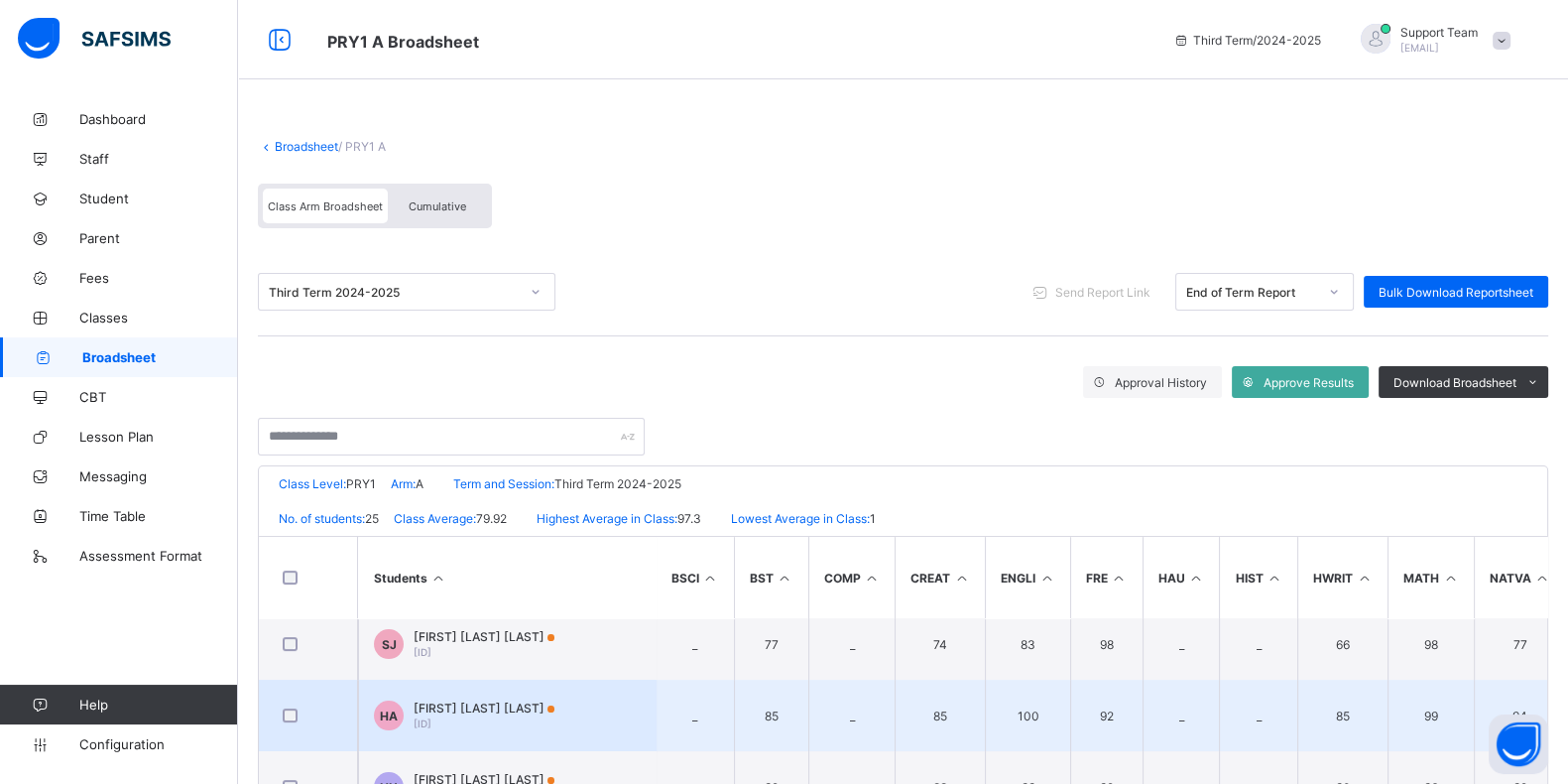 click on "HAIDAR NAKAKA ALIYU" at bounding box center [484, 708] 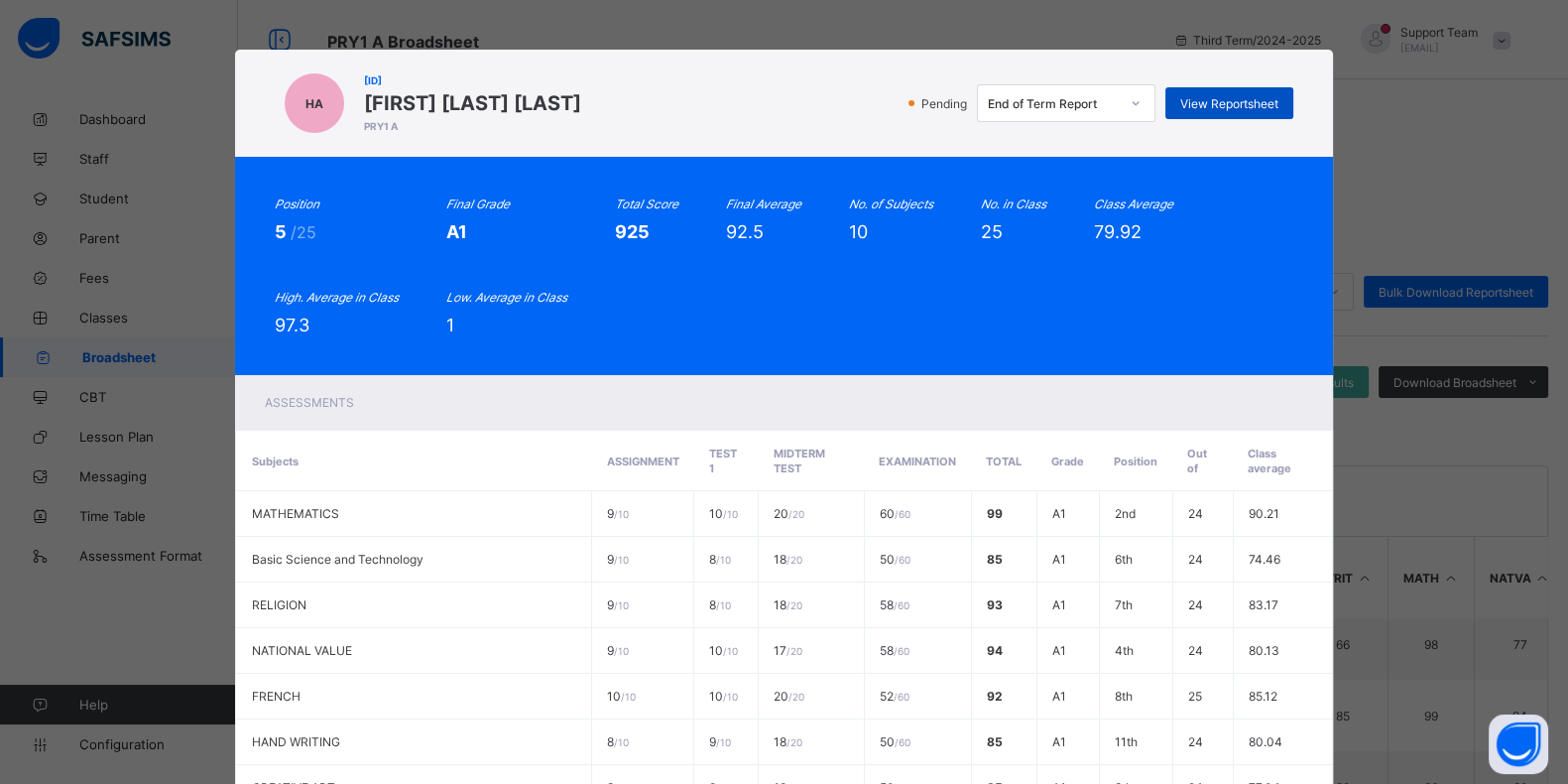 click on "View Reportsheet" at bounding box center [1229, 103] 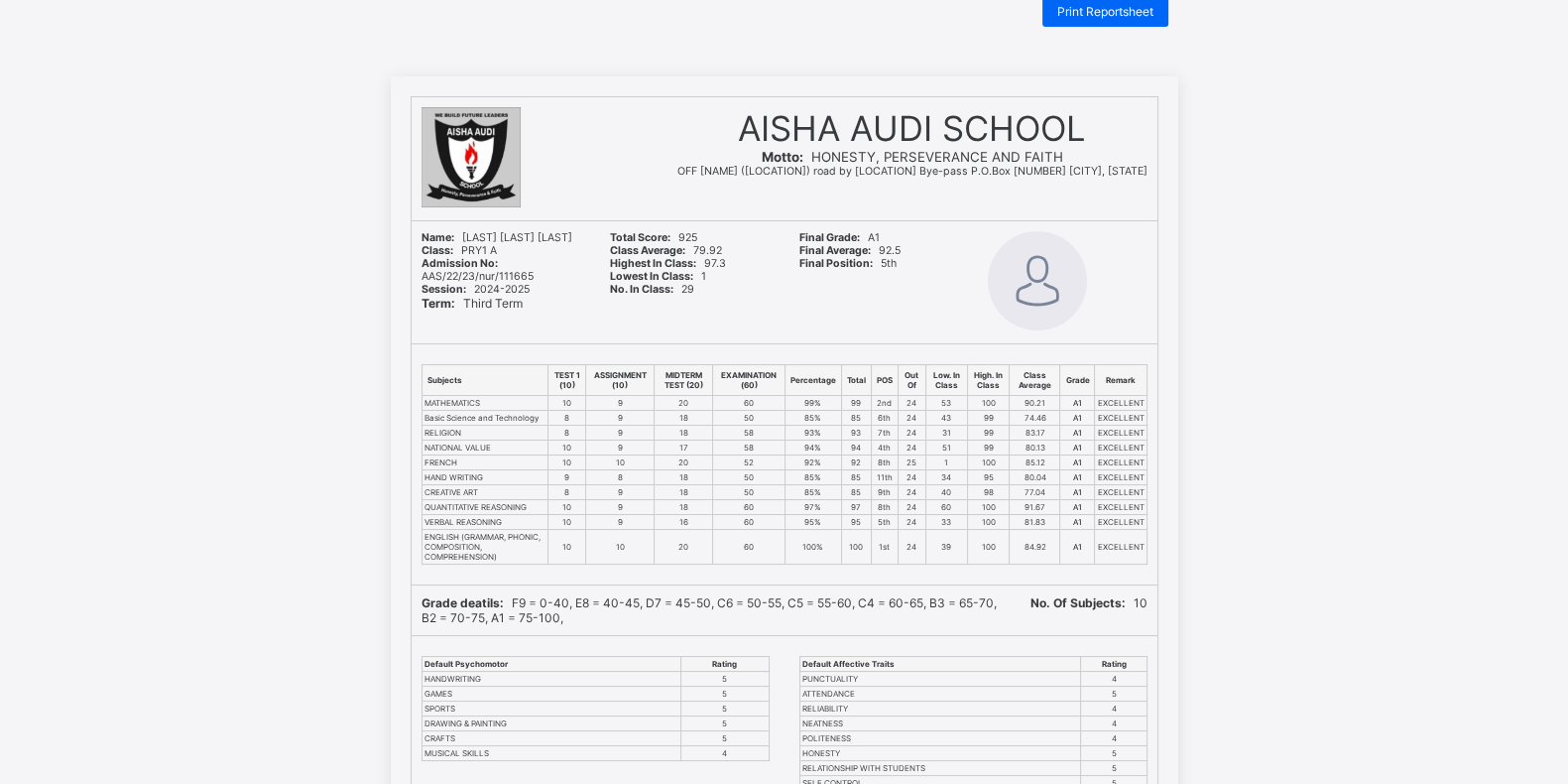 scroll, scrollTop: 0, scrollLeft: 0, axis: both 